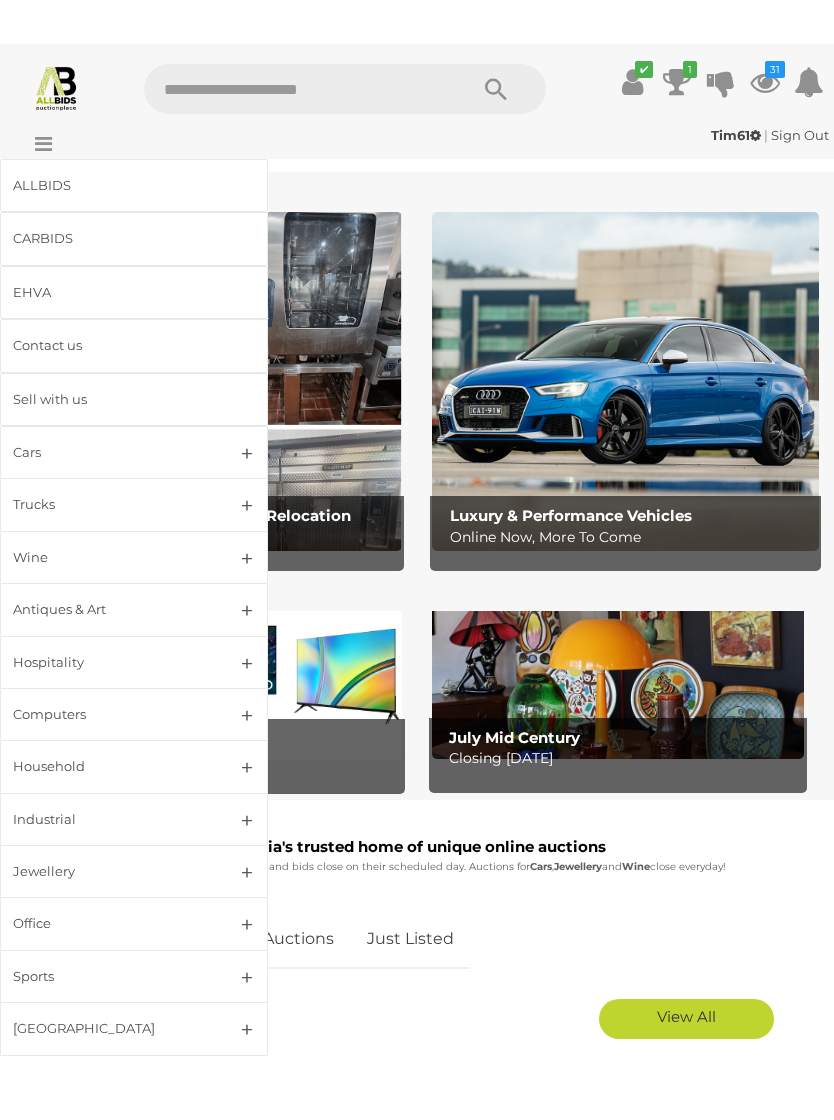 scroll, scrollTop: 461, scrollLeft: 0, axis: vertical 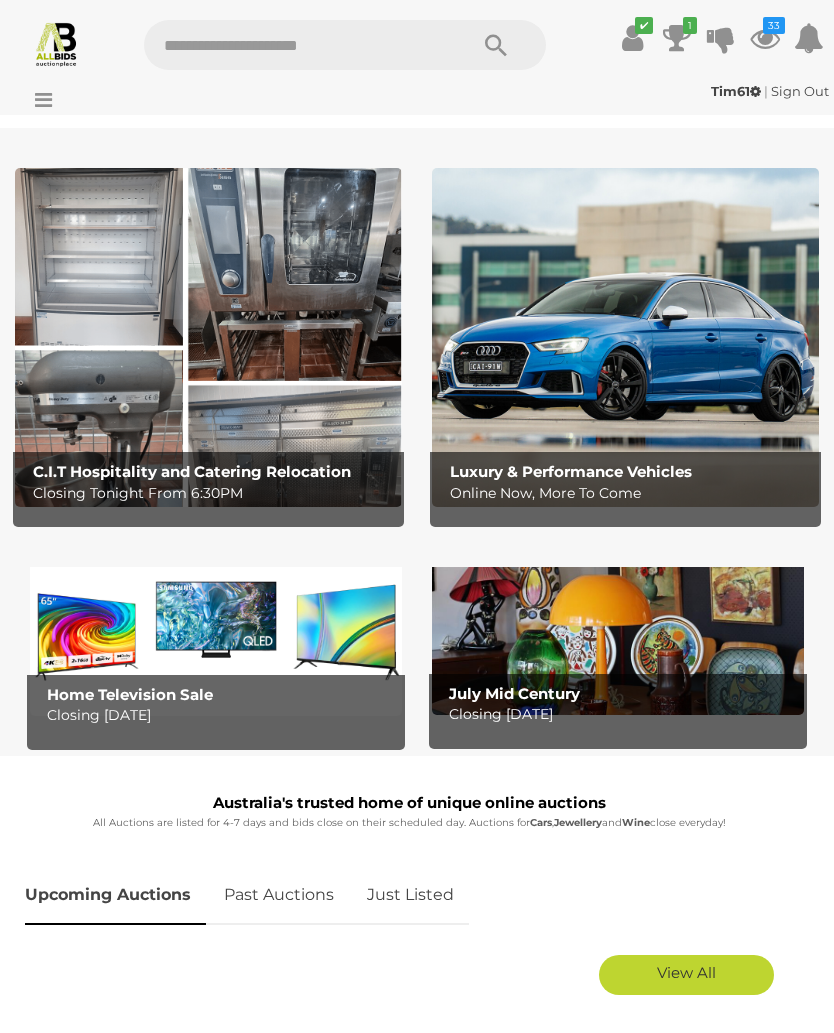 click at bounding box center (208, 337) 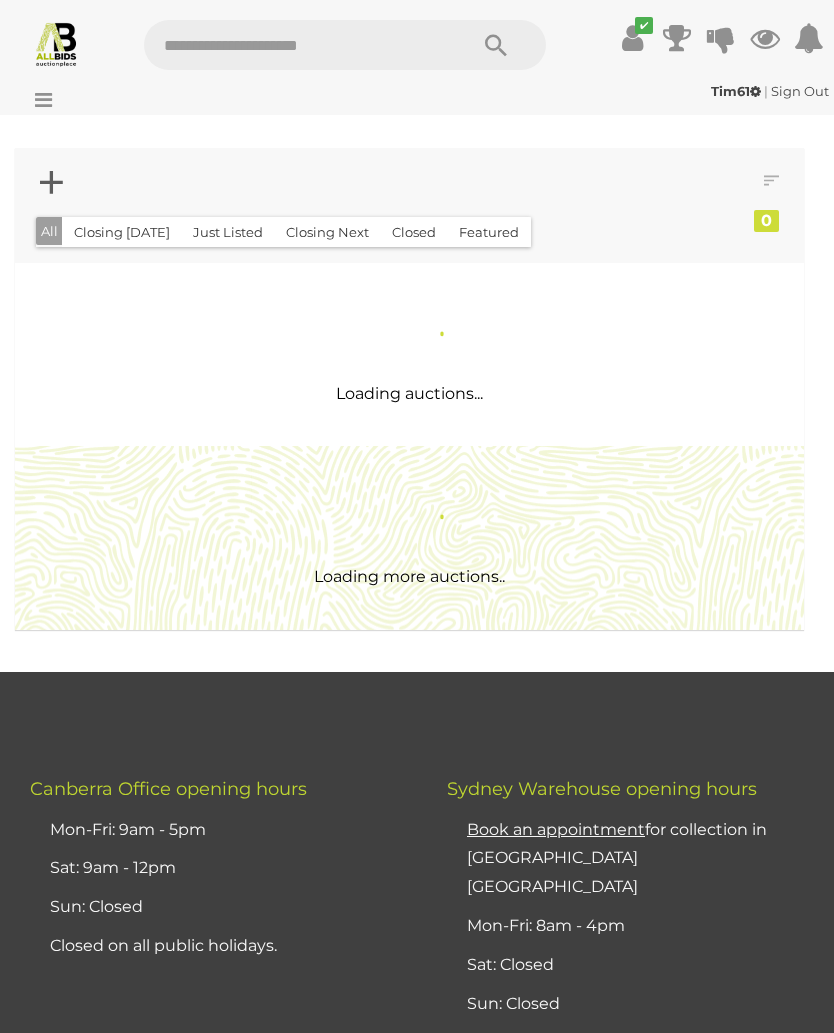 scroll, scrollTop: 0, scrollLeft: 0, axis: both 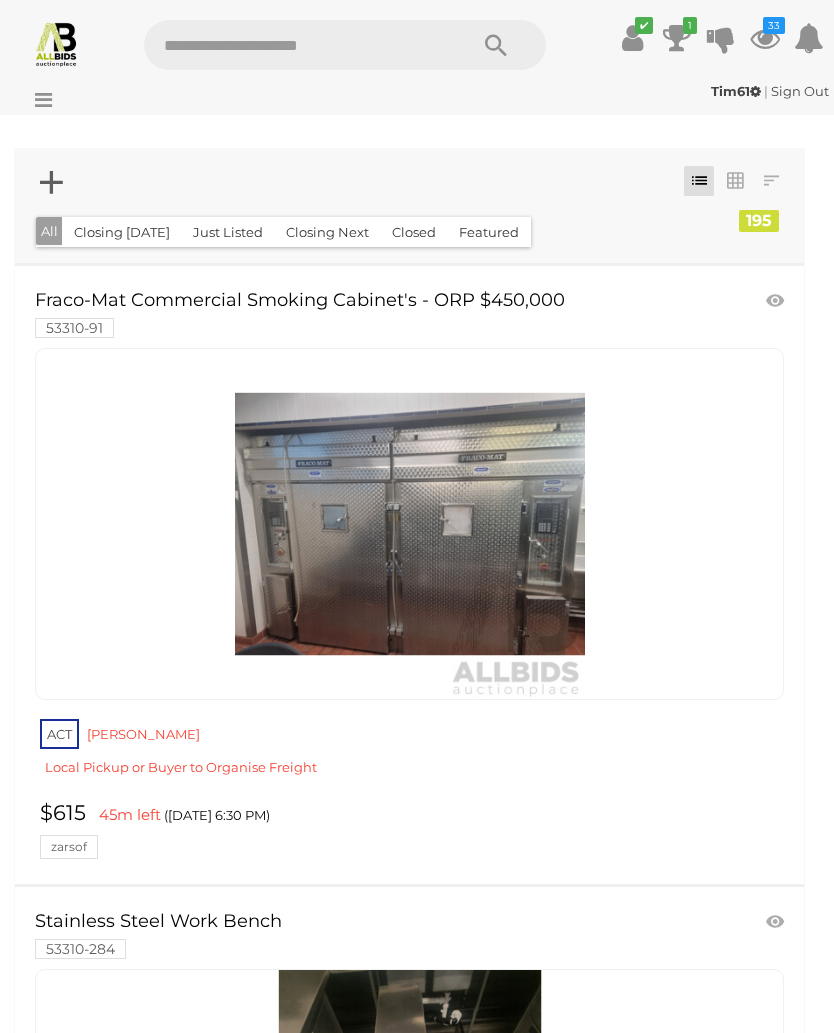 click on "33" at bounding box center [774, 25] 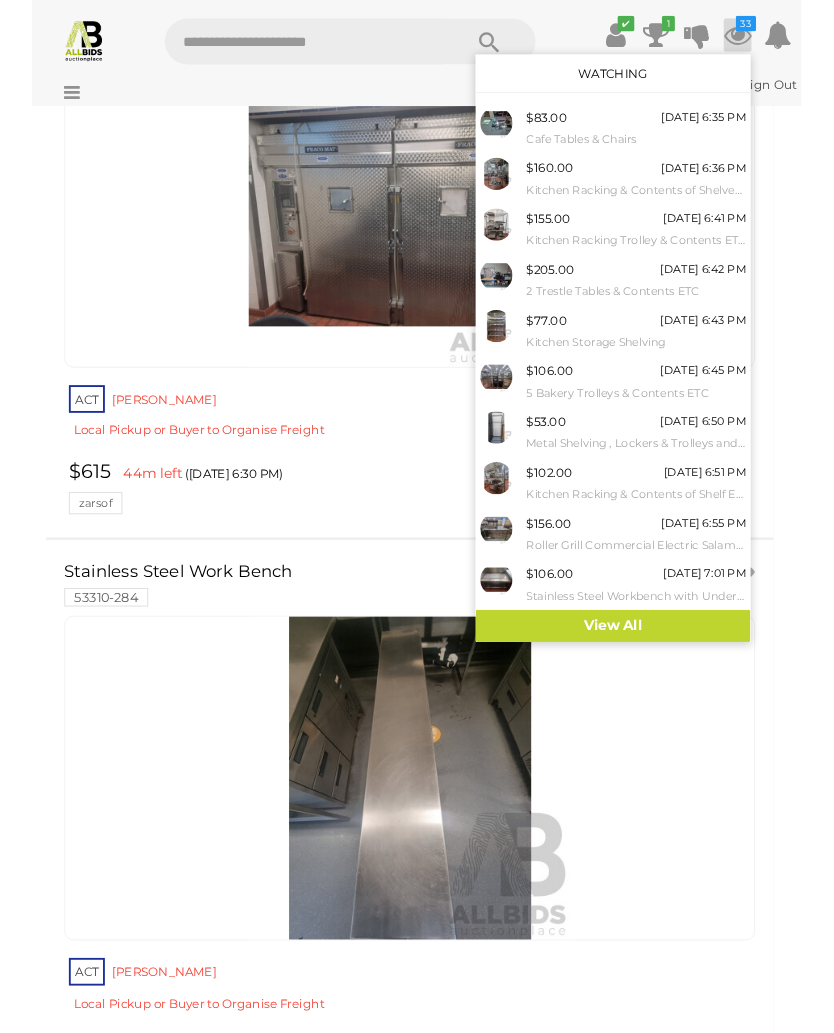 scroll, scrollTop: 0, scrollLeft: 0, axis: both 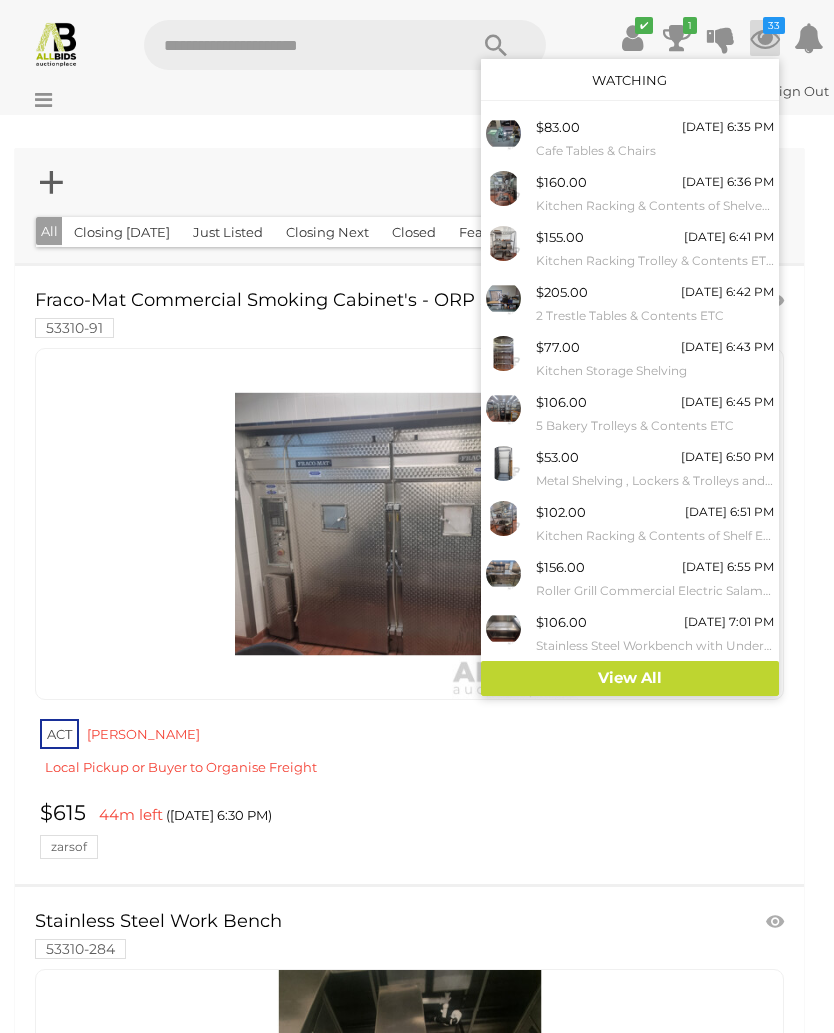 click on "View All" at bounding box center [630, 678] 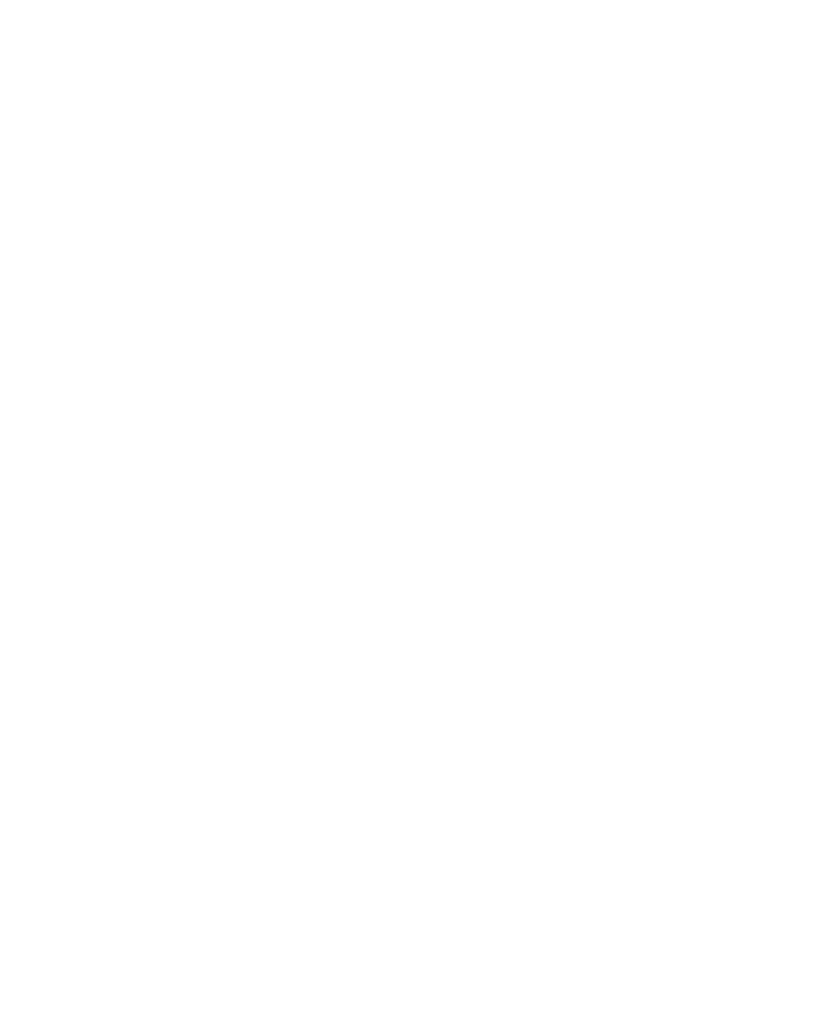scroll, scrollTop: 0, scrollLeft: 0, axis: both 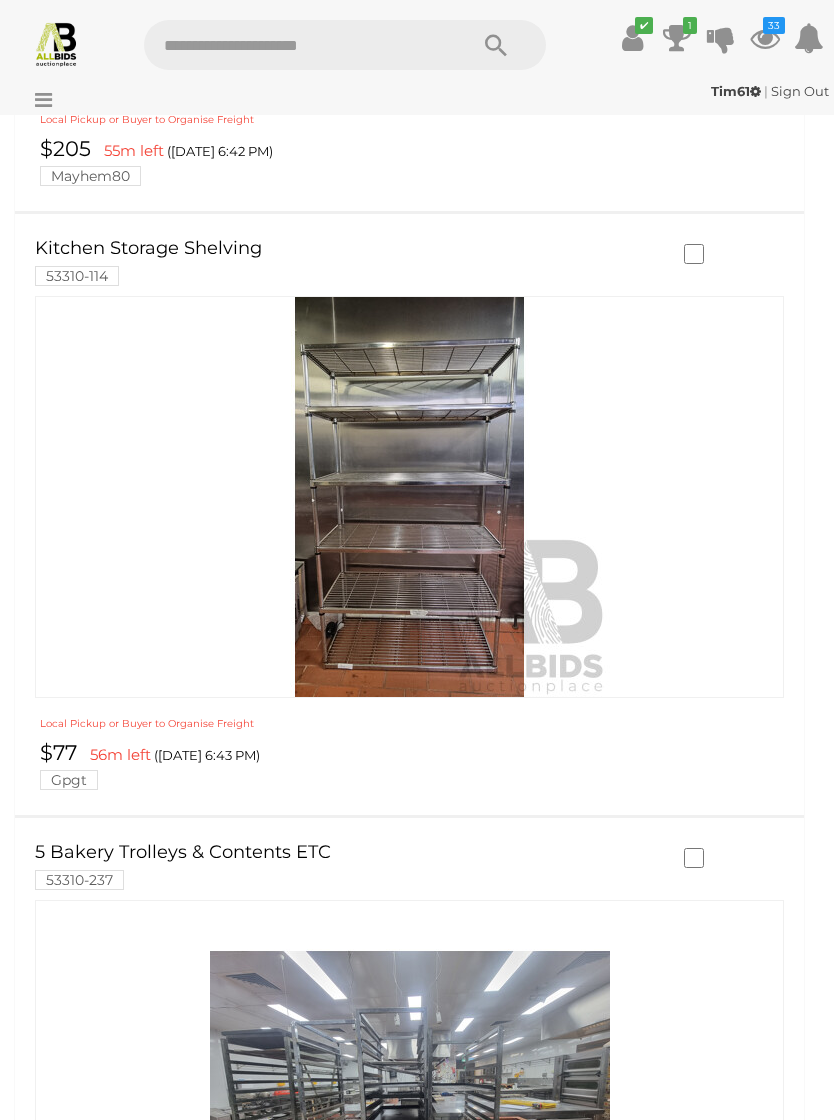 click at bounding box center [410, 497] 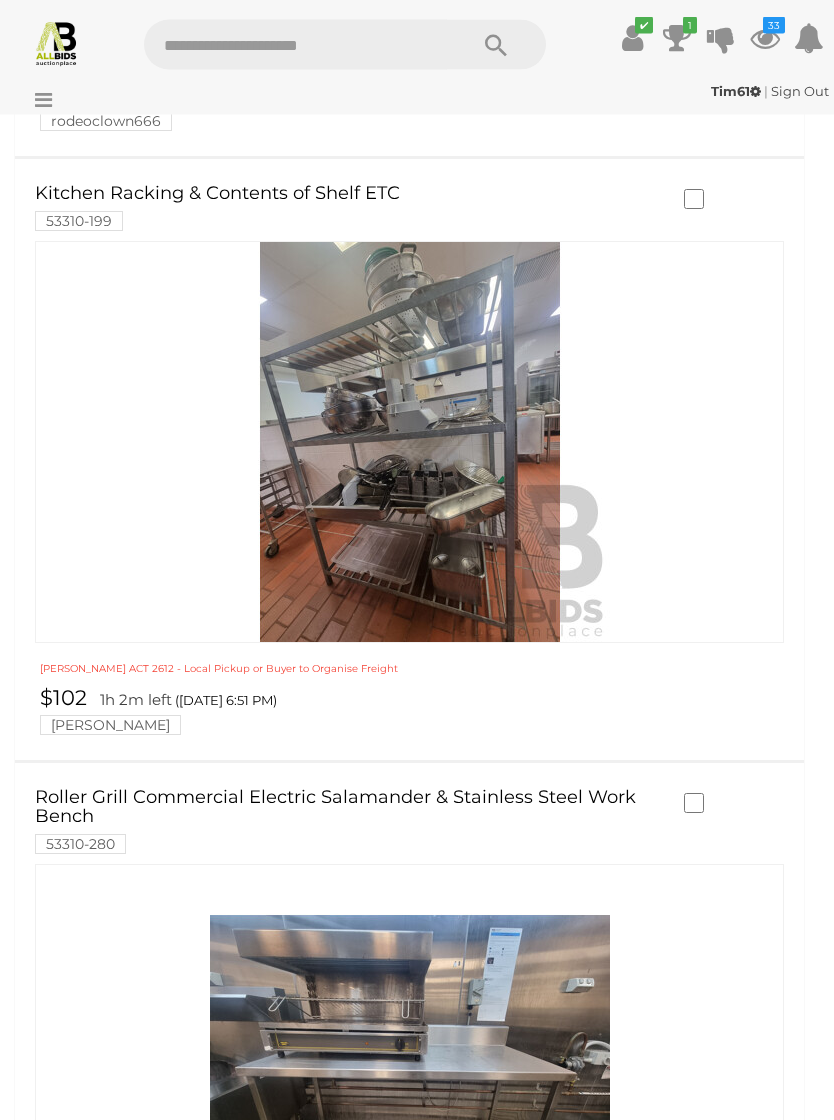 scroll, scrollTop: 4638, scrollLeft: 0, axis: vertical 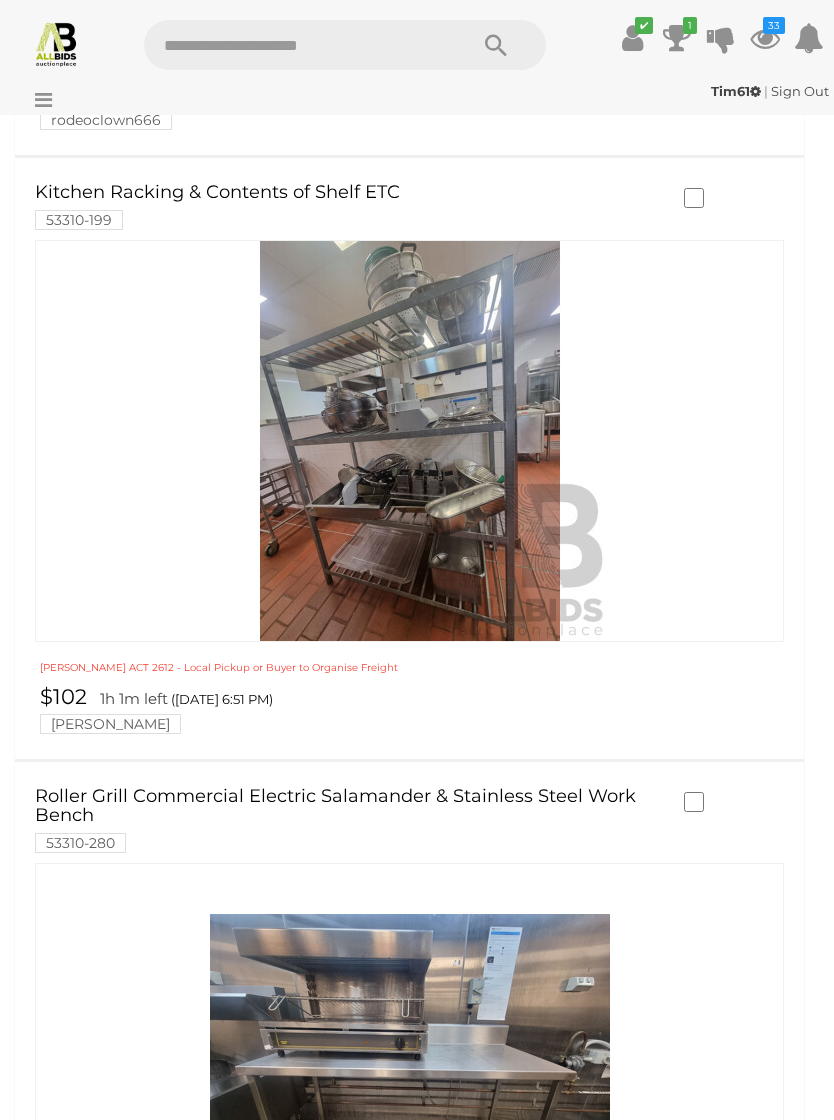 click at bounding box center (410, 4327) 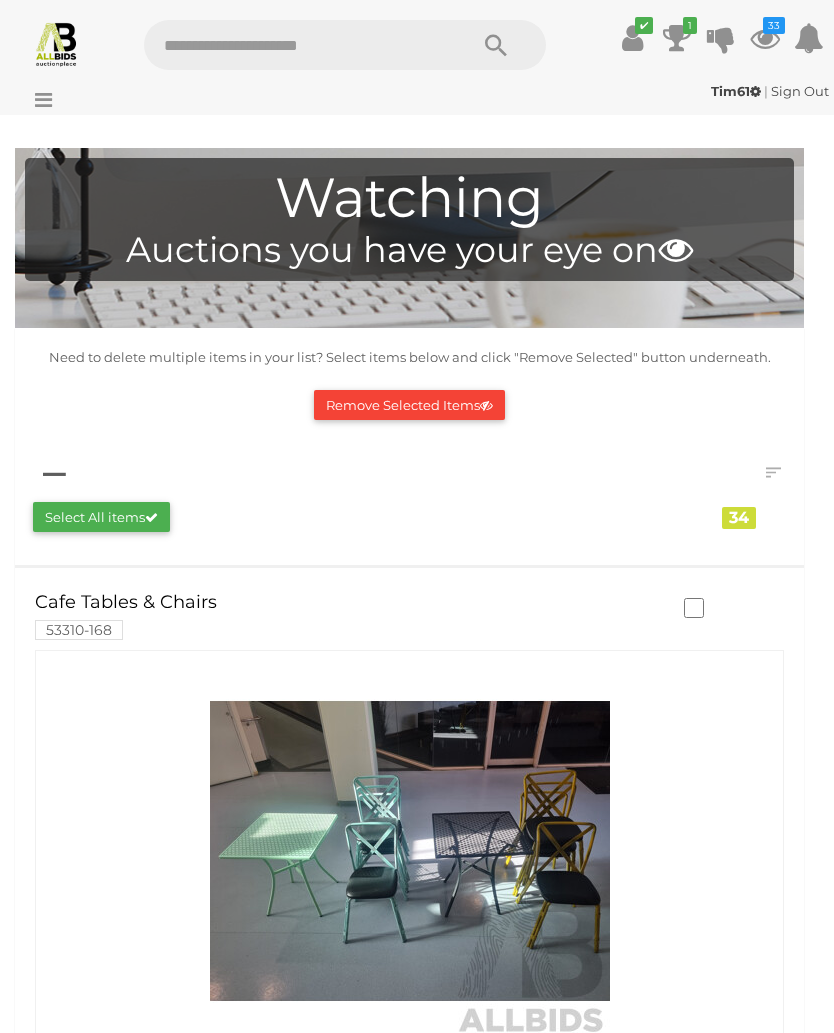 scroll, scrollTop: 4725, scrollLeft: 0, axis: vertical 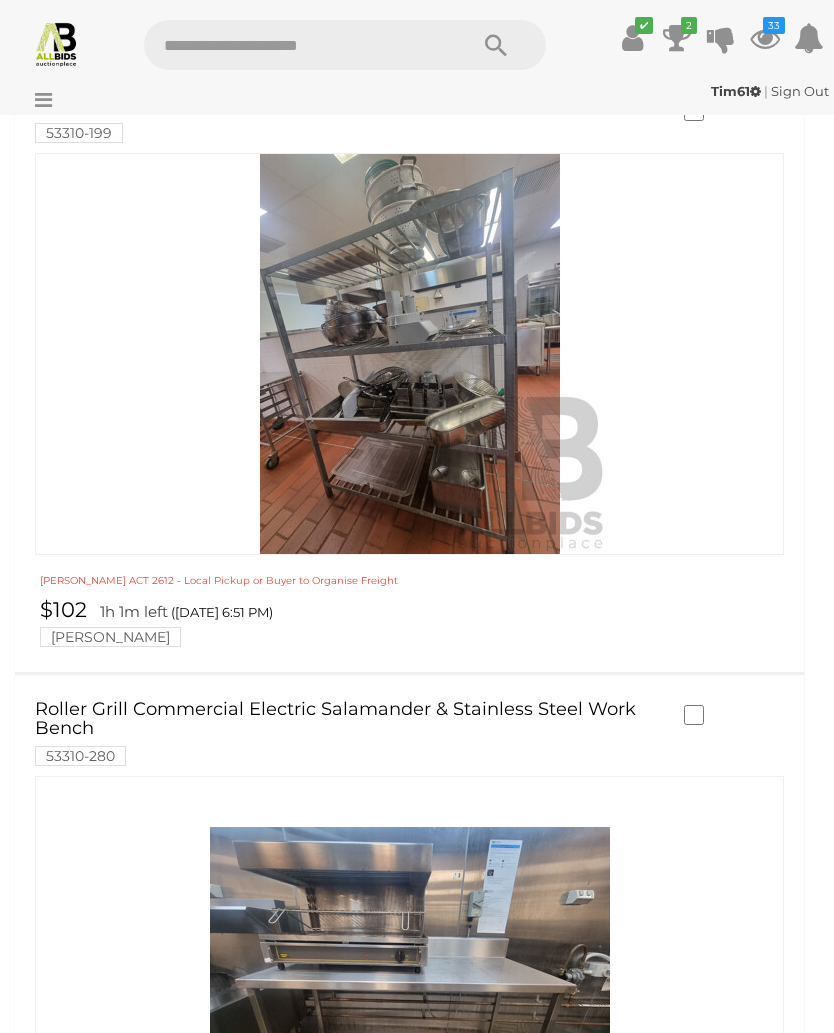 click at bounding box center [409, 354] 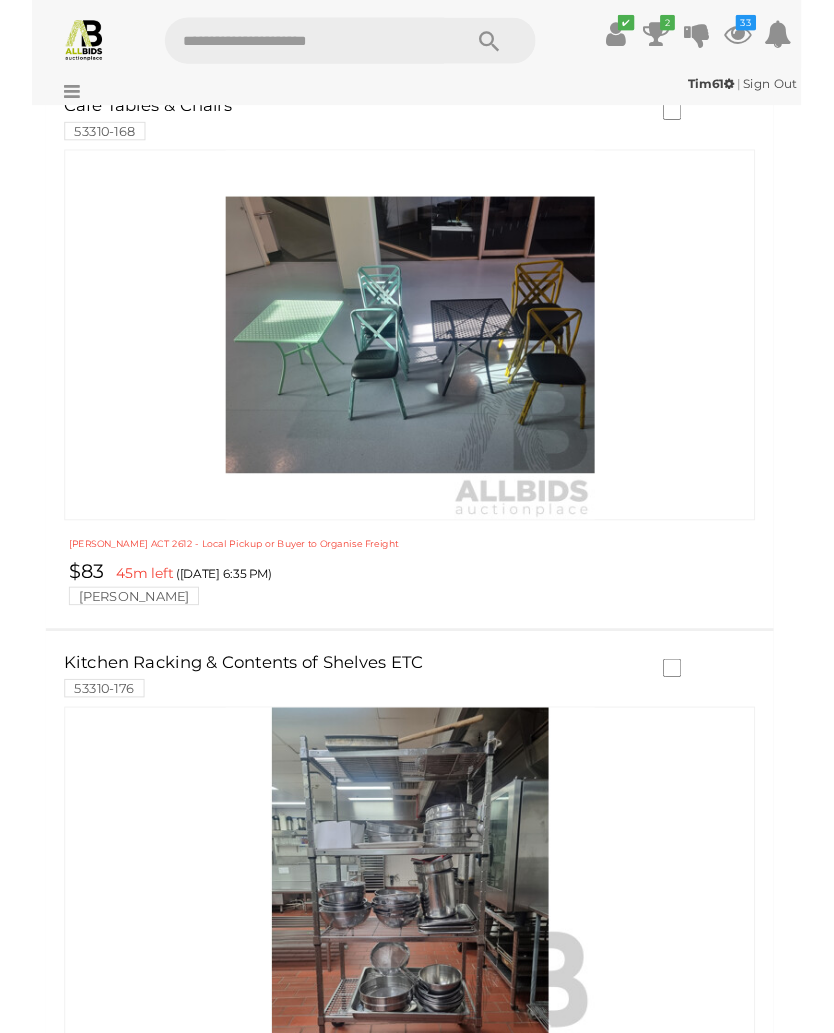 scroll, scrollTop: 500, scrollLeft: 0, axis: vertical 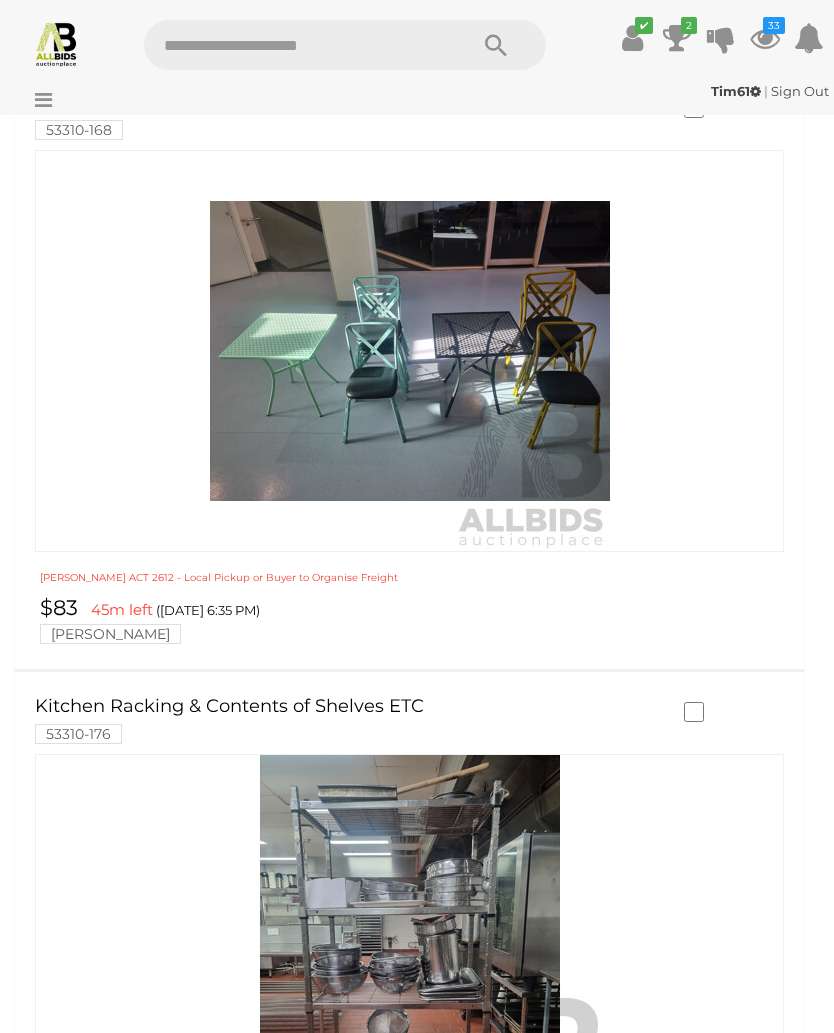 click at bounding box center (410, 351) 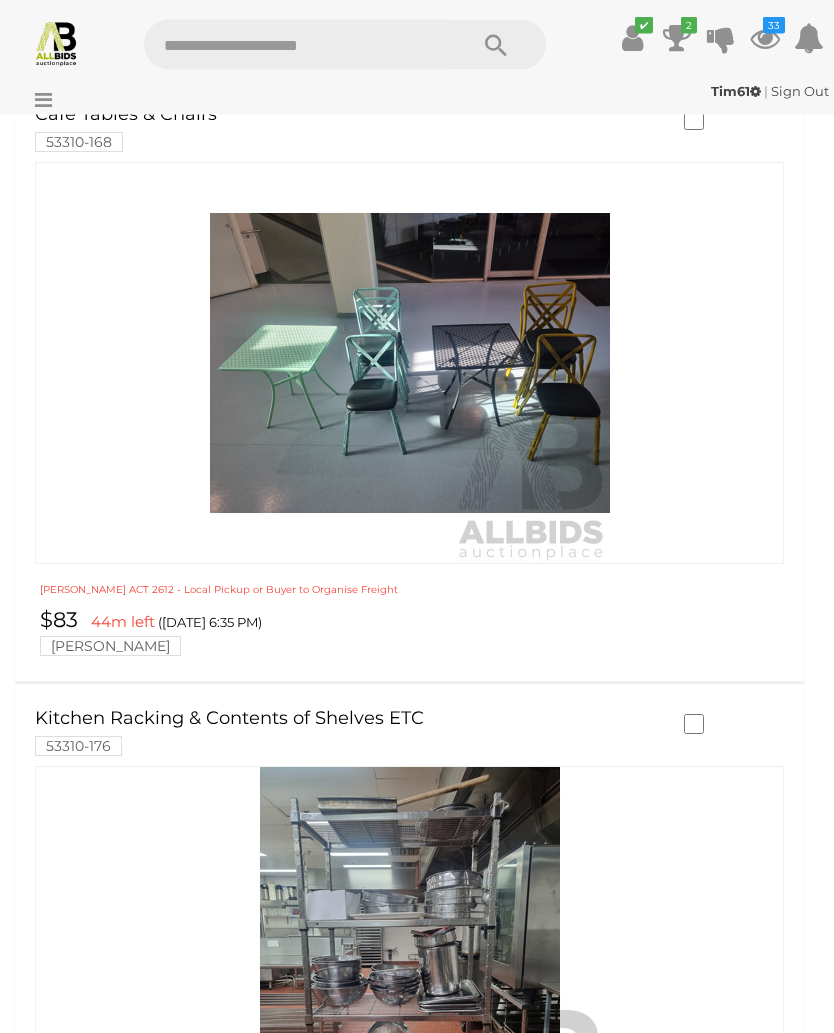 scroll, scrollTop: 472, scrollLeft: 0, axis: vertical 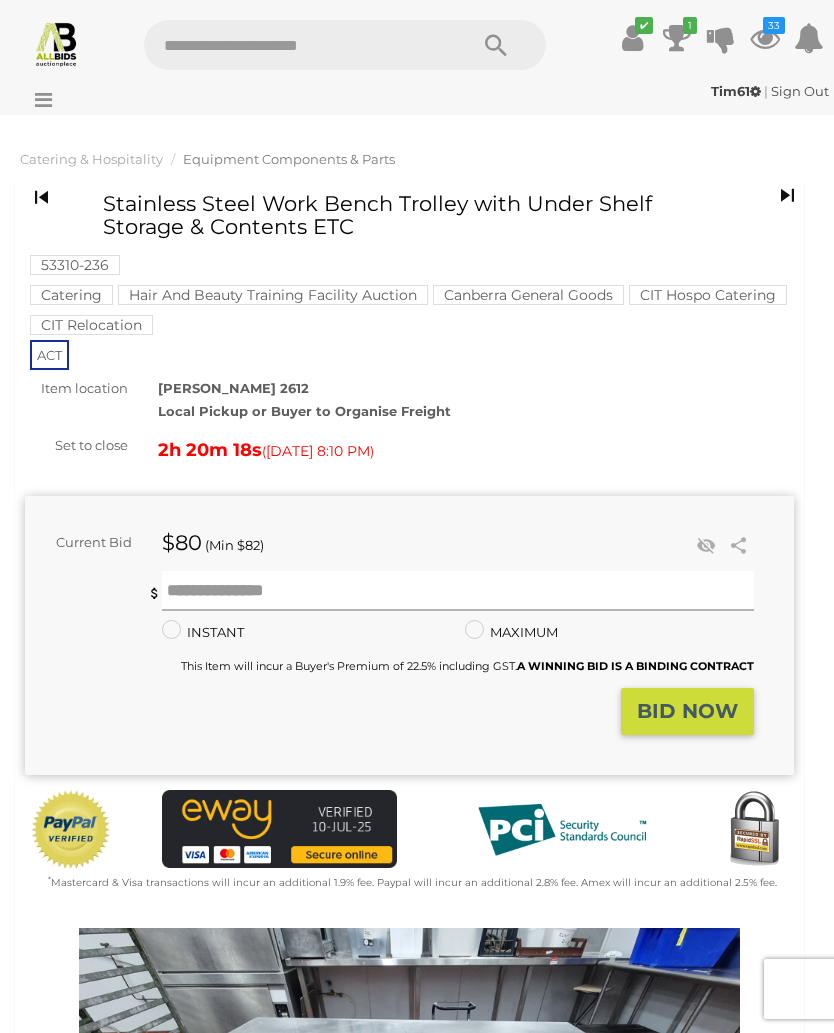 click at bounding box center (458, 591) 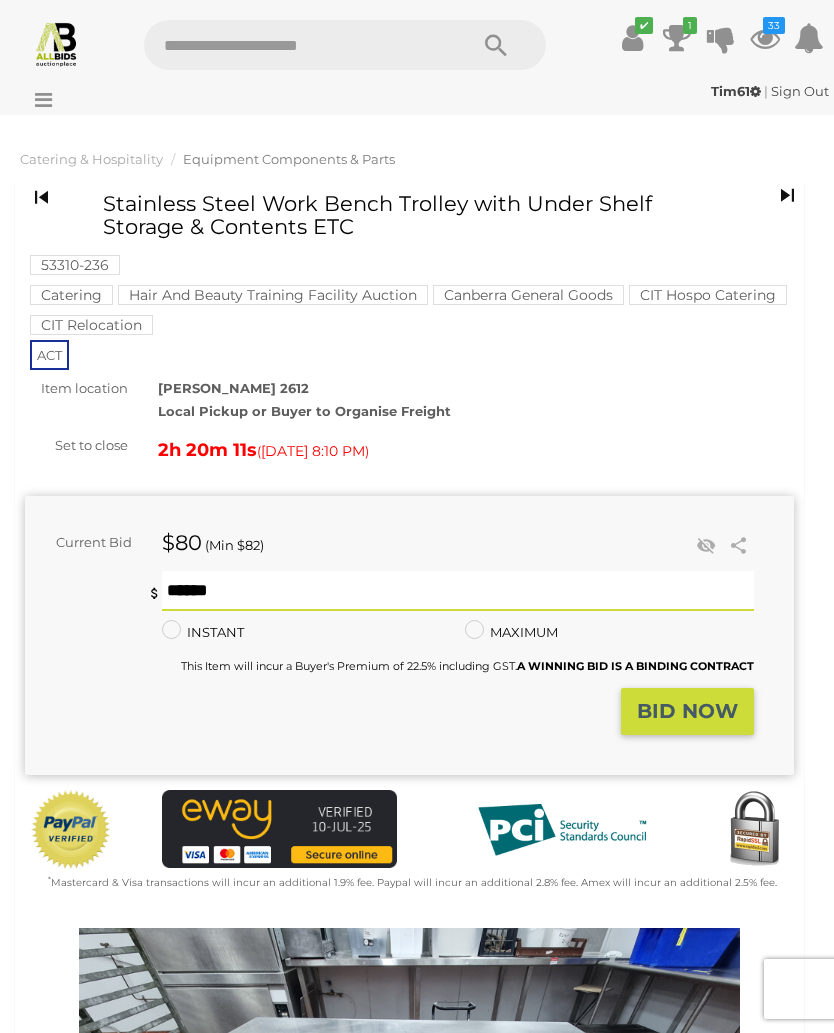 type on "***" 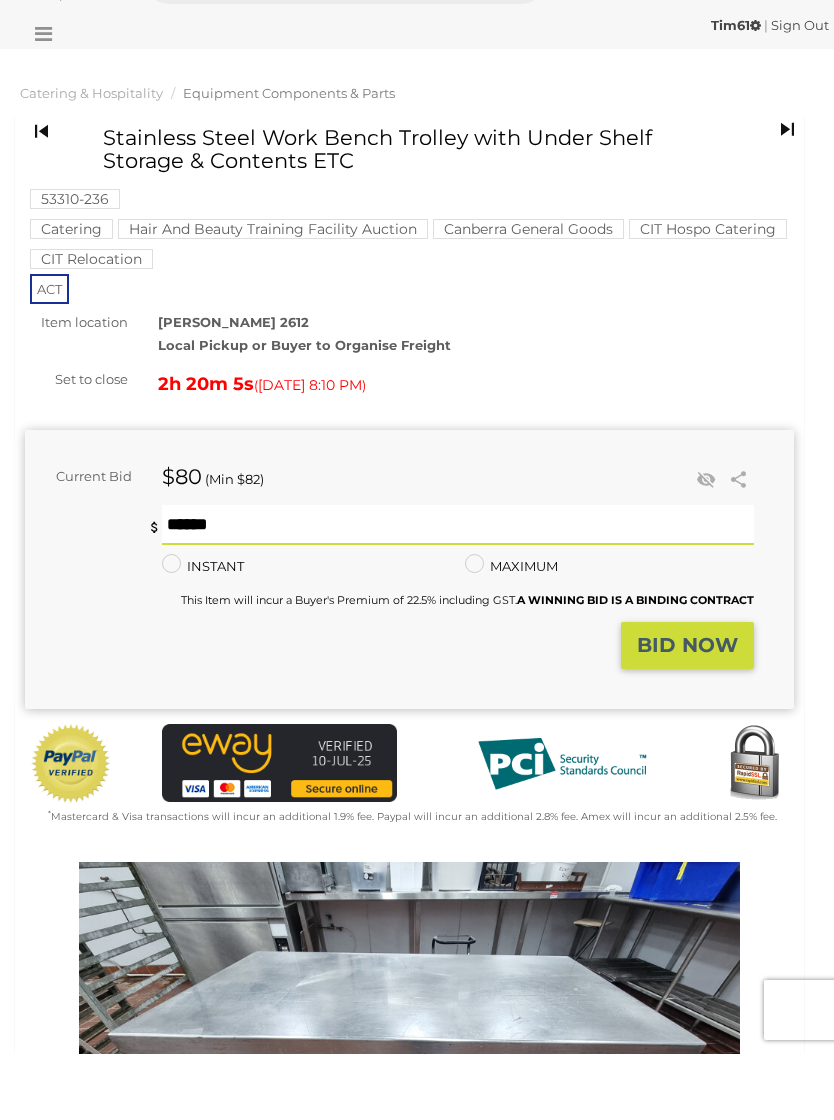 click on "BID NOW" at bounding box center (687, 711) 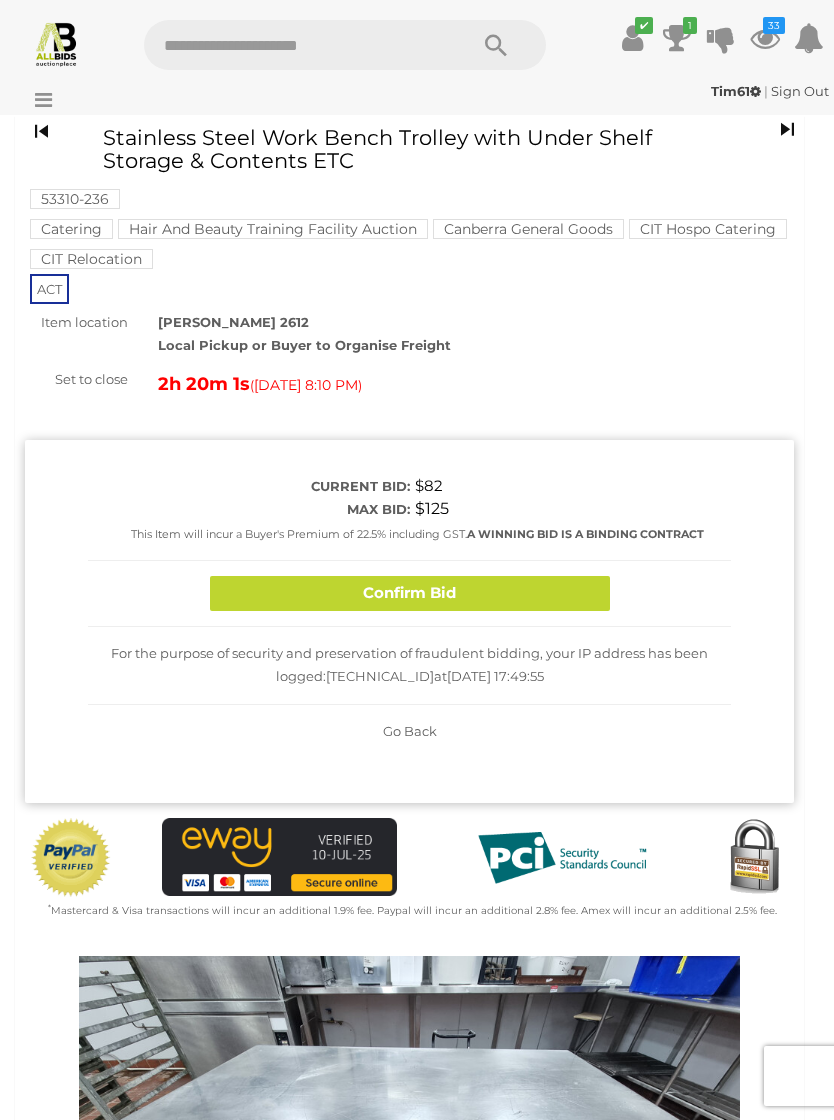 click on "Confirm Bid" at bounding box center (410, 593) 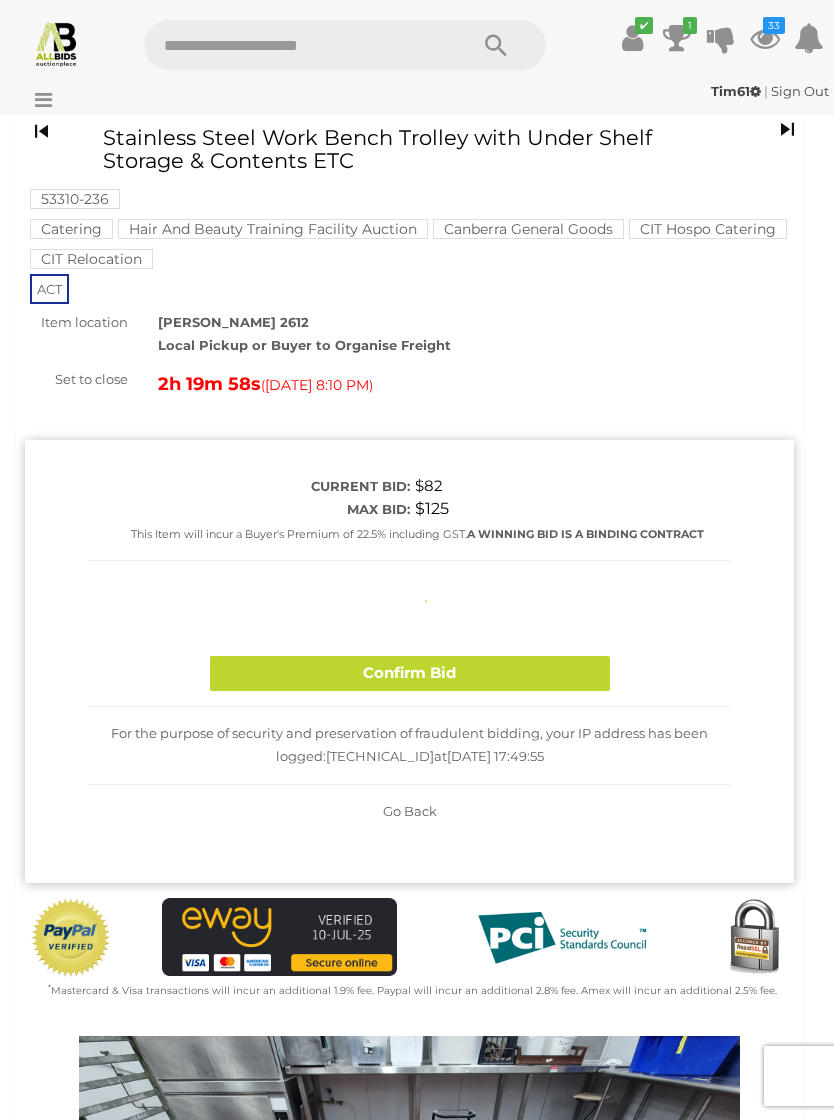 type 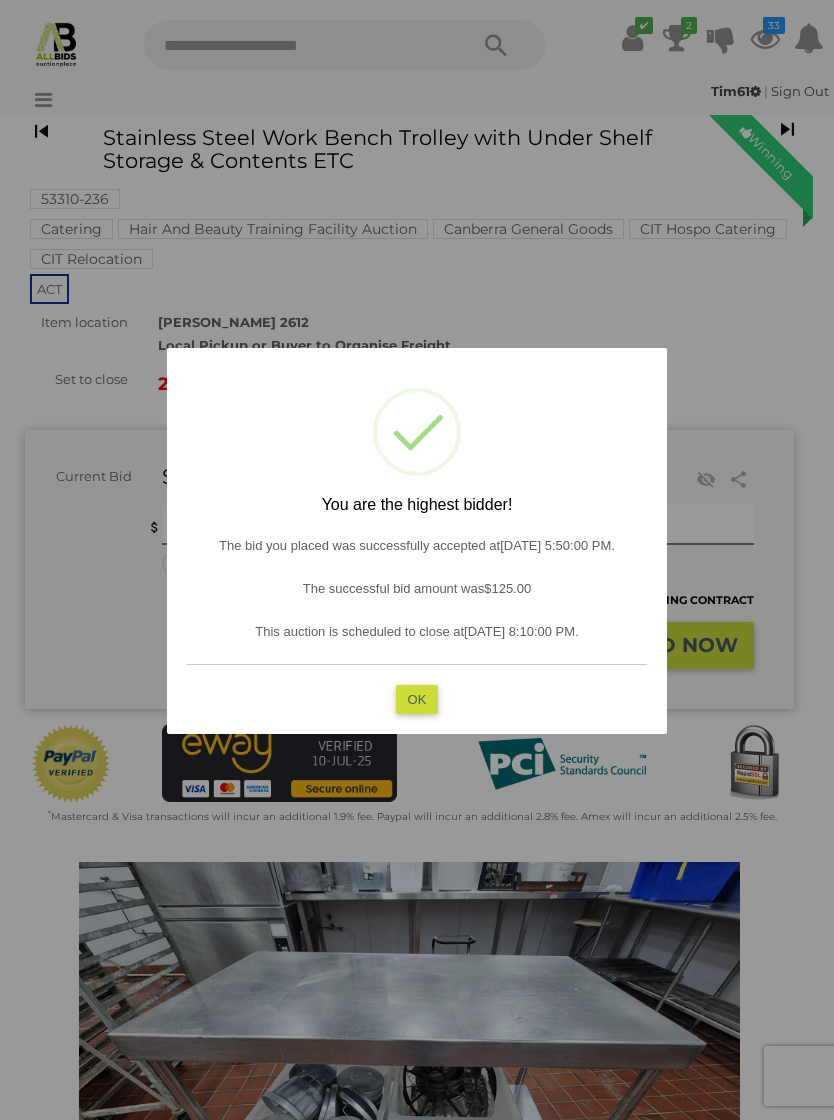 click on "OK" at bounding box center (417, 699) 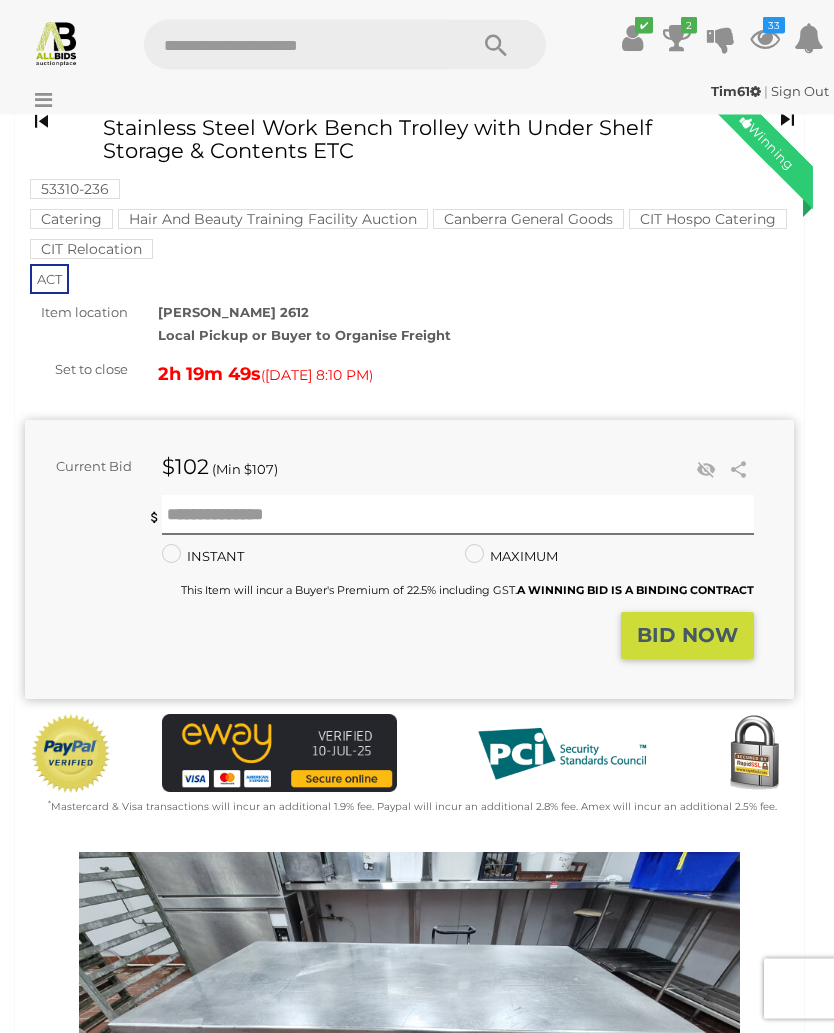 scroll, scrollTop: 0, scrollLeft: 0, axis: both 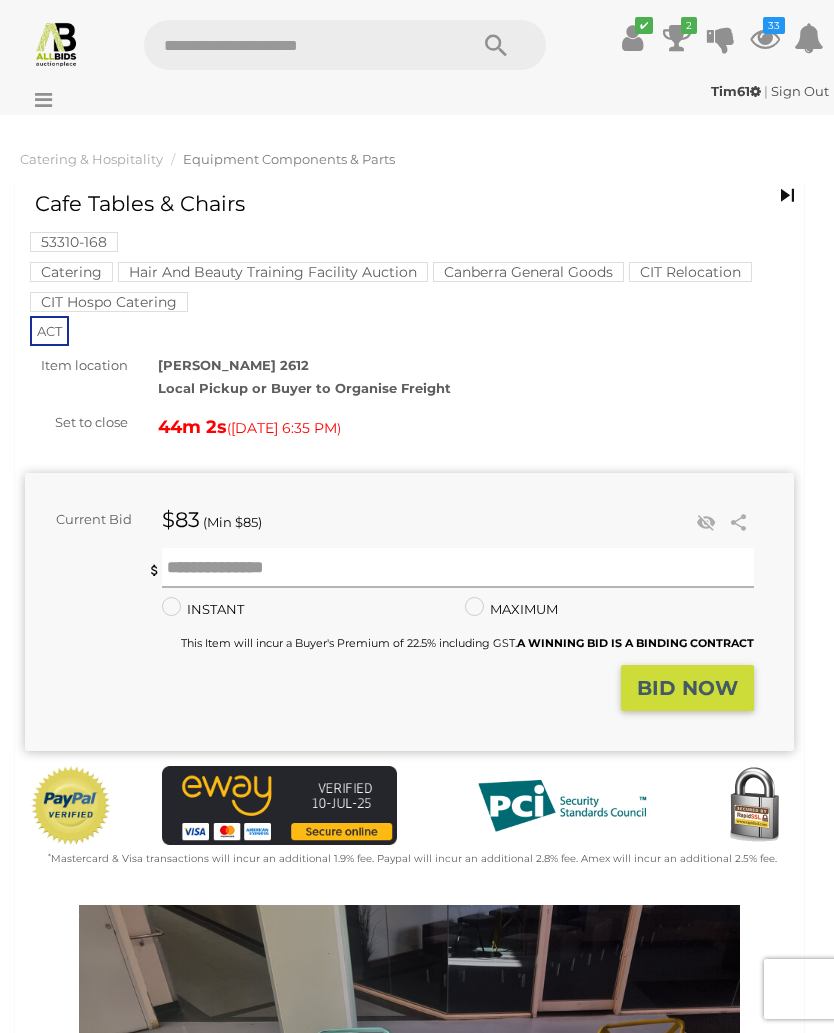 click at bounding box center [458, 568] 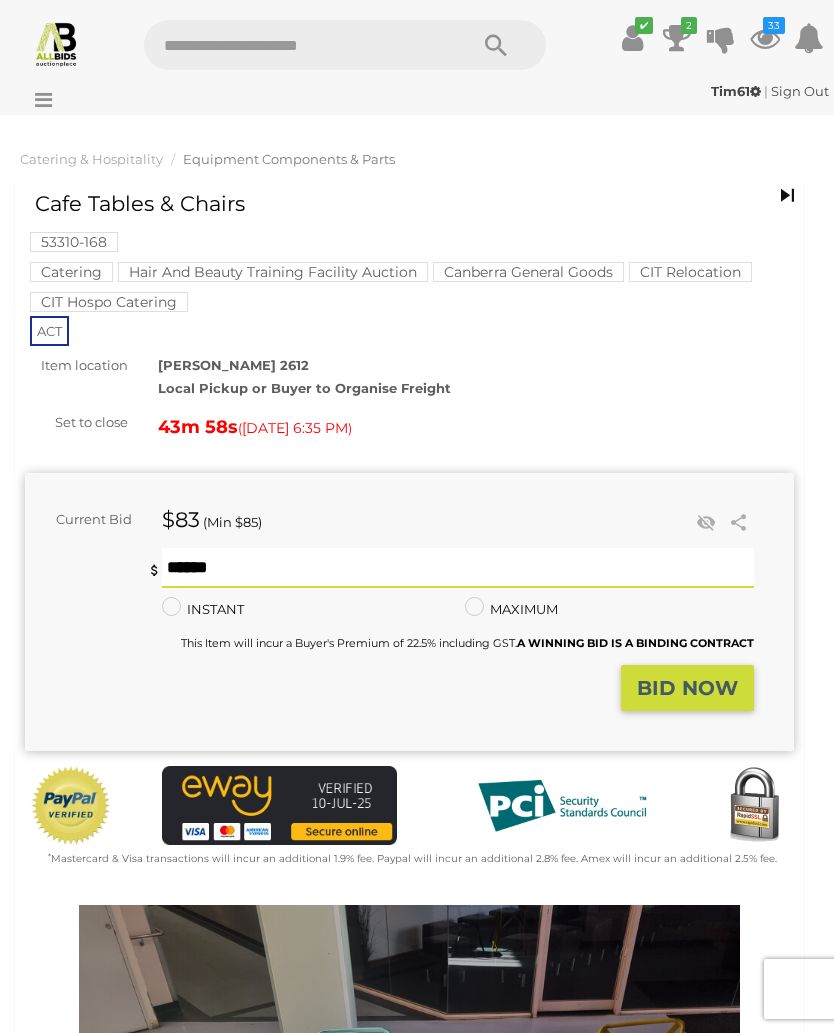 type on "***" 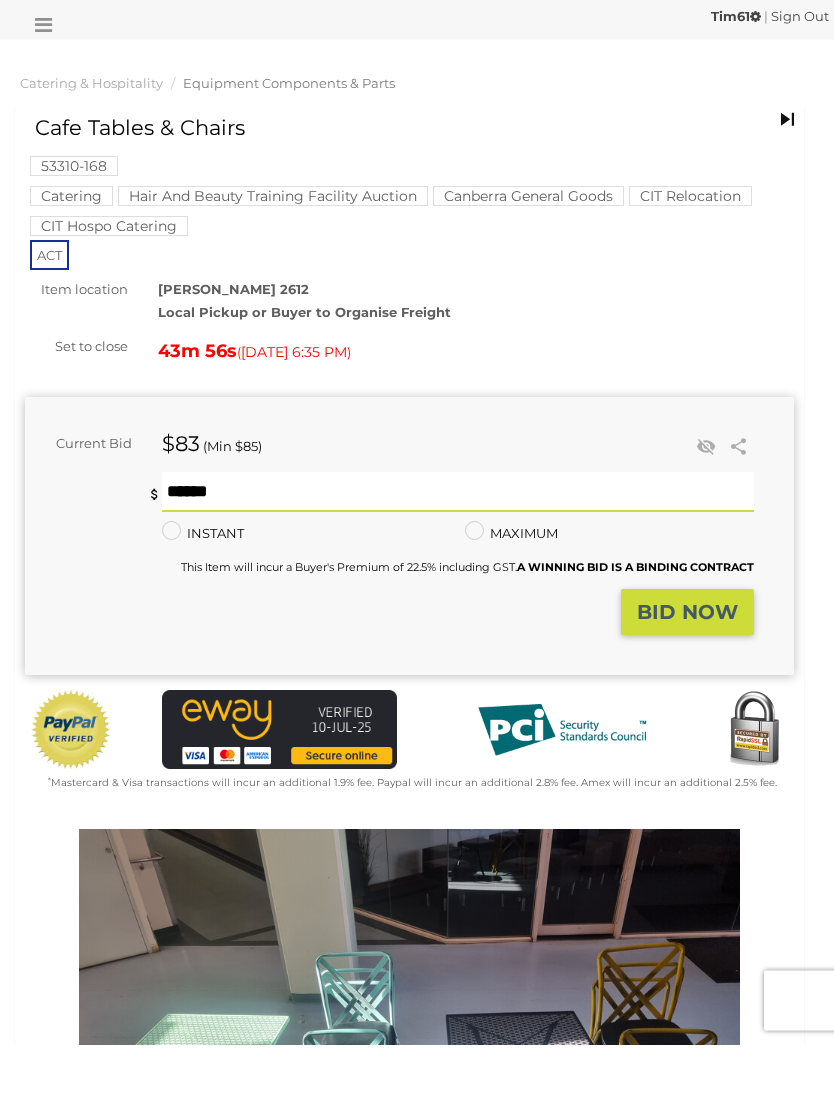 click on "BID NOW" at bounding box center [687, 688] 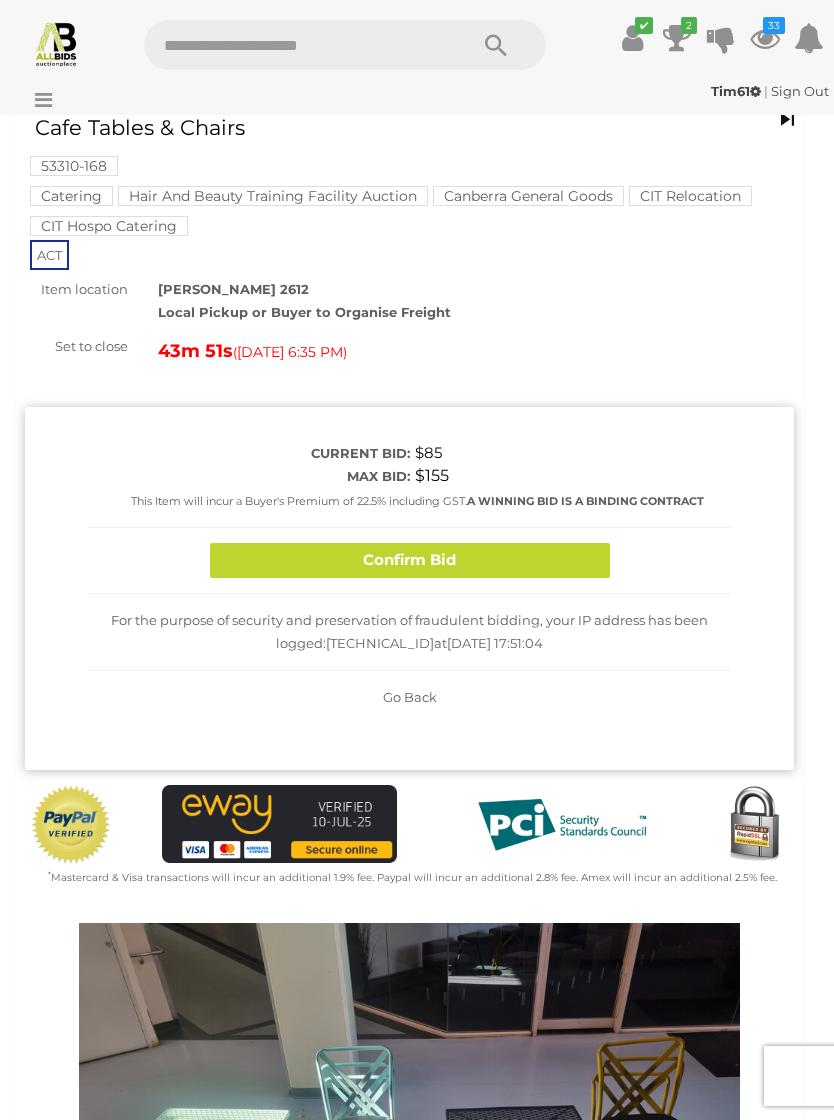 click on "Confirm Bid" at bounding box center [410, 560] 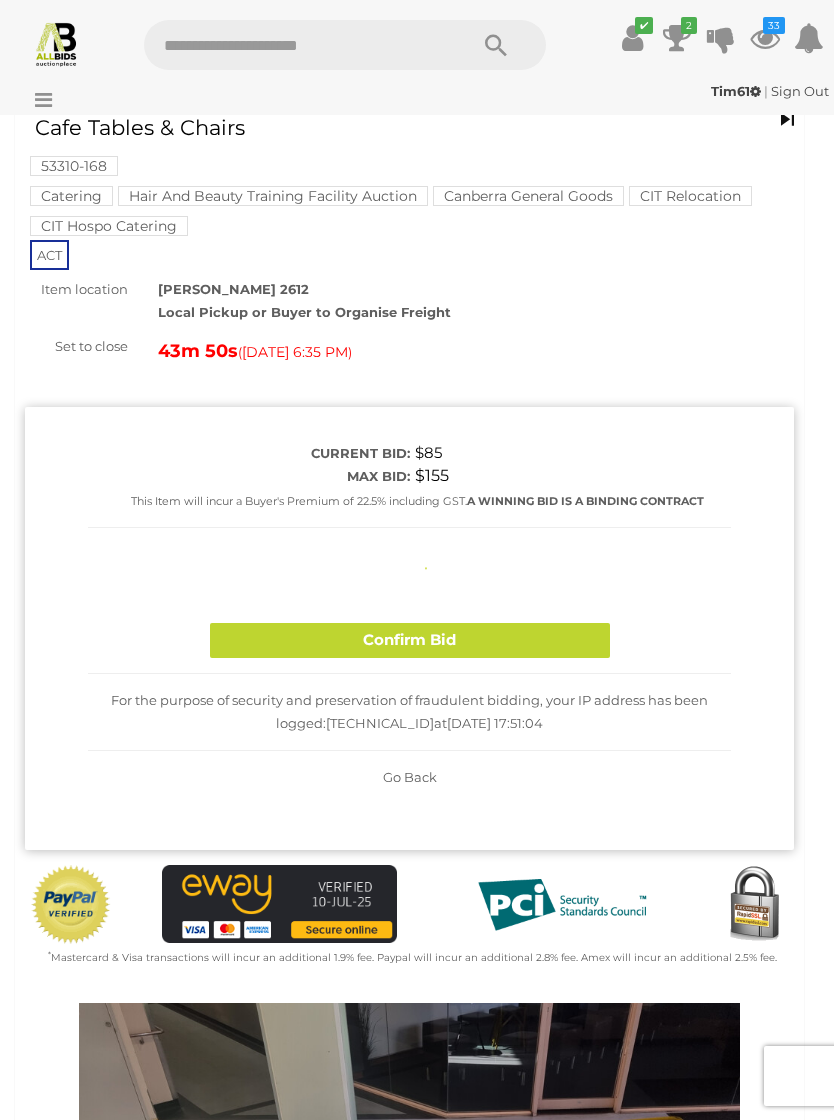 type 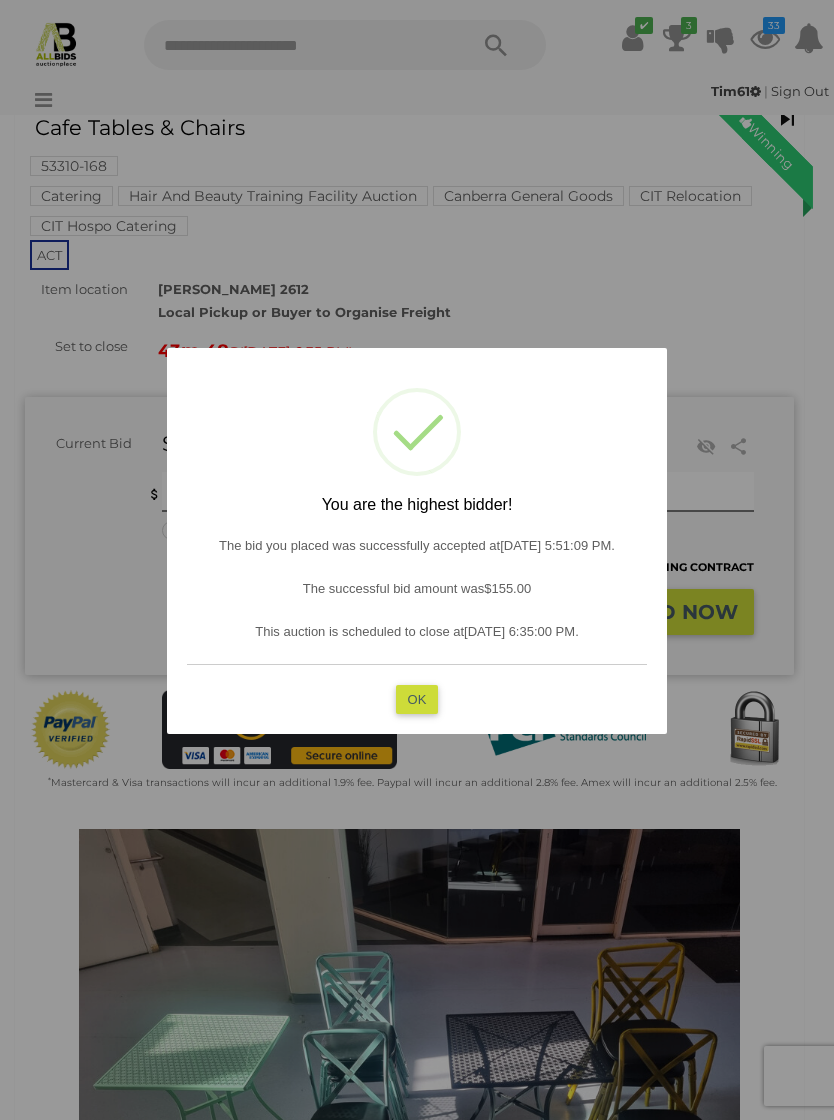 click on "OK" at bounding box center (417, 699) 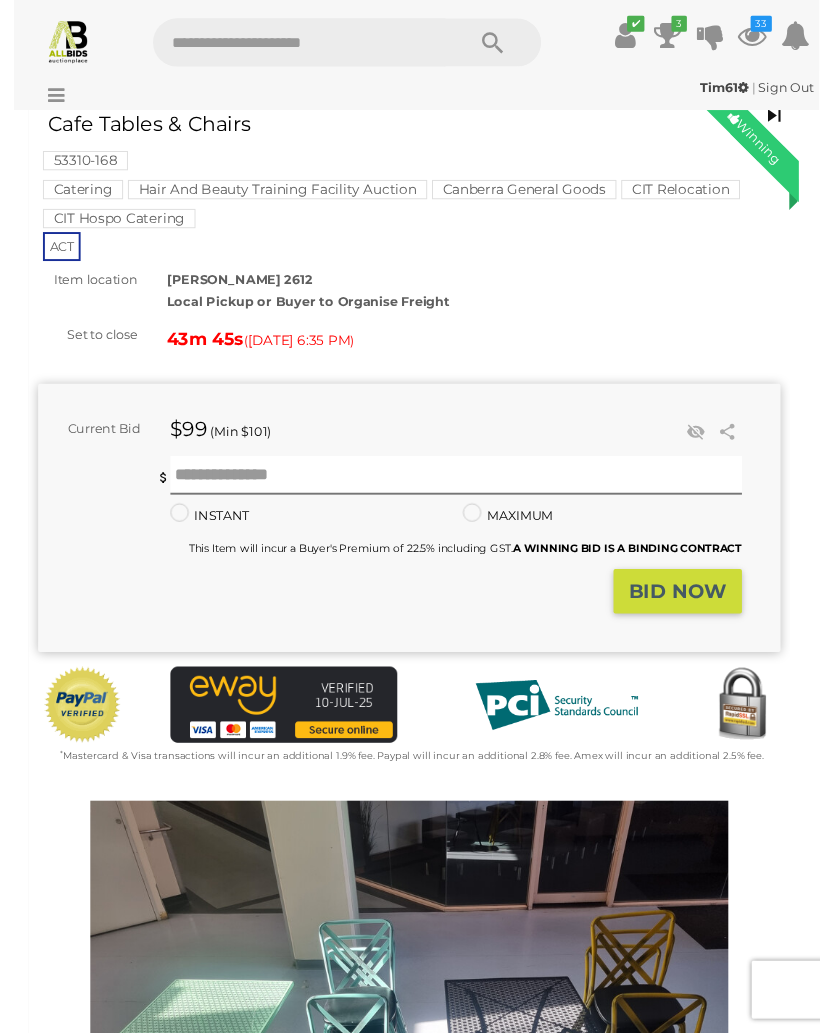 scroll, scrollTop: 0, scrollLeft: 0, axis: both 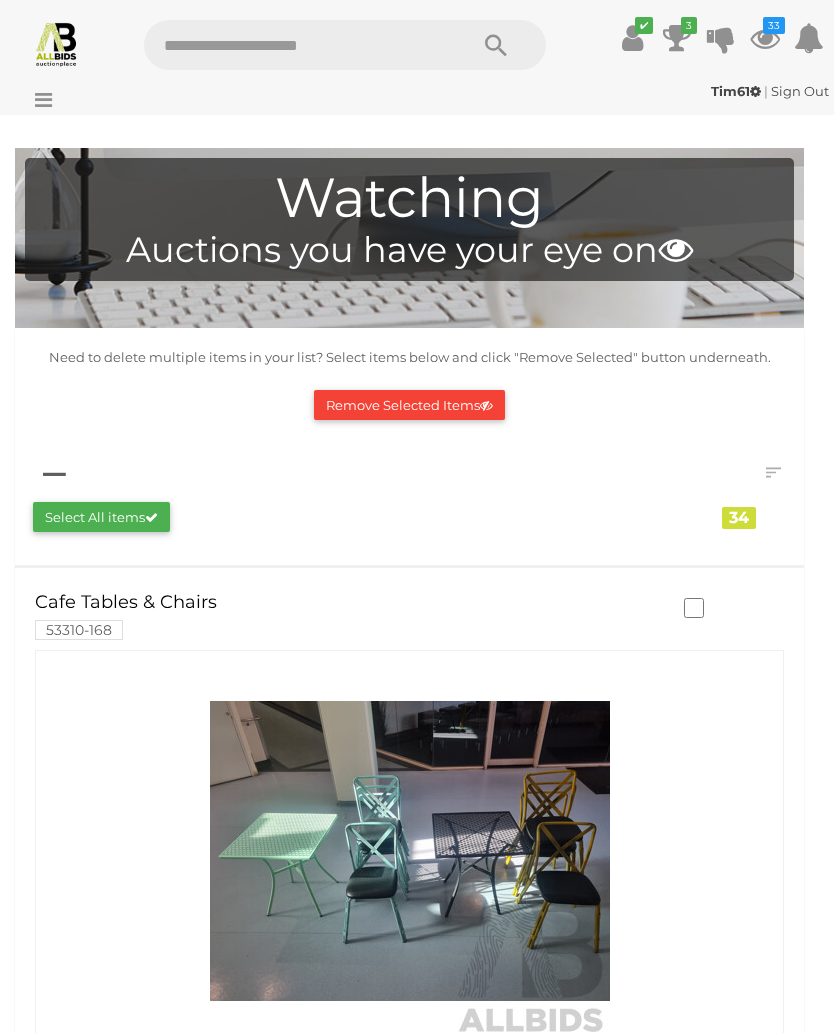 click on "Remove Selected Items" at bounding box center [409, 405] 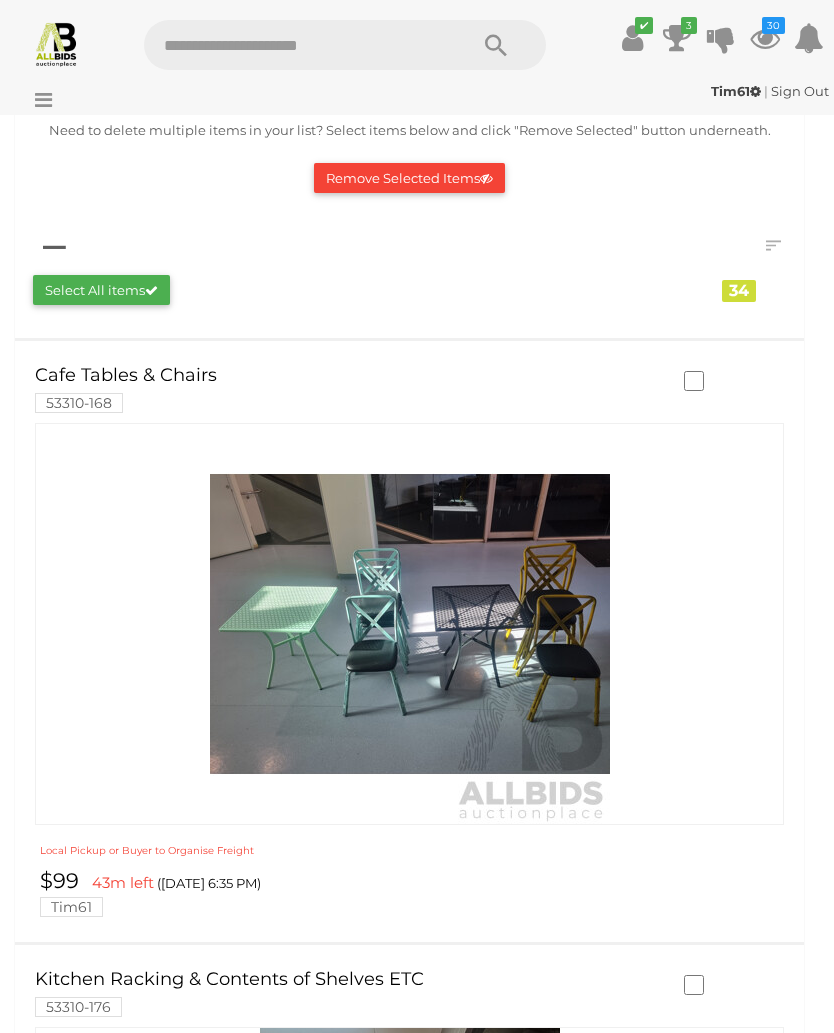 scroll, scrollTop: 226, scrollLeft: 0, axis: vertical 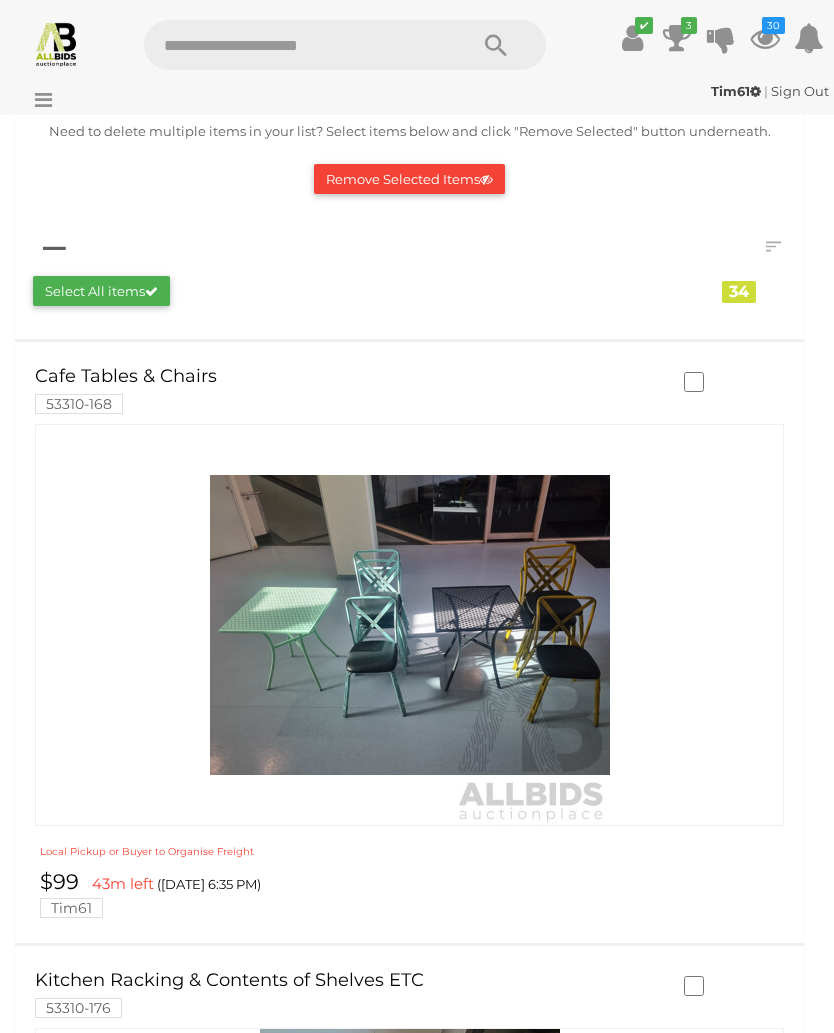 click on "Remove Selected Items" at bounding box center [409, 179] 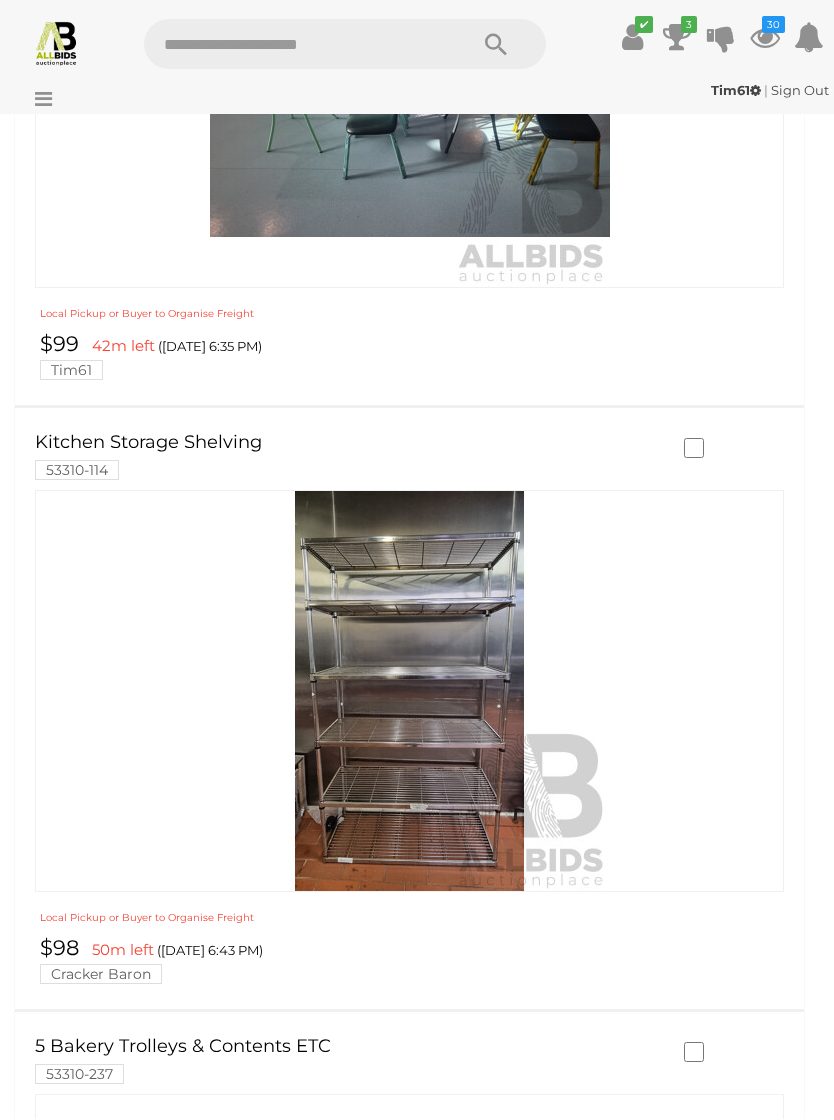 scroll, scrollTop: 764, scrollLeft: 0, axis: vertical 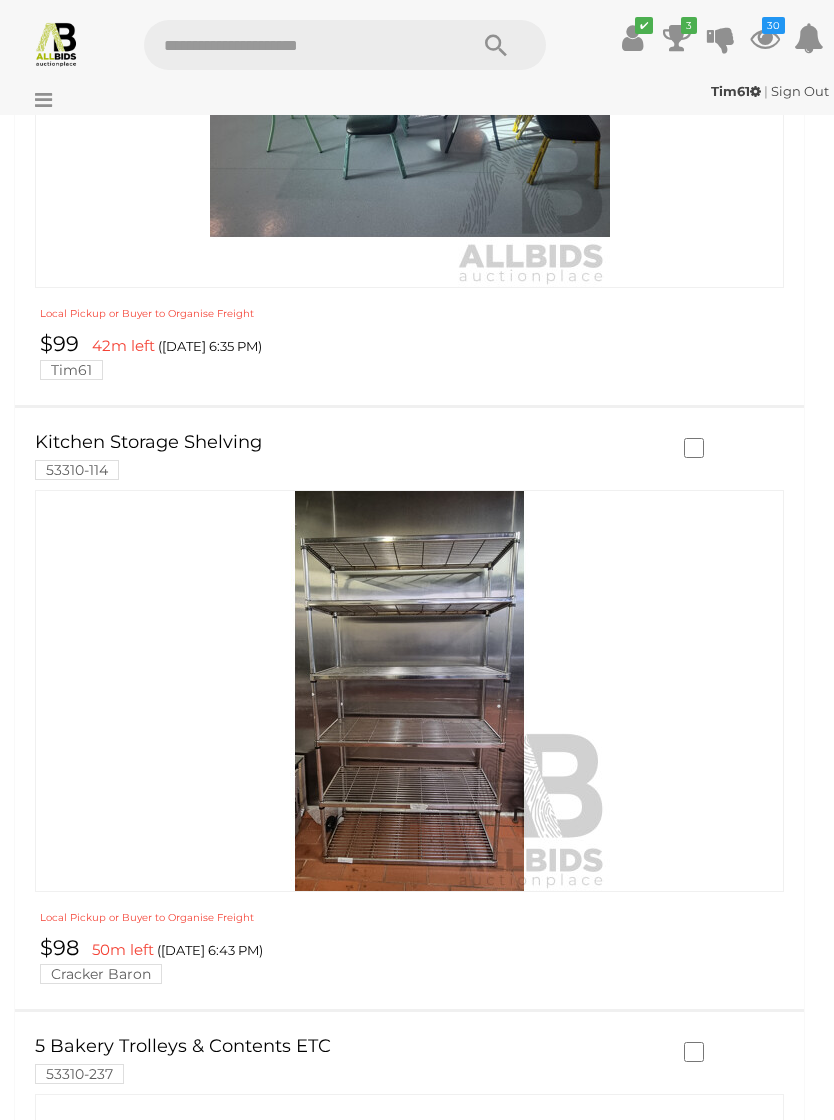 click at bounding box center (410, 691) 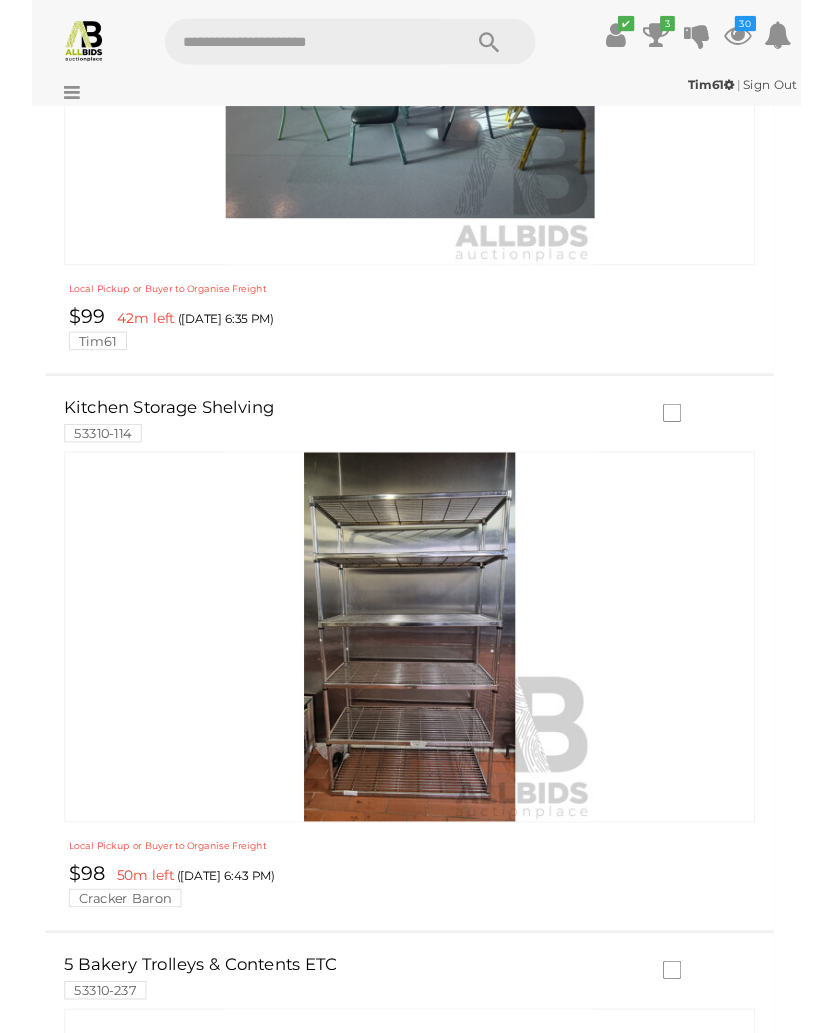 scroll, scrollTop: 851, scrollLeft: 0, axis: vertical 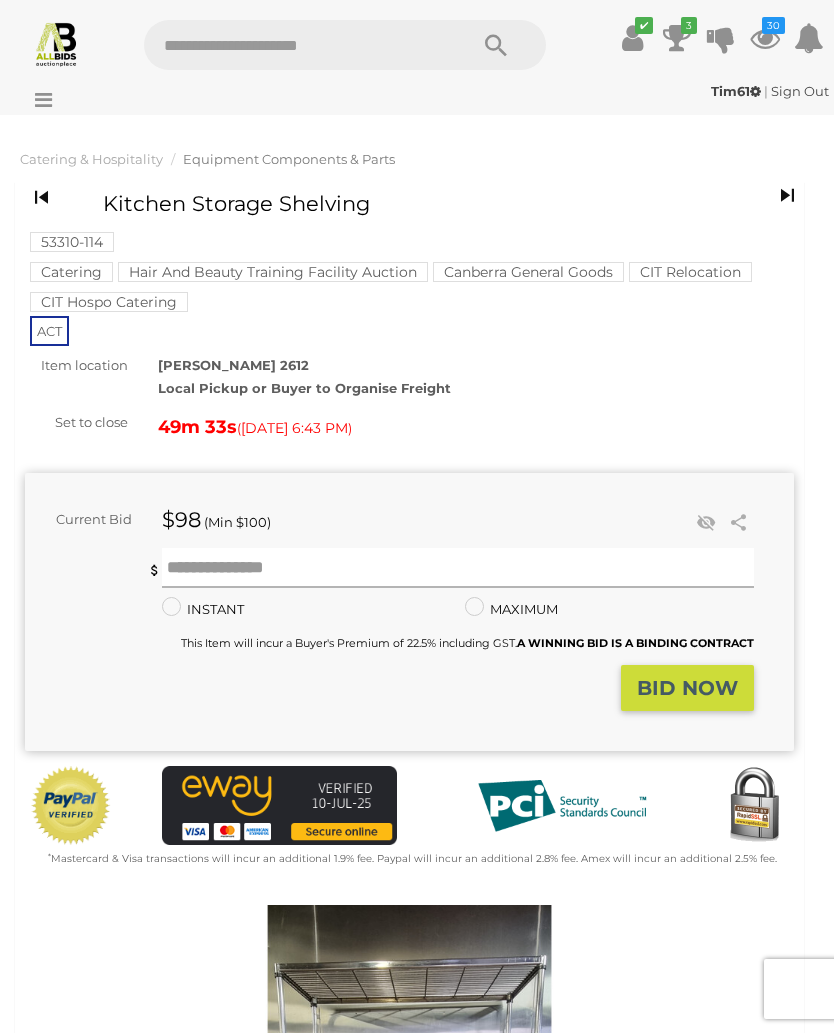 click at bounding box center (458, 568) 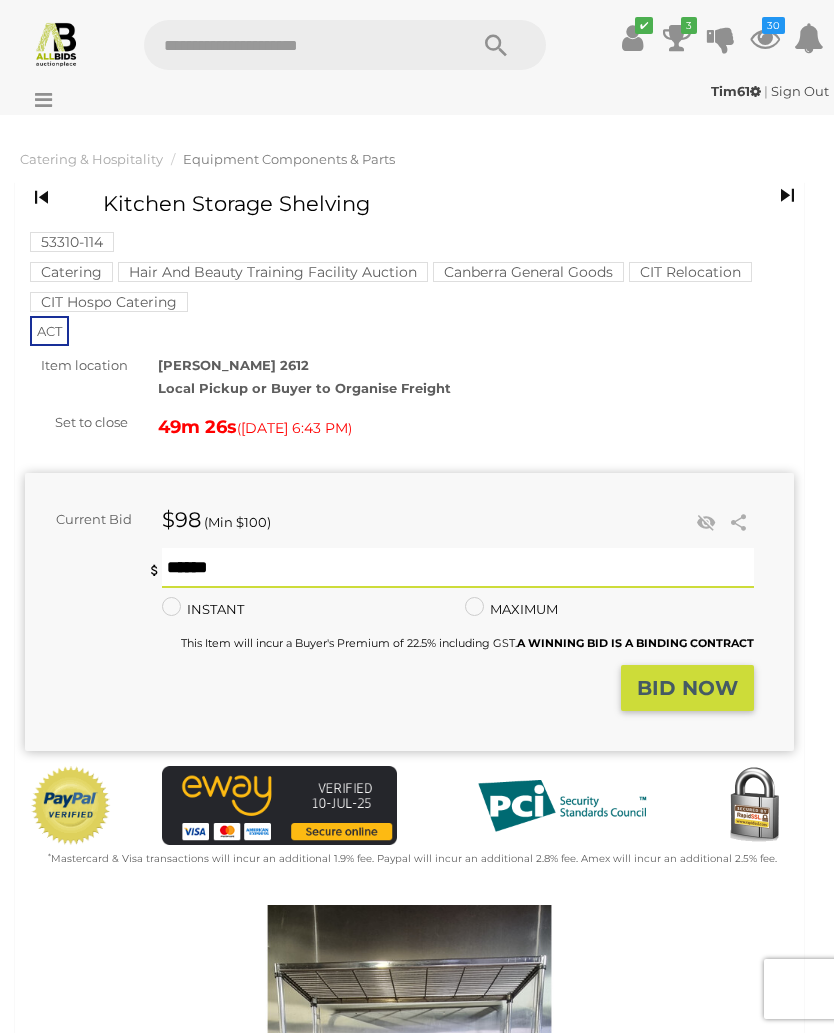 type on "***" 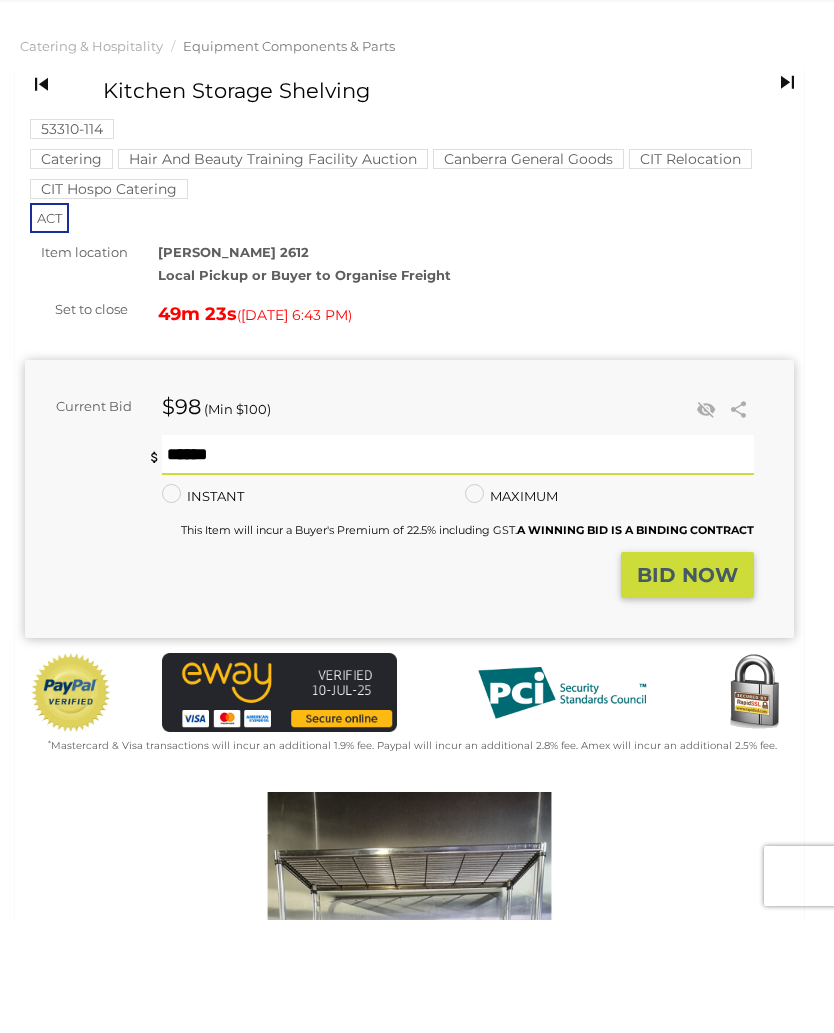 click on "BID NOW" at bounding box center [687, 688] 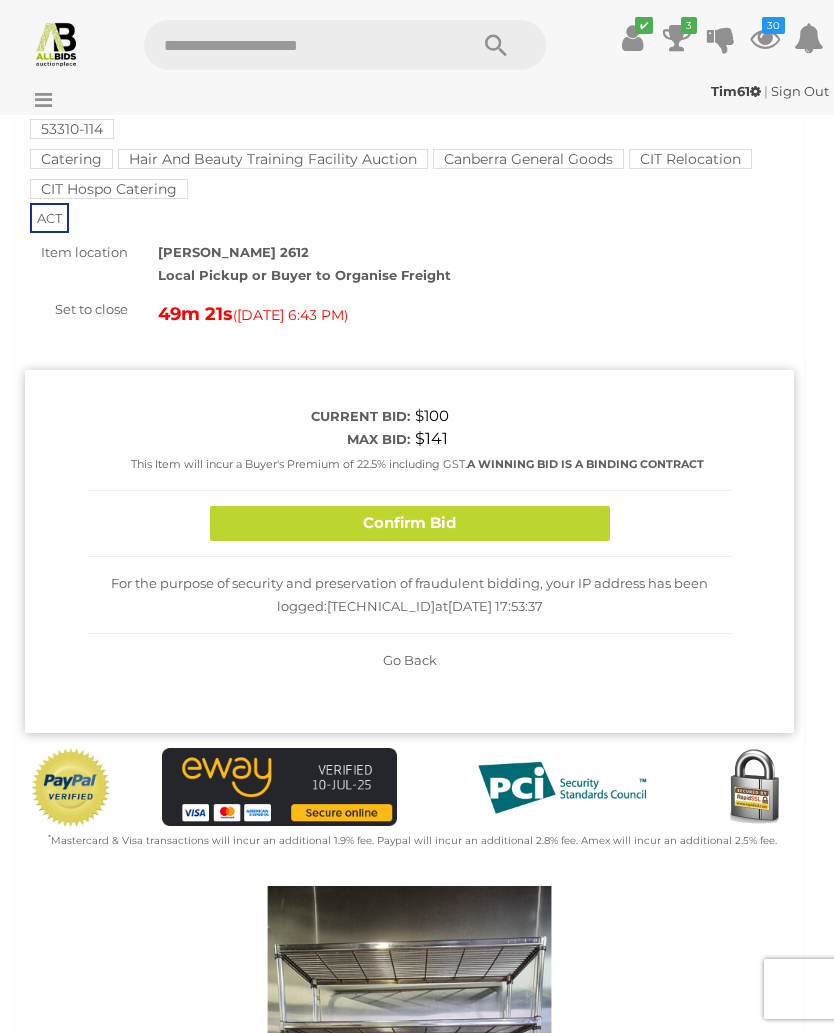 click on "Confirm Bid" at bounding box center (410, 523) 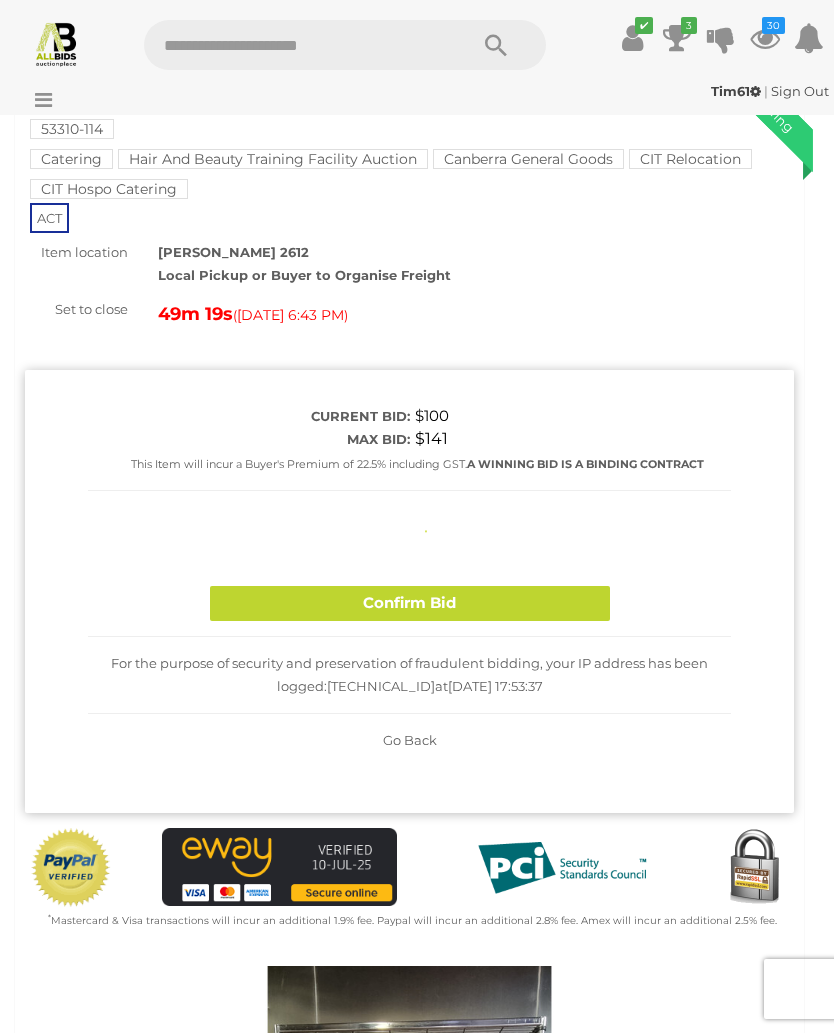 type 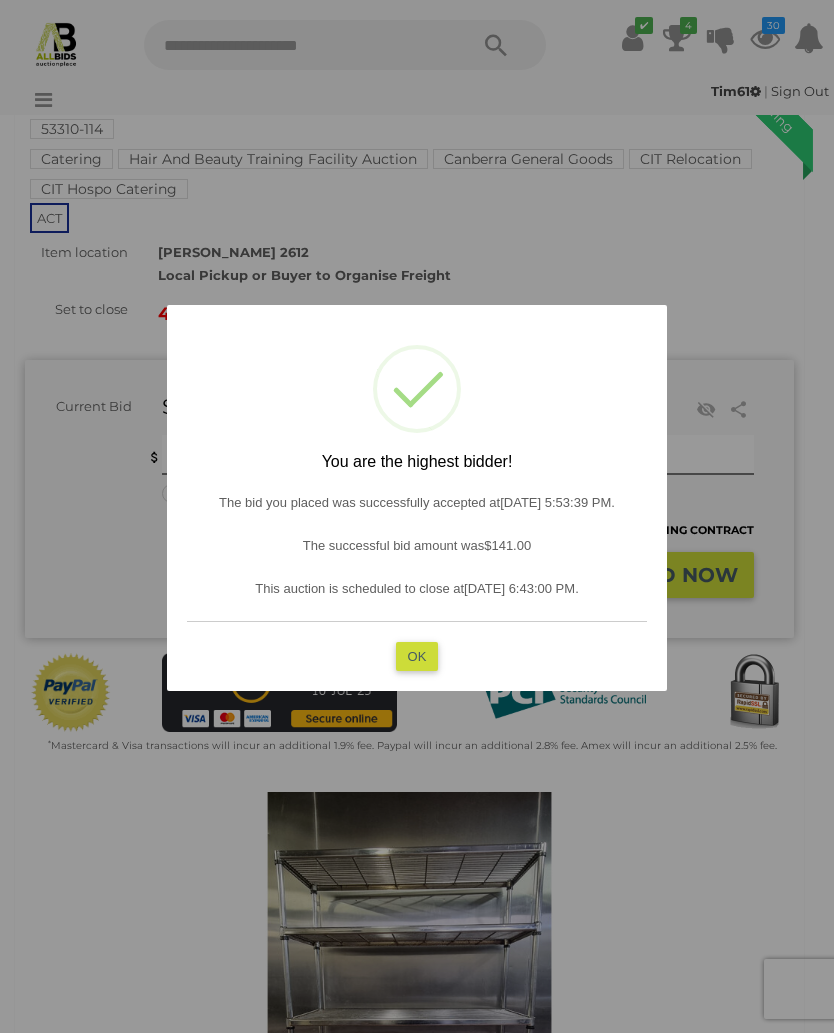 click on "OK" at bounding box center [417, 655] 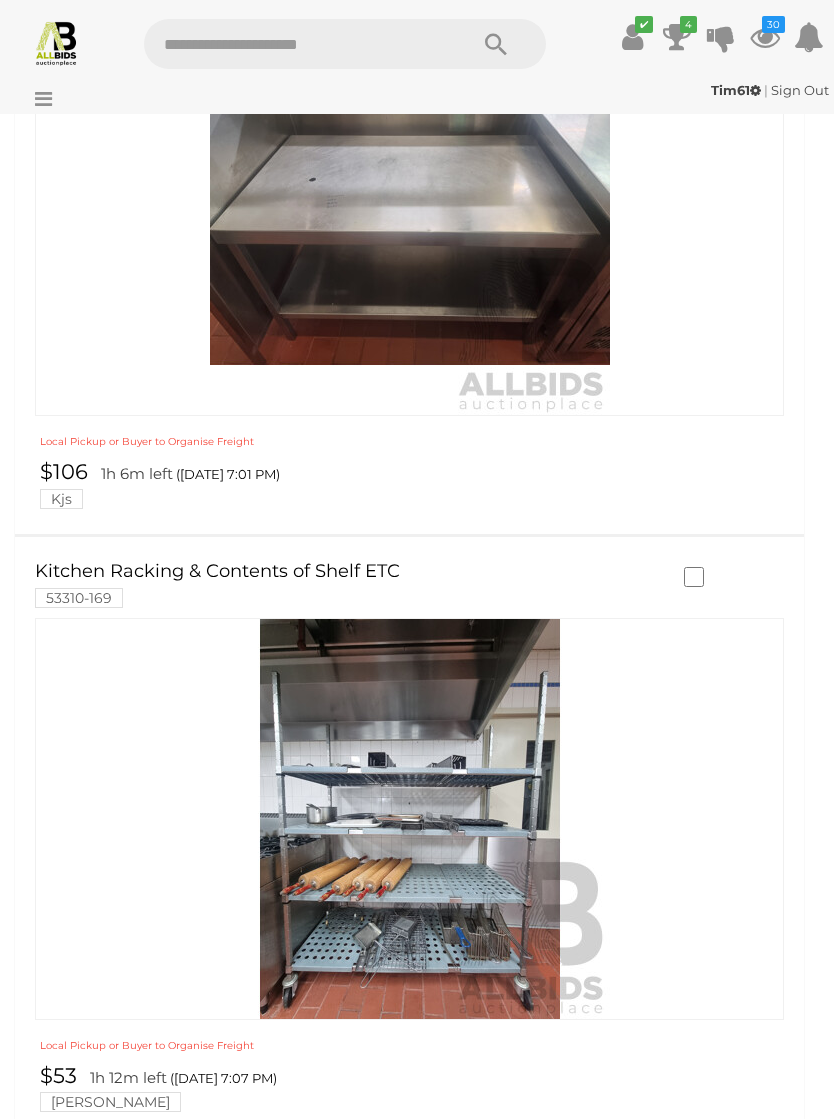 scroll, scrollTop: 4280, scrollLeft: 0, axis: vertical 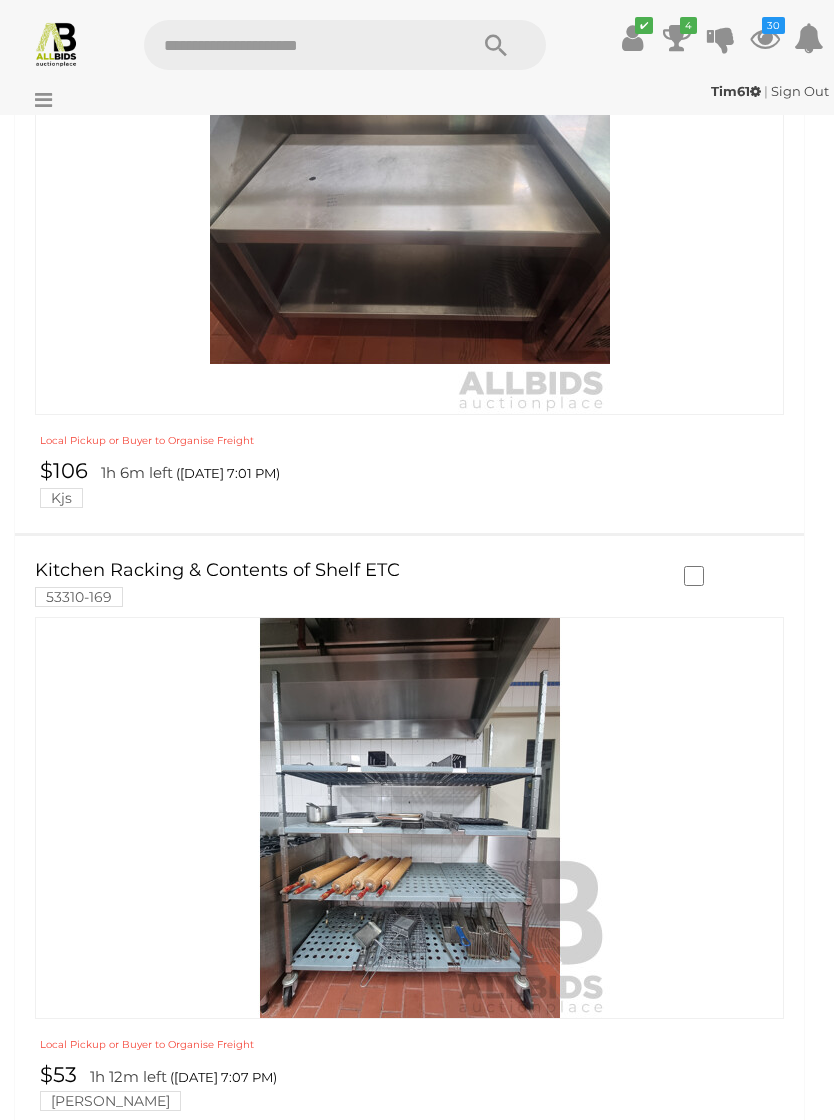 click at bounding box center [410, 818] 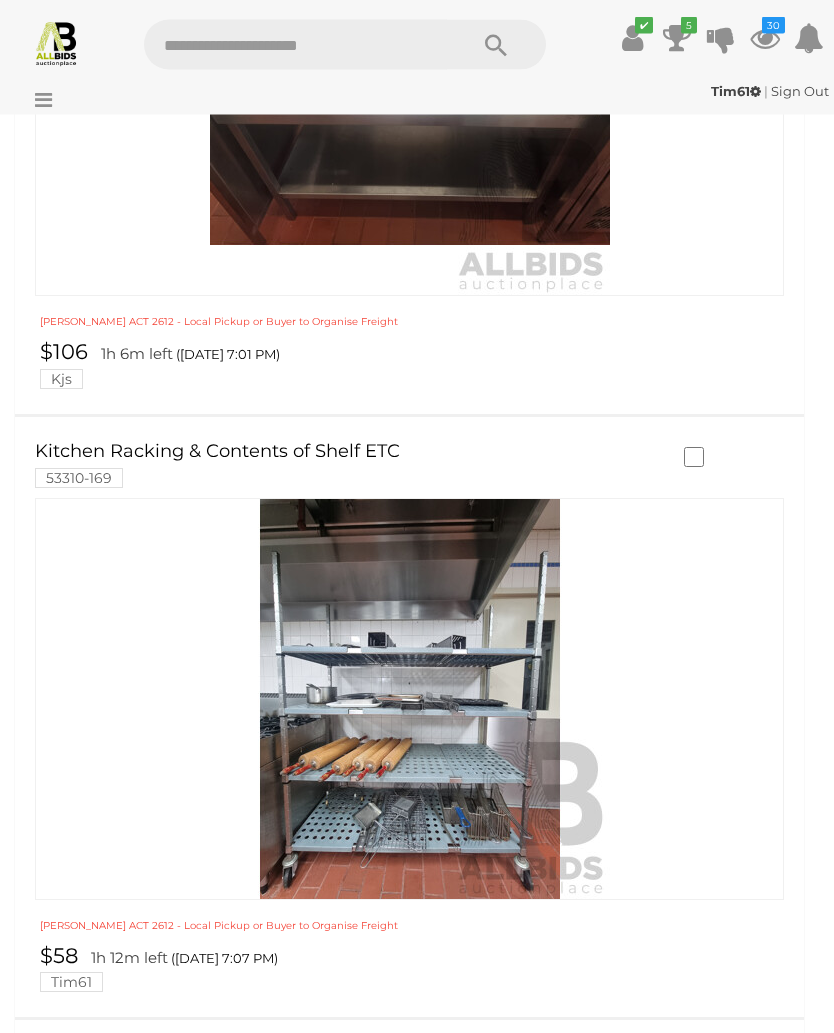 scroll, scrollTop: 4368, scrollLeft: 0, axis: vertical 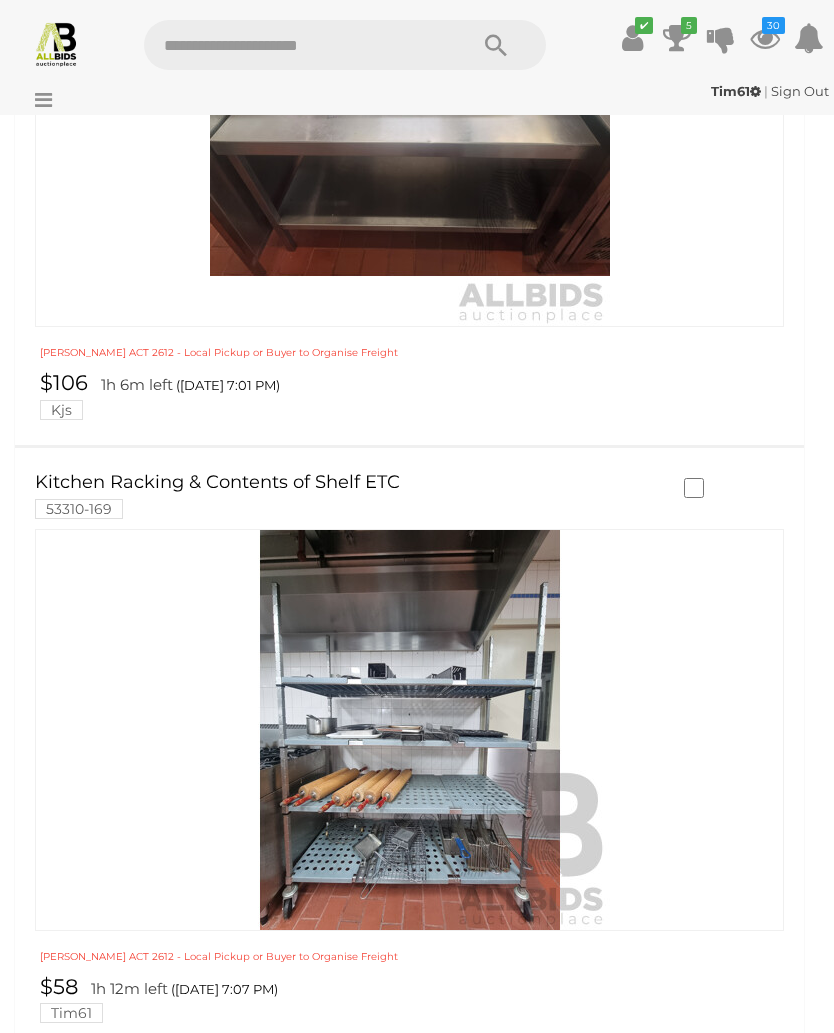 click at bounding box center [410, 2362] 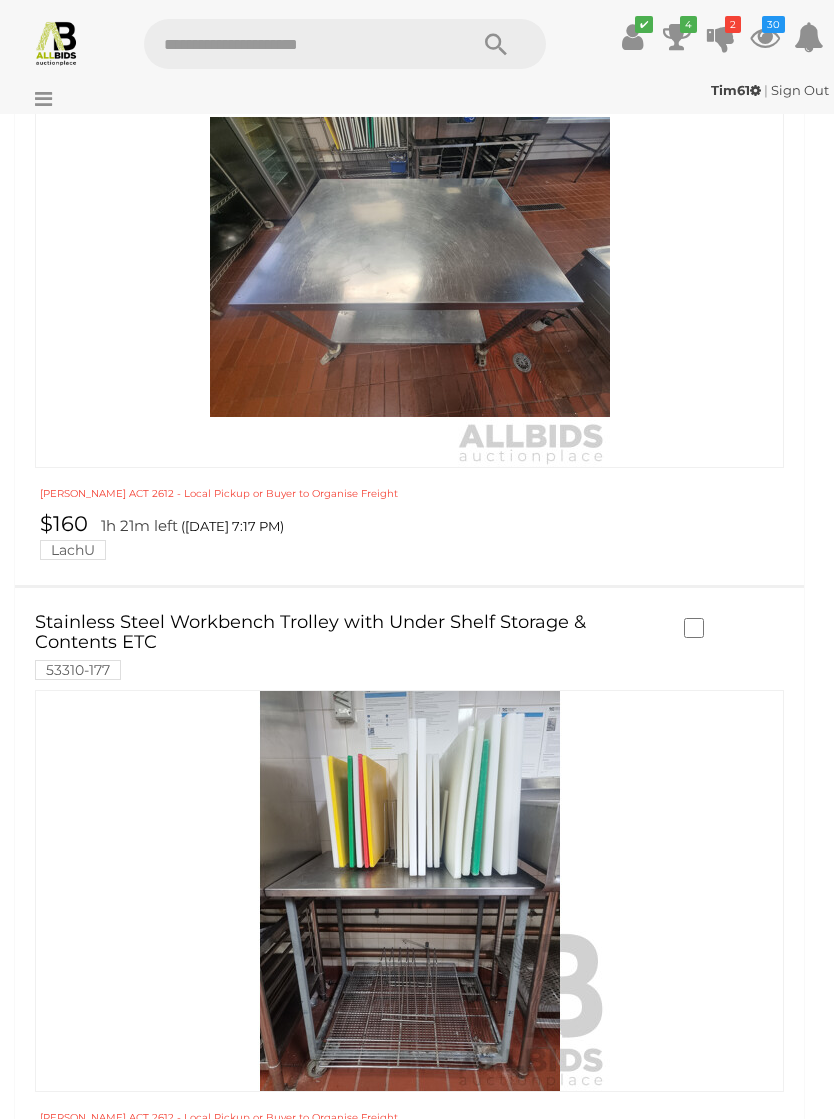 scroll, scrollTop: 5435, scrollLeft: 0, axis: vertical 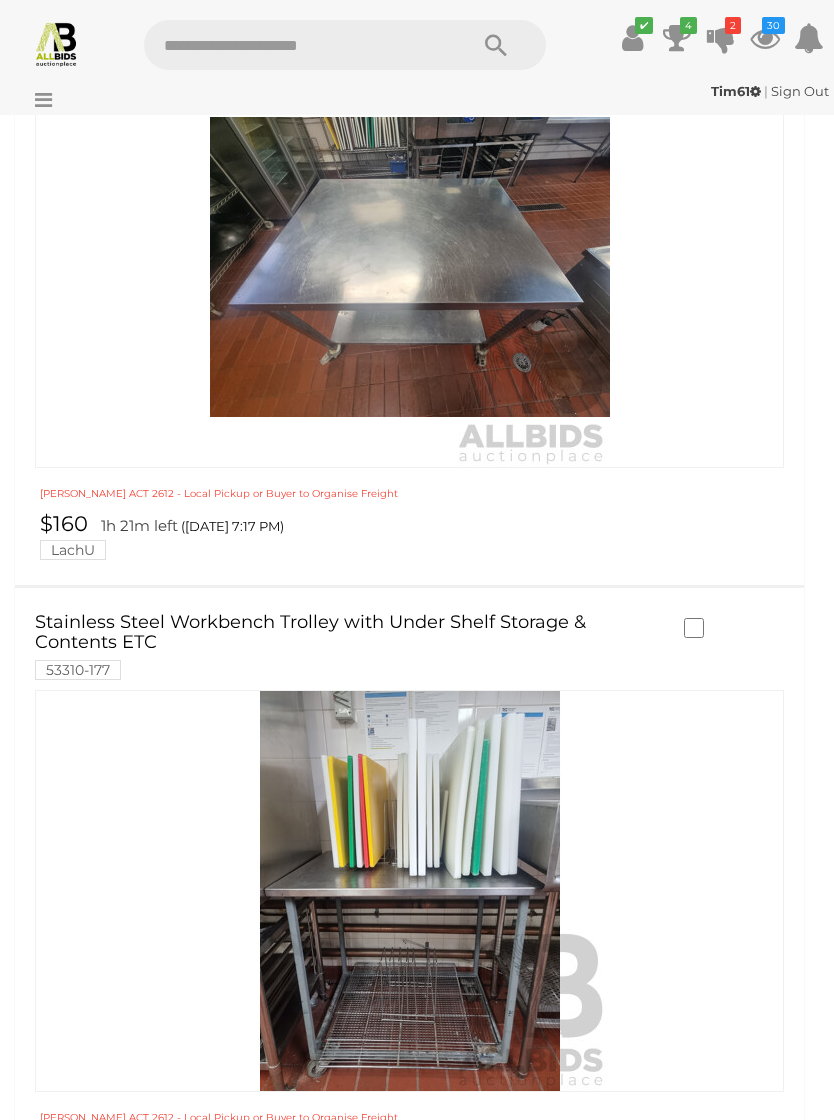 click at bounding box center [410, 2726] 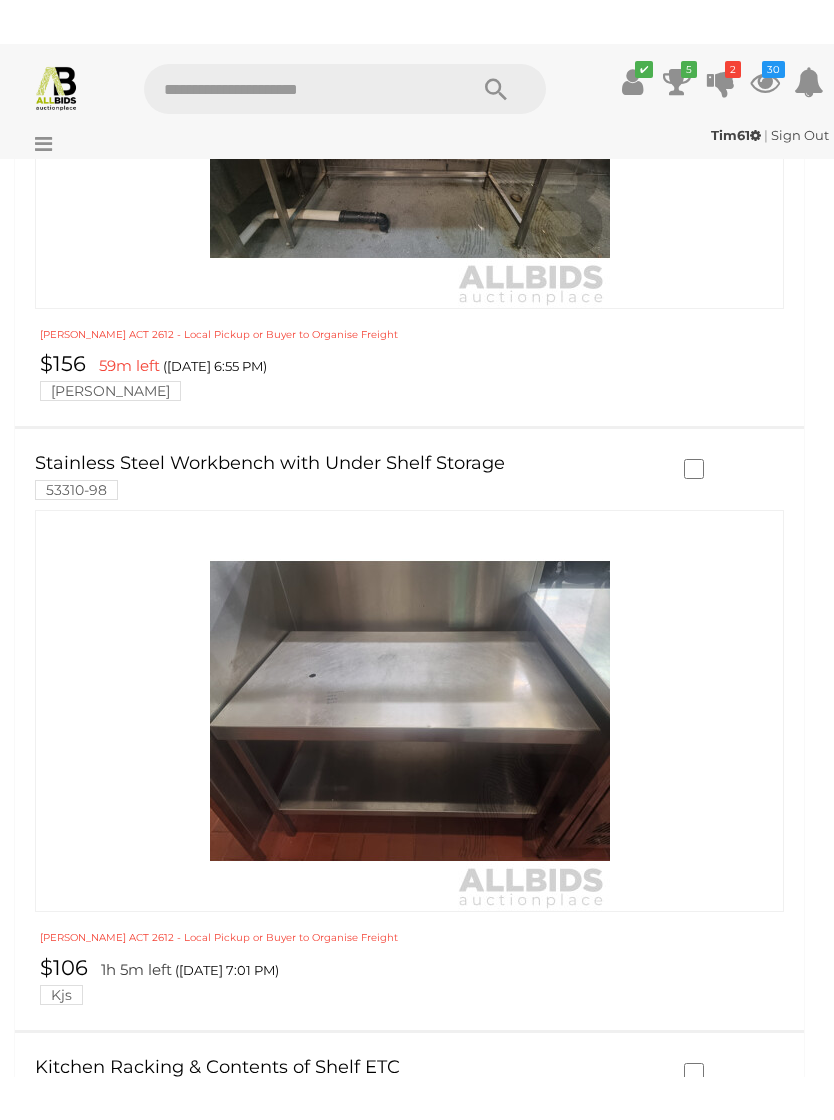 scroll, scrollTop: 3766, scrollLeft: 0, axis: vertical 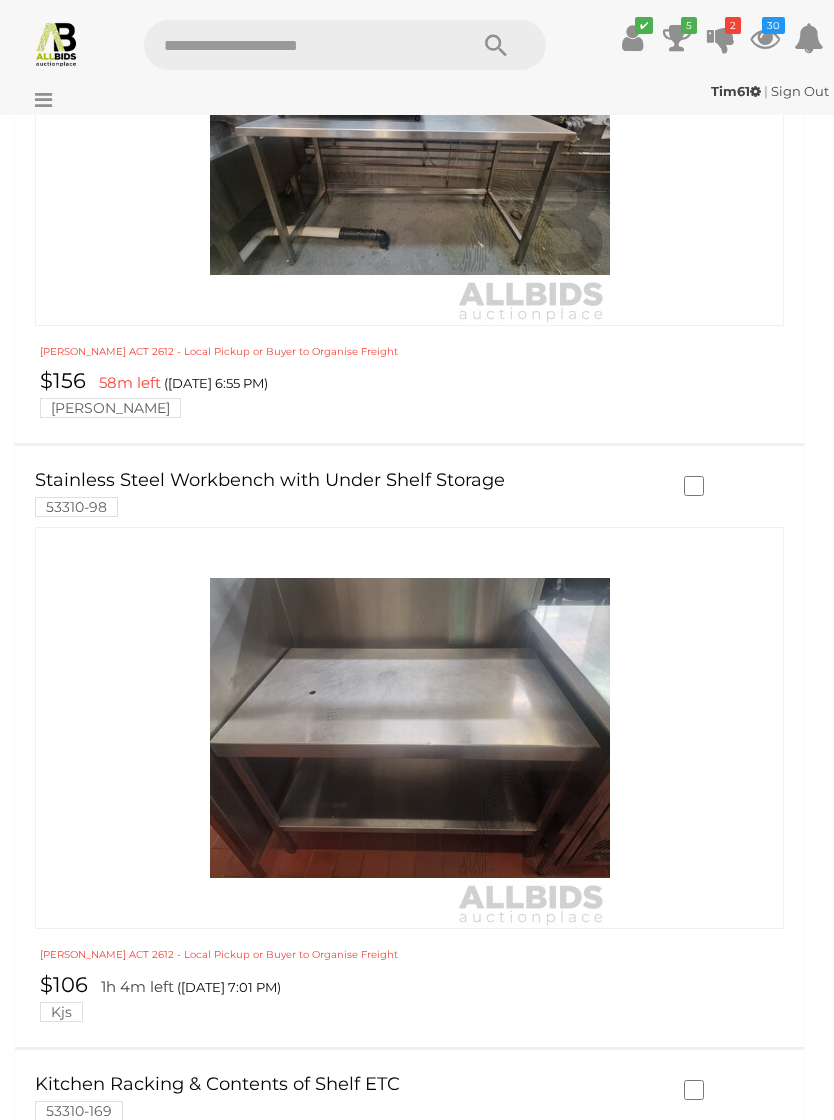 click at bounding box center (409, 2560) 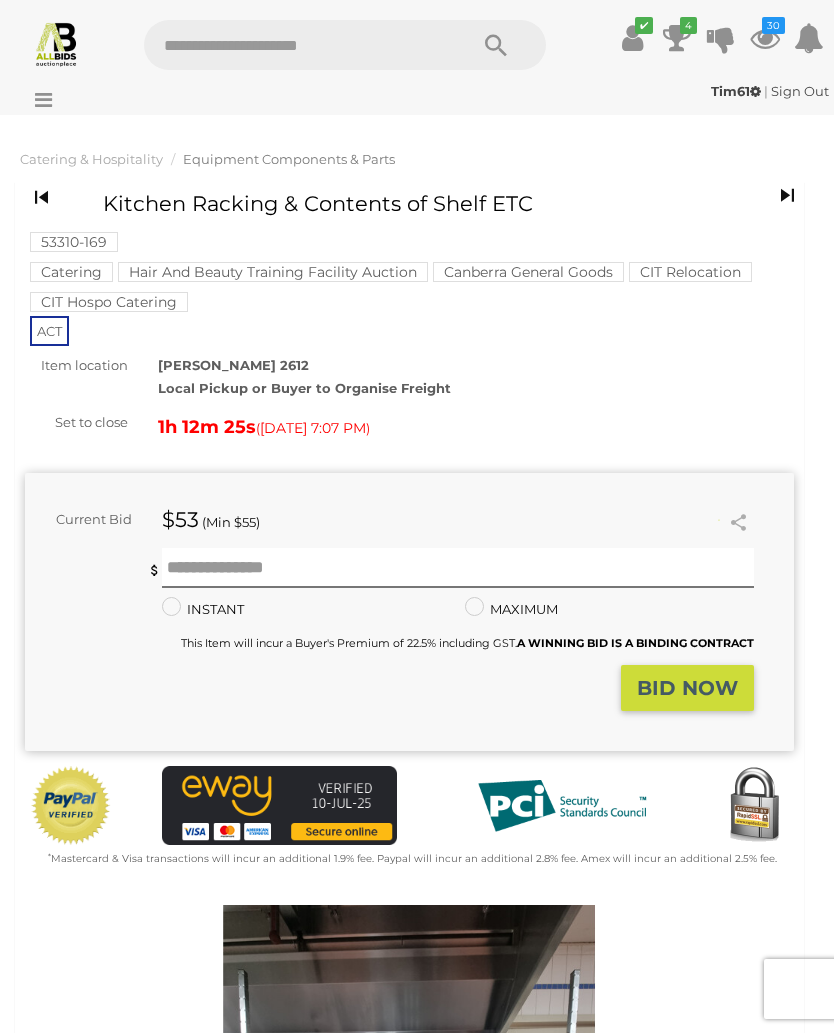 scroll, scrollTop: 0, scrollLeft: 0, axis: both 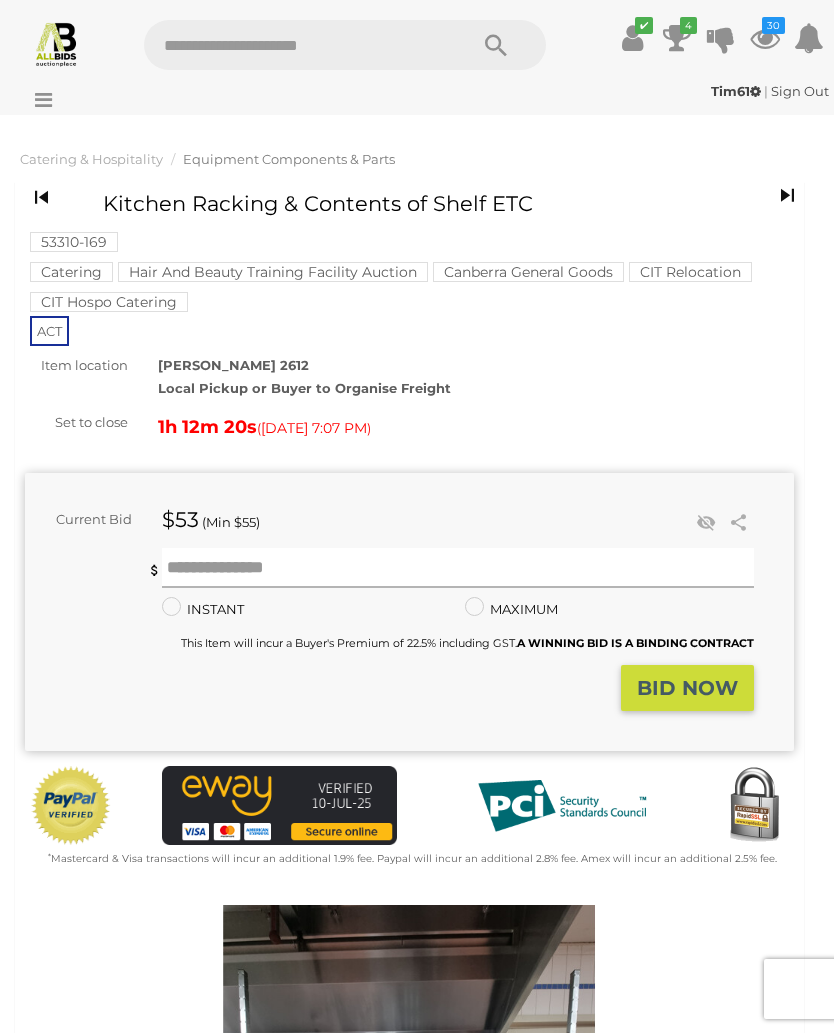 click at bounding box center [458, 568] 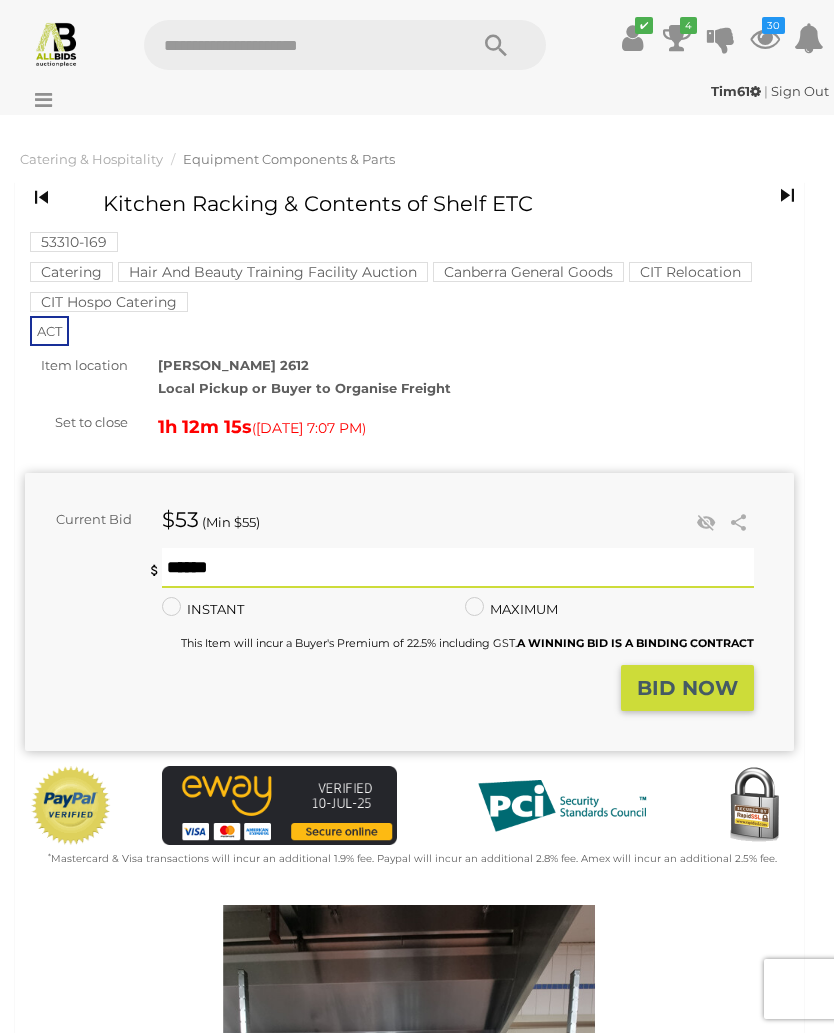 type on "***" 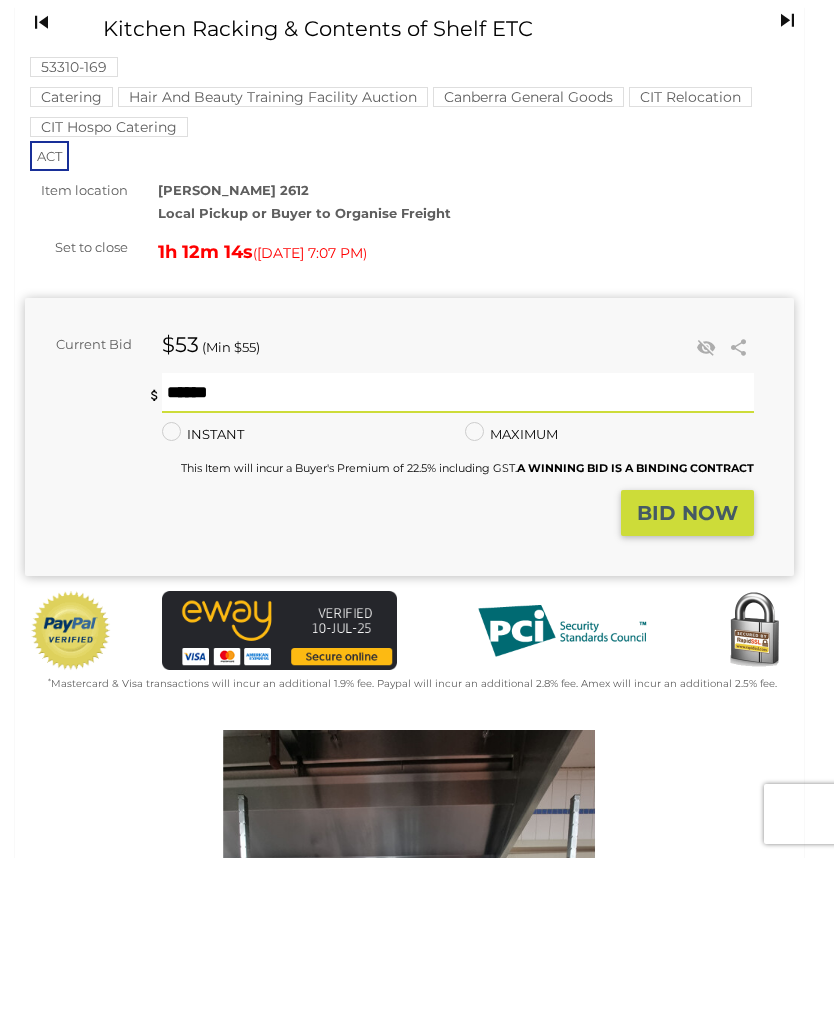 click on "BID NOW" at bounding box center (687, 688) 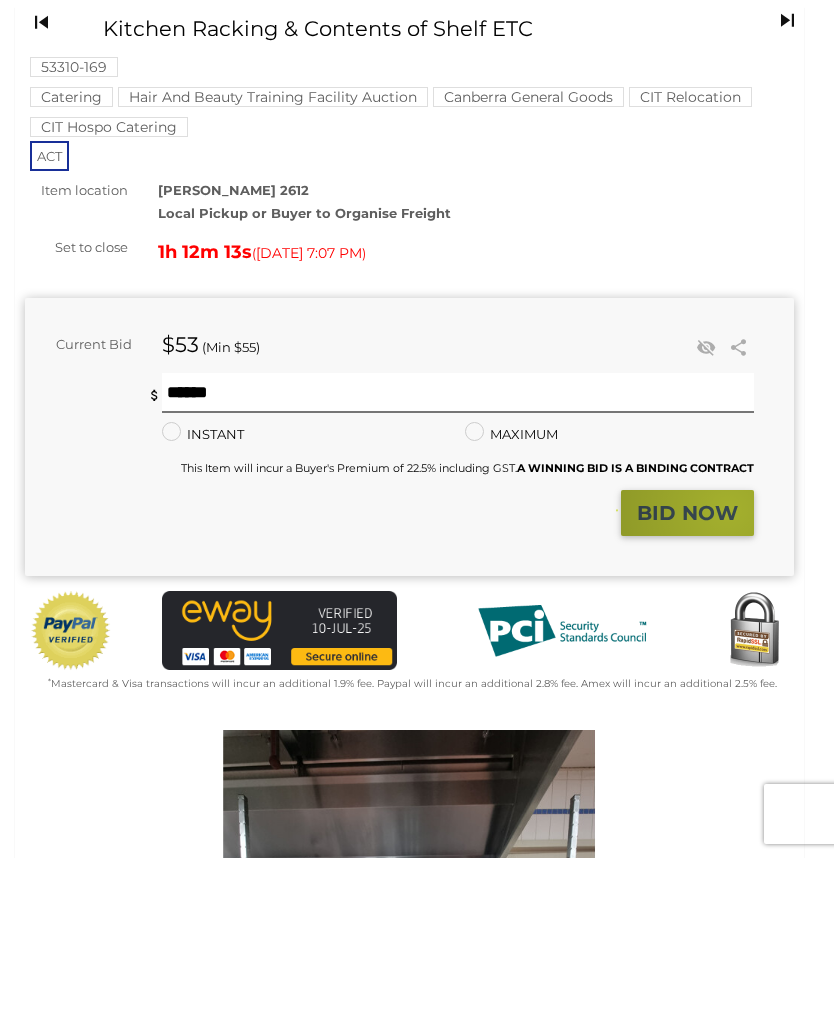 scroll, scrollTop: 175, scrollLeft: 0, axis: vertical 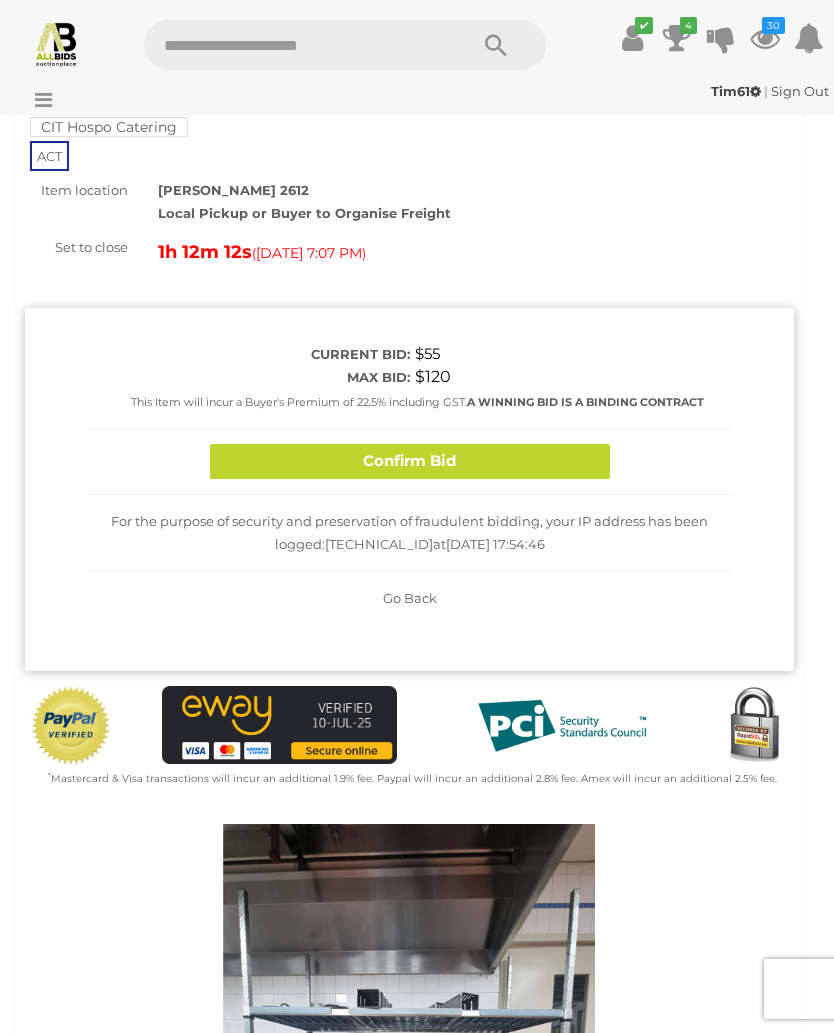click on "Confirm Bid" at bounding box center [410, 461] 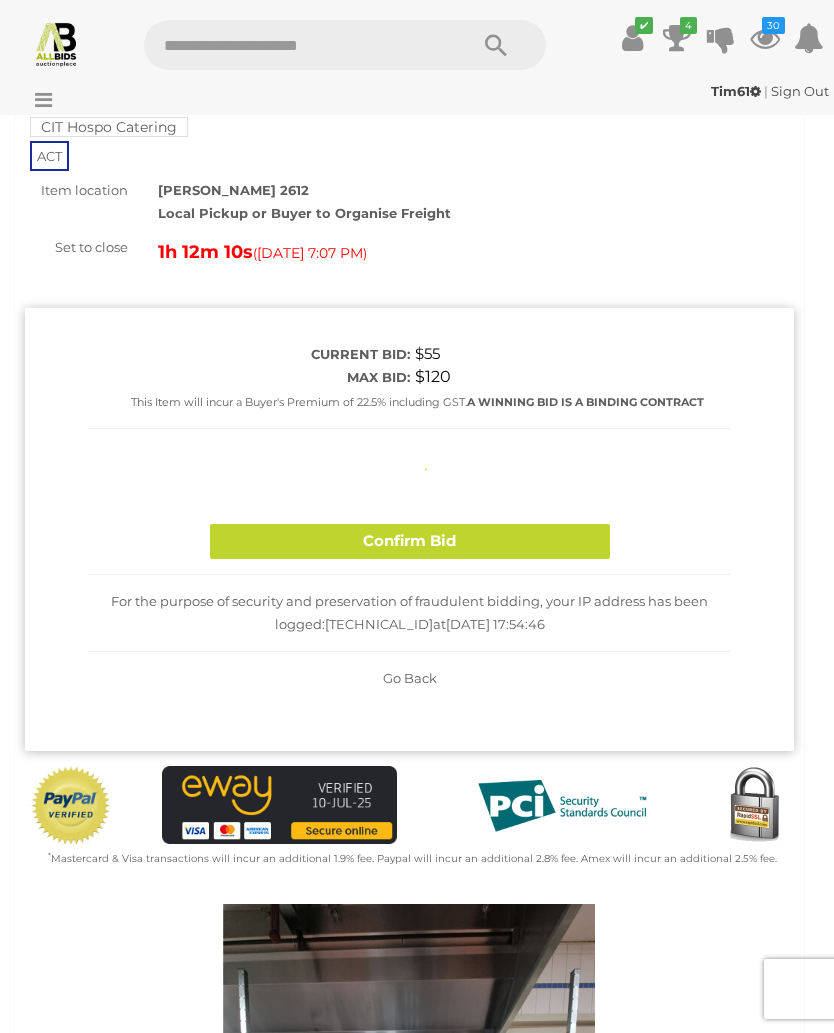 type 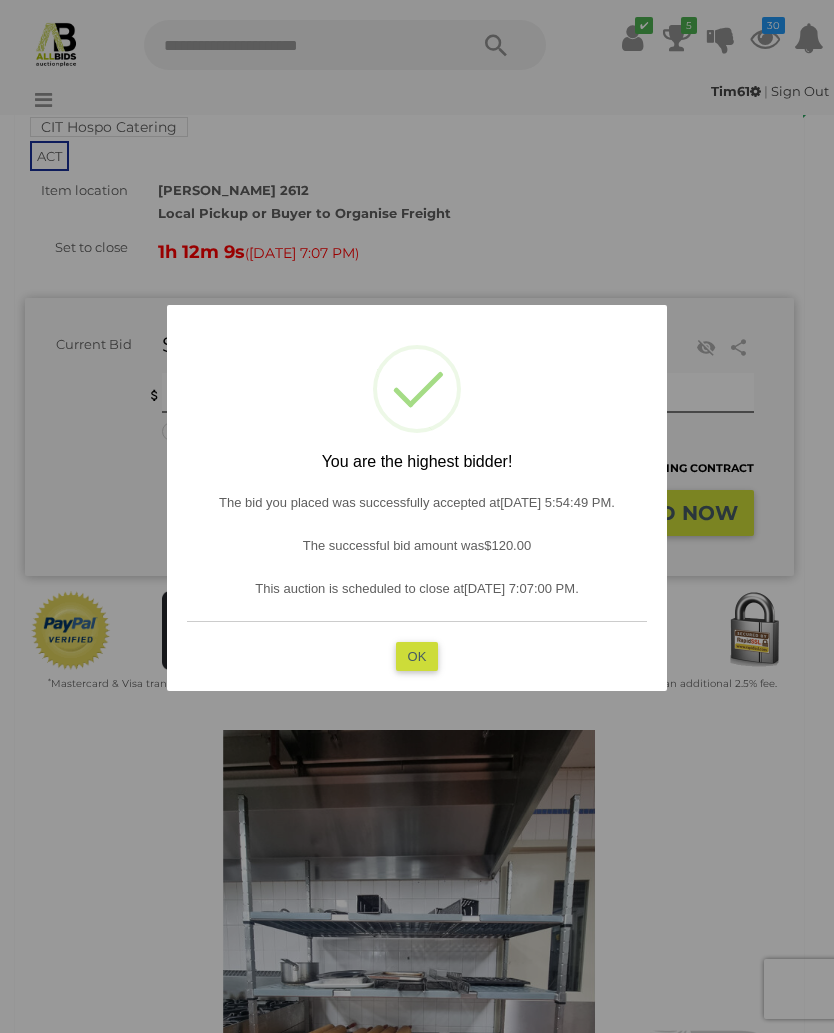 click on "OK" at bounding box center [417, 655] 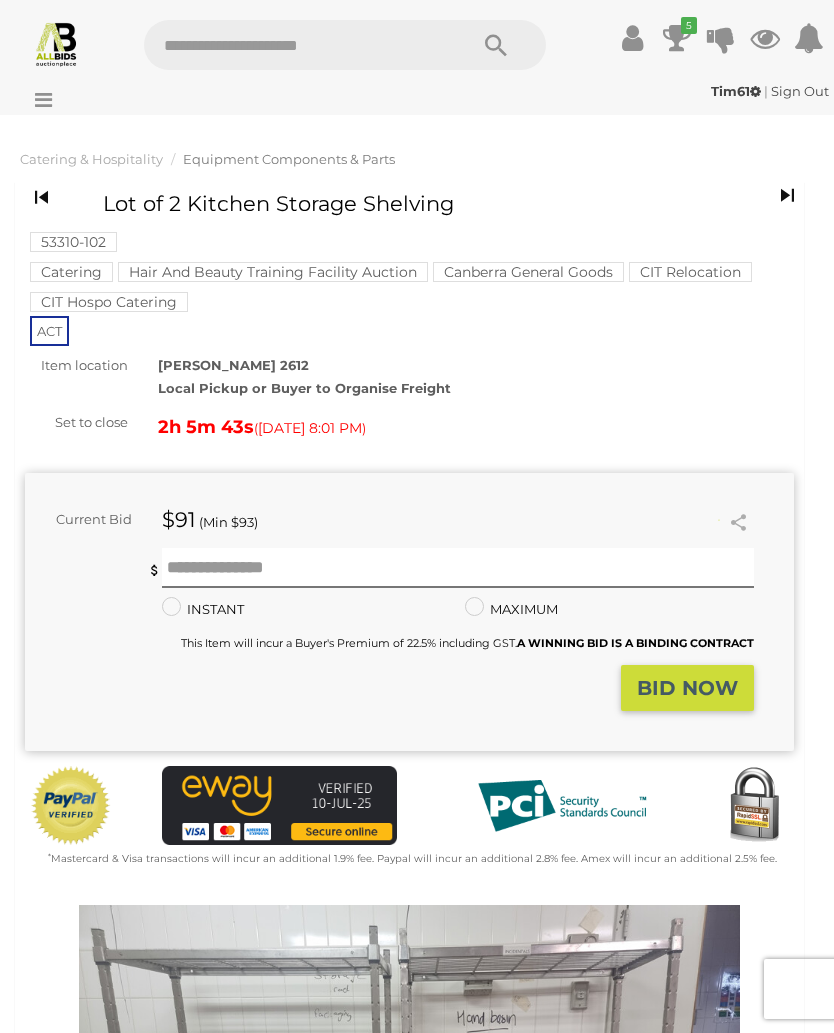 scroll, scrollTop: 0, scrollLeft: 0, axis: both 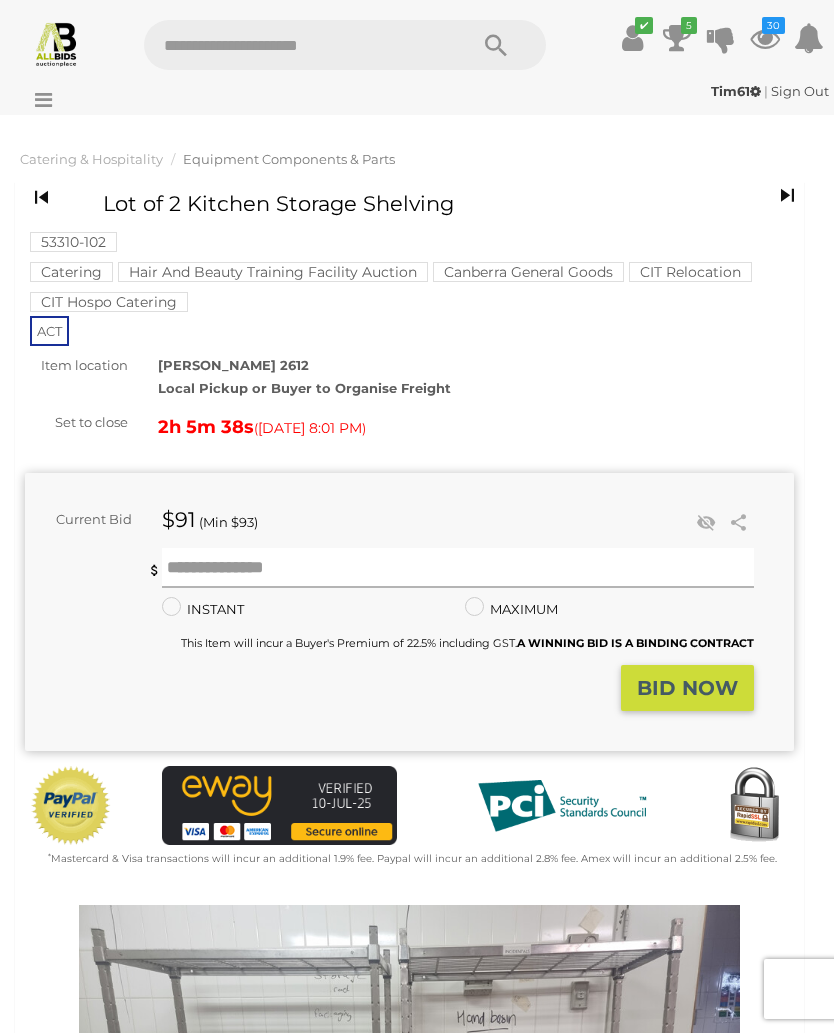 click at bounding box center (458, 568) 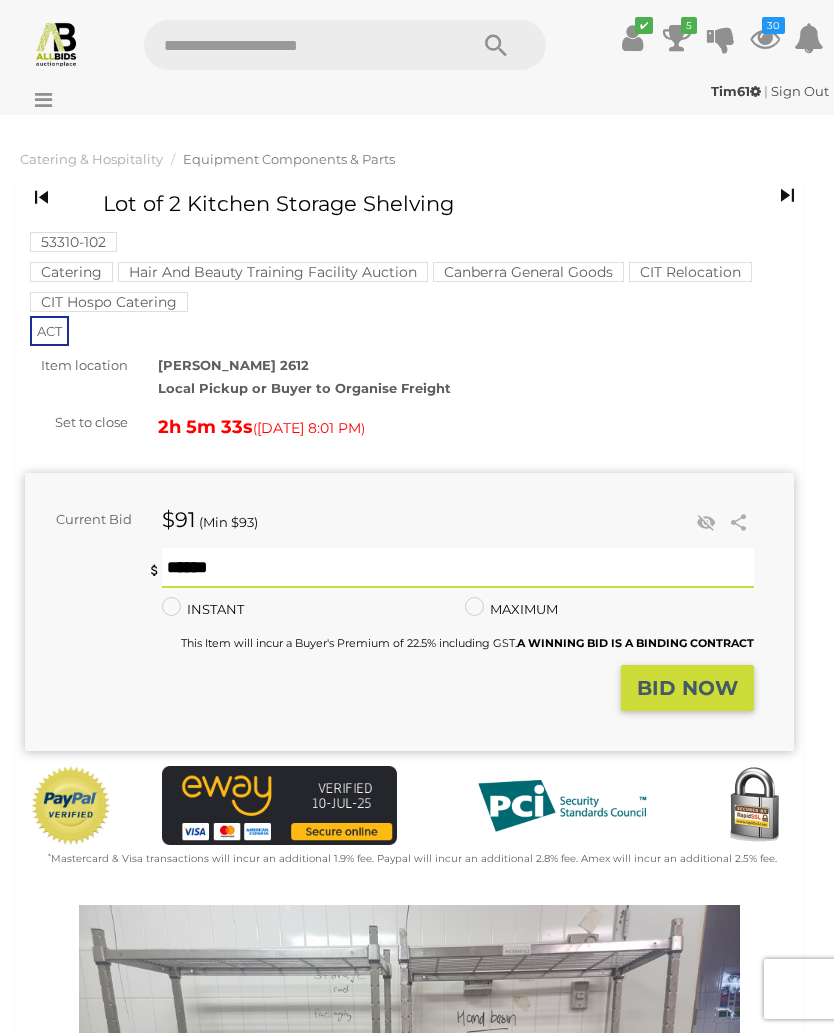 type on "***" 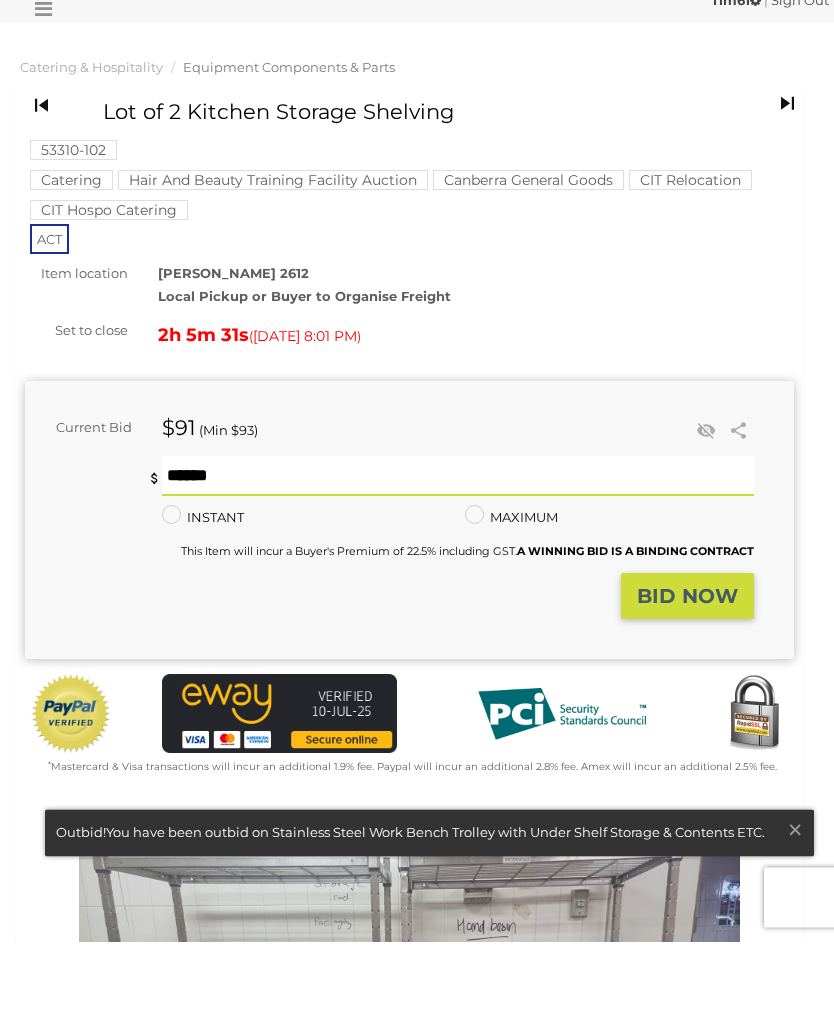 click on "BID NOW" at bounding box center (687, 688) 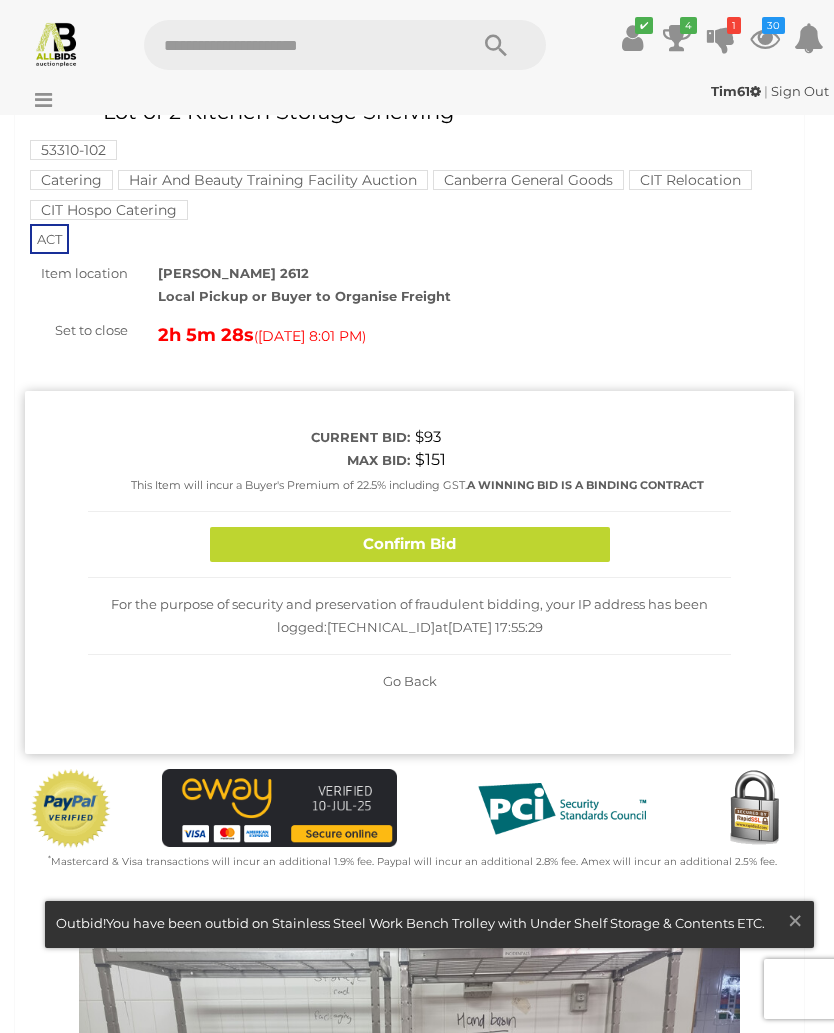 click on "Confirm Bid" at bounding box center (410, 544) 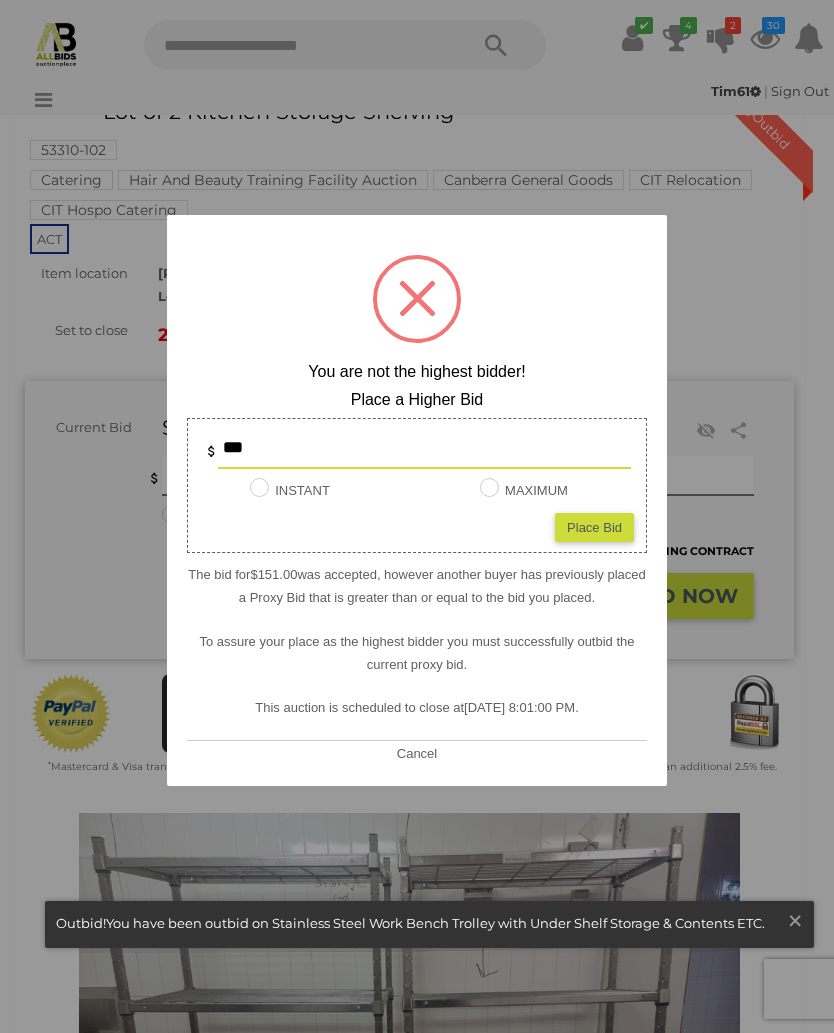 click on "Place Bid" at bounding box center (594, 526) 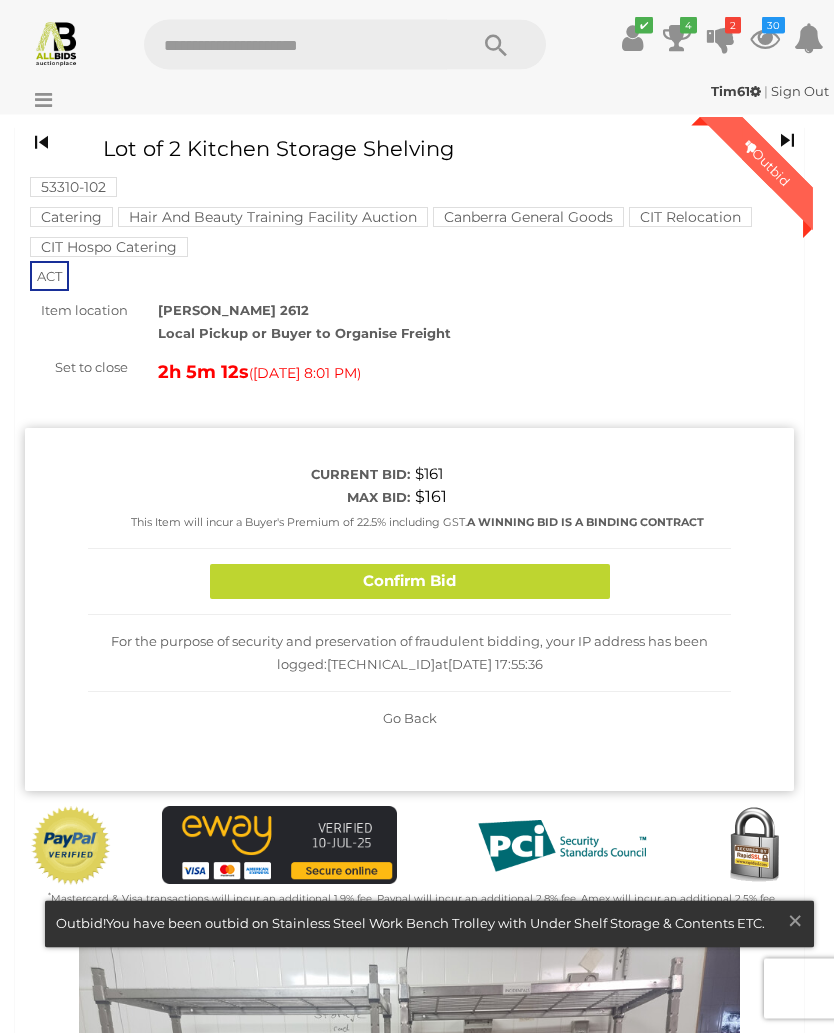 scroll, scrollTop: 14, scrollLeft: 0, axis: vertical 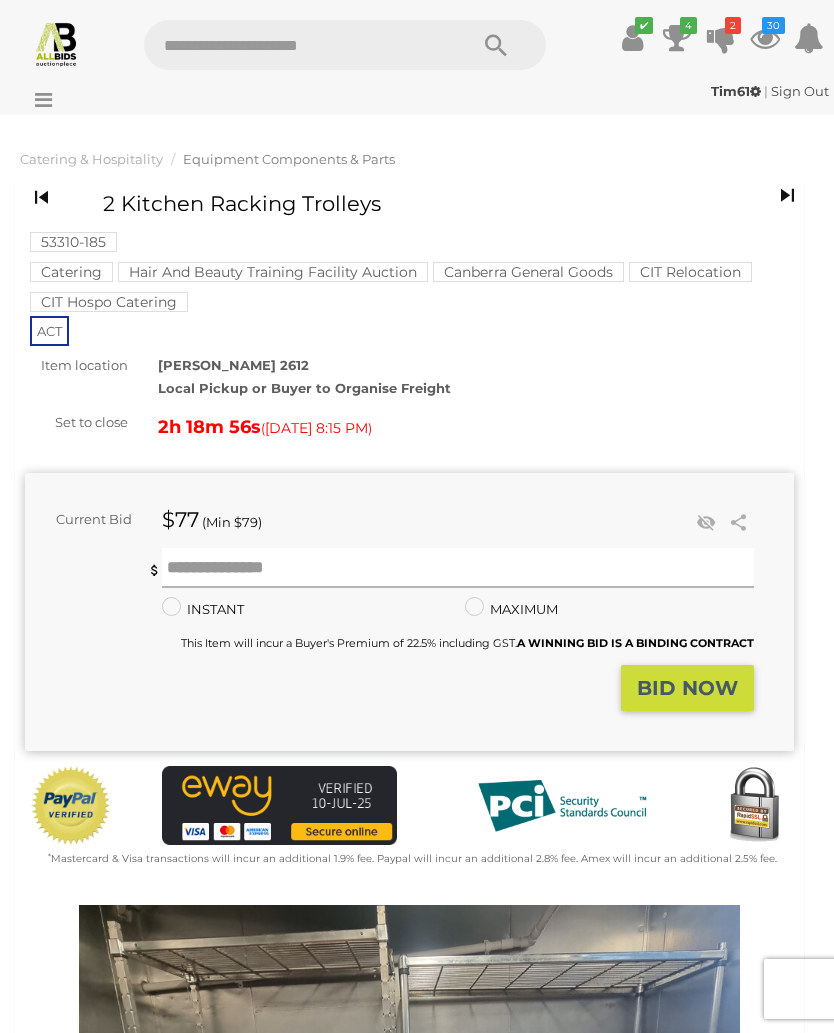 click at bounding box center [458, 568] 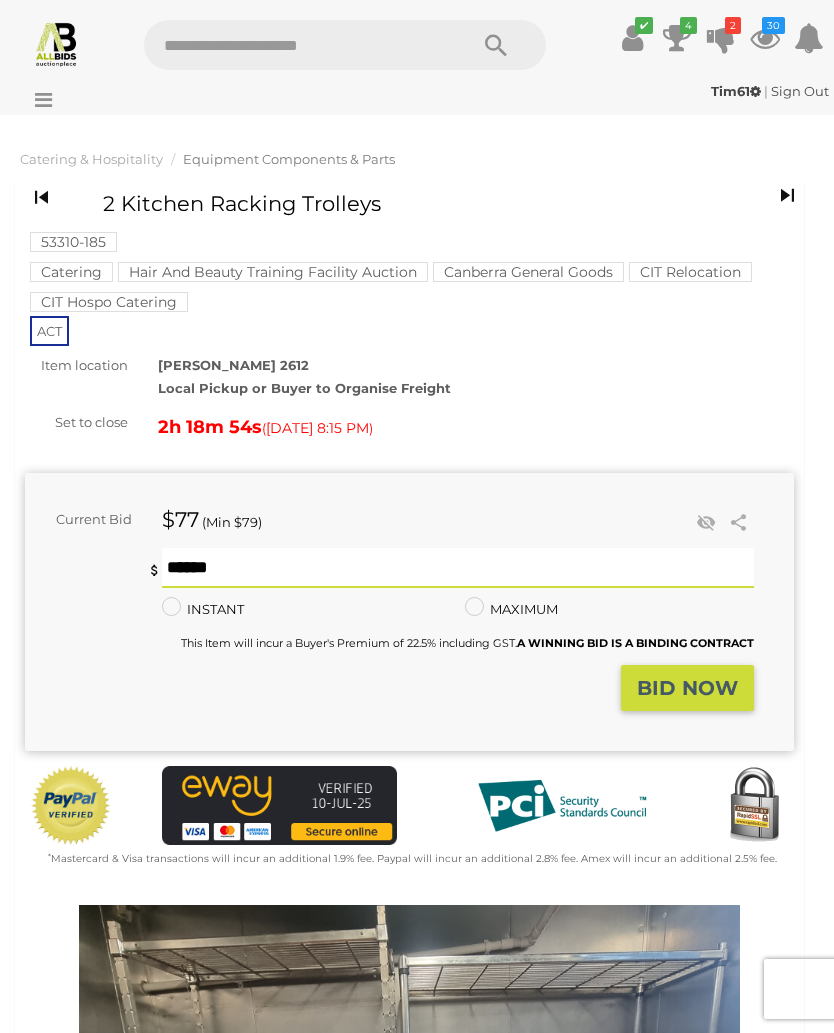type on "***" 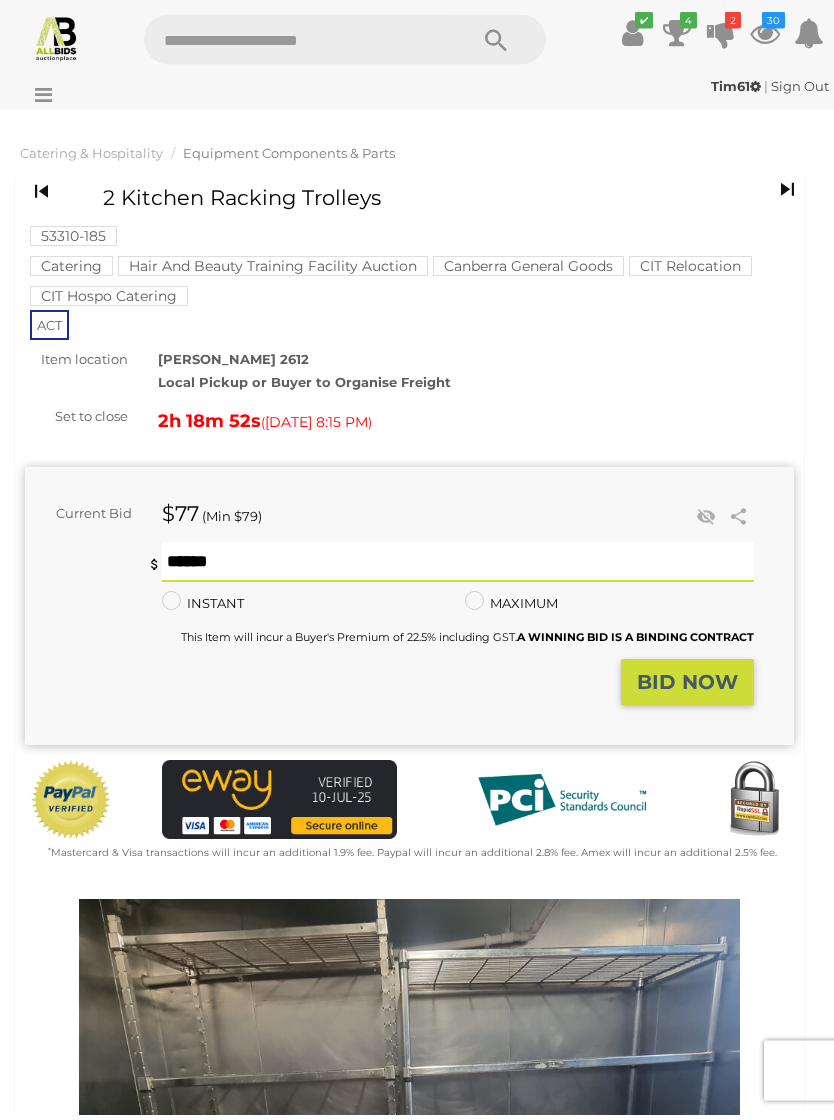 click on "BID NOW" at bounding box center [687, 688] 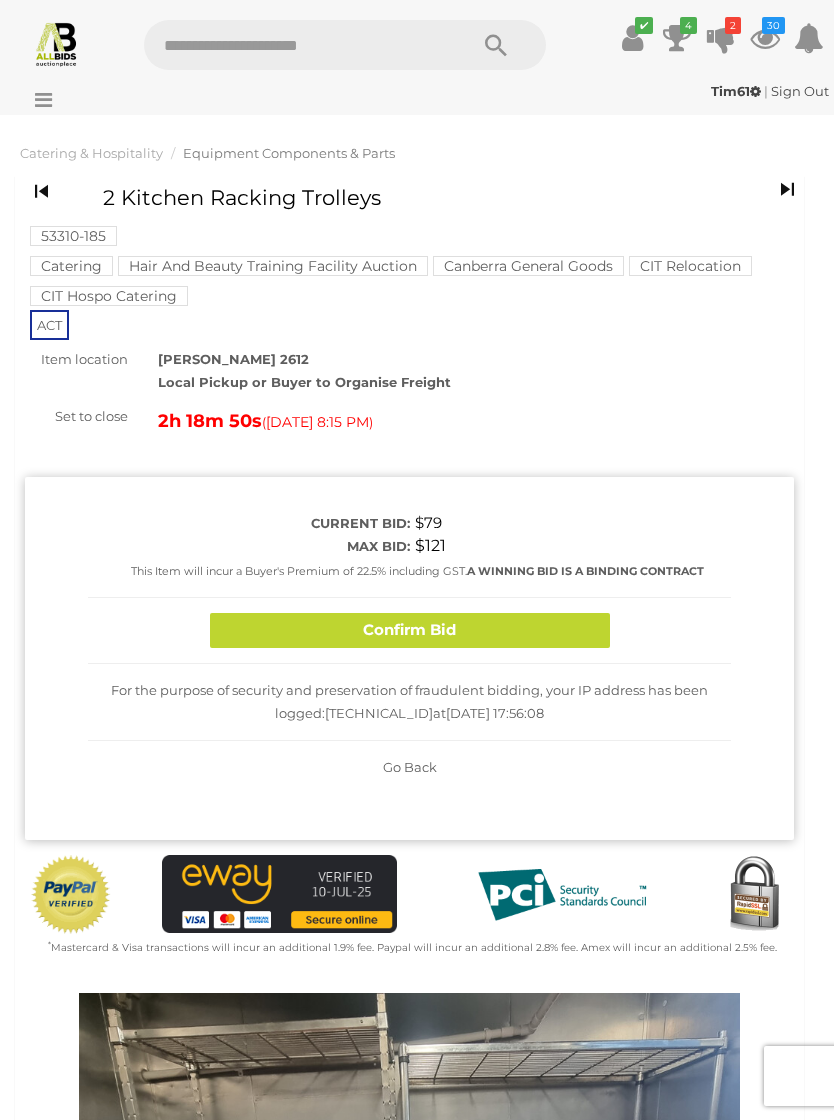 click on "Confirm Bid" at bounding box center (410, 630) 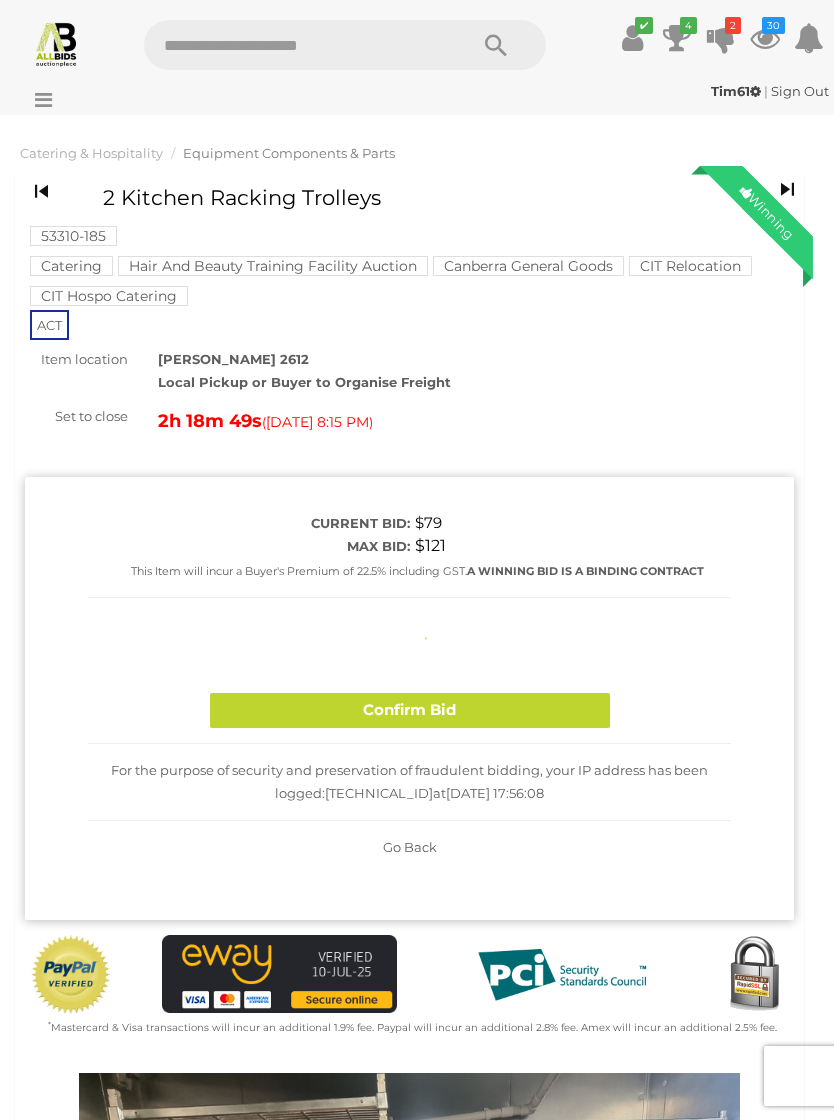 type 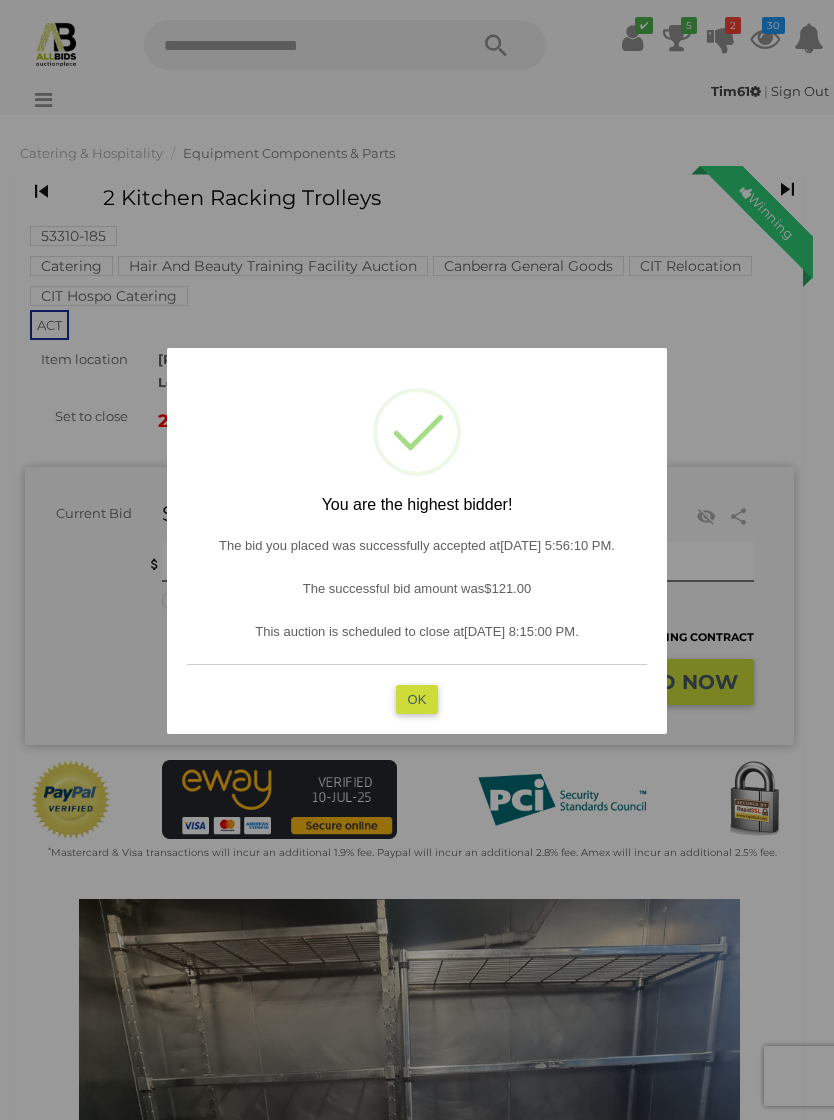 click on "OK" at bounding box center (417, 699) 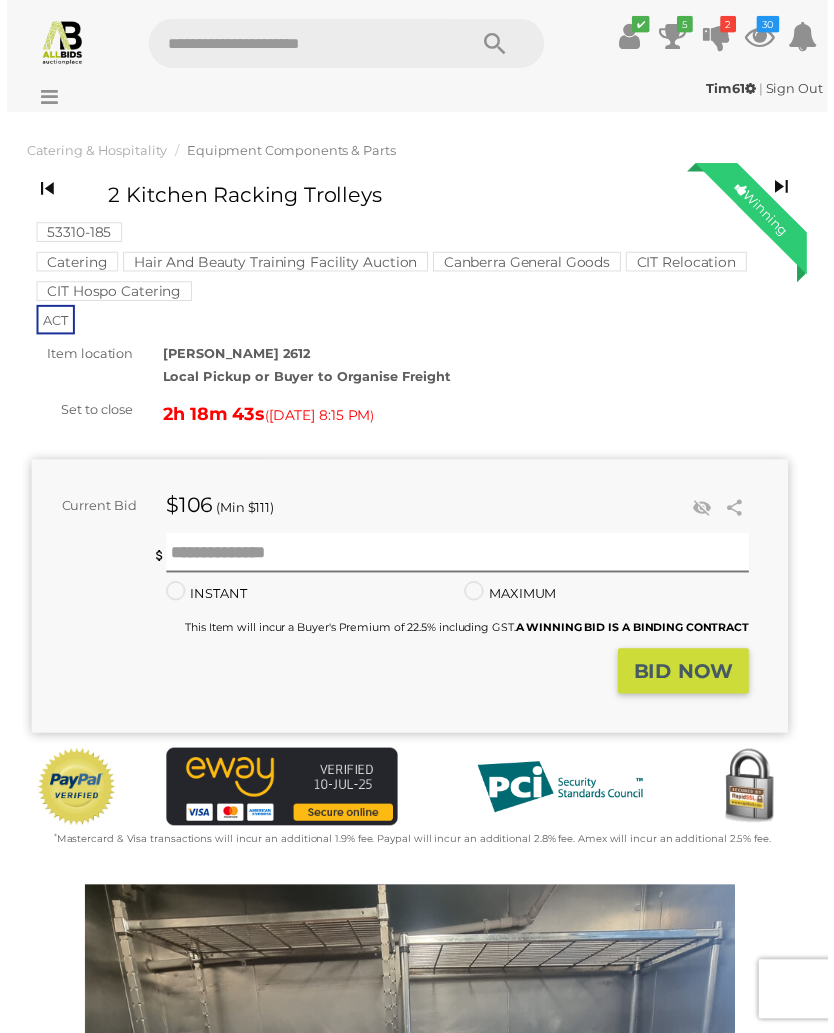 scroll, scrollTop: 22, scrollLeft: 0, axis: vertical 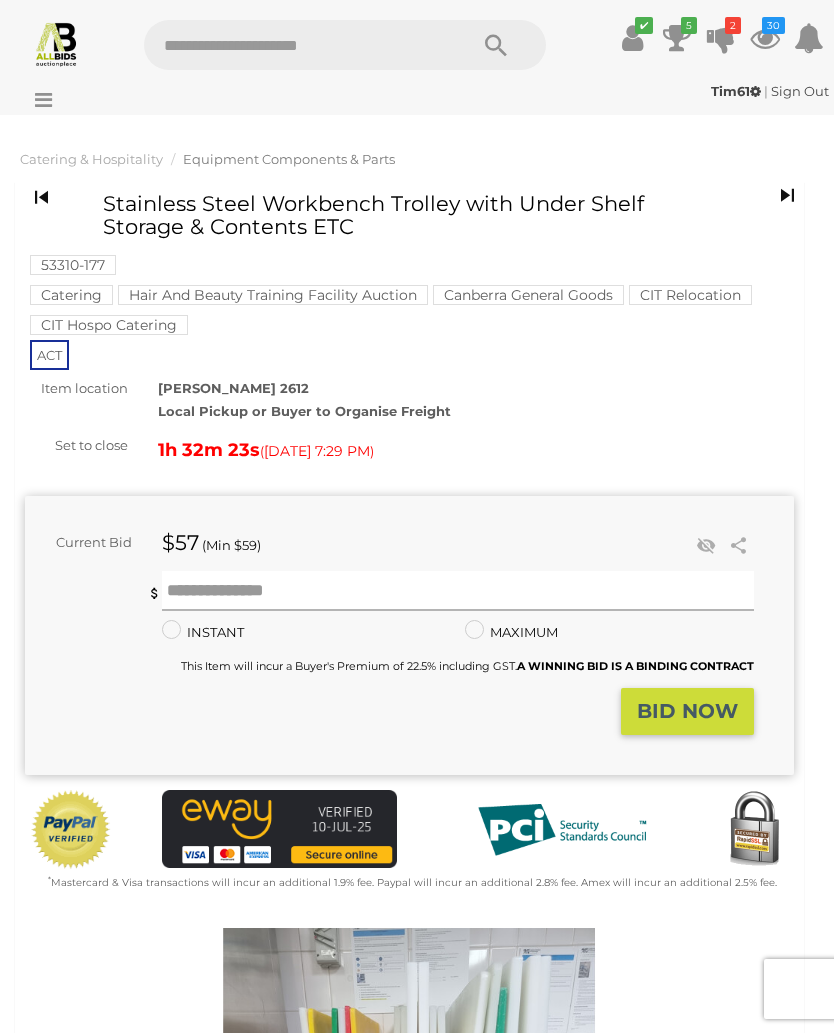 click at bounding box center (458, 591) 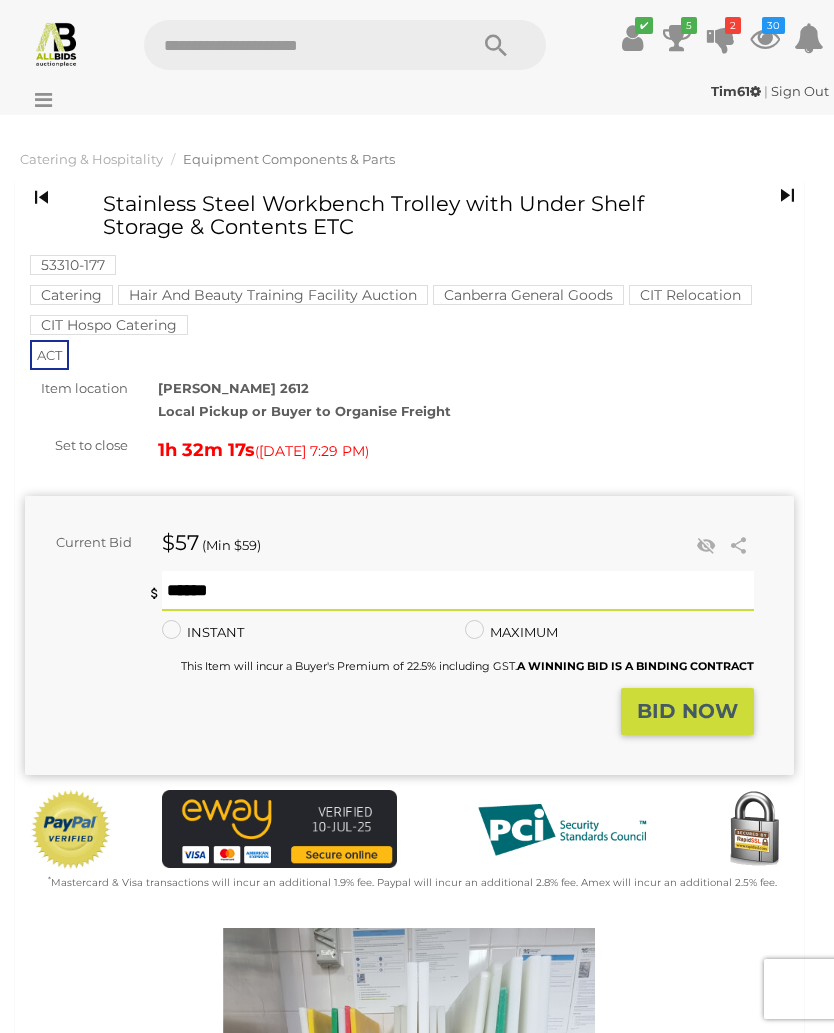 type on "***" 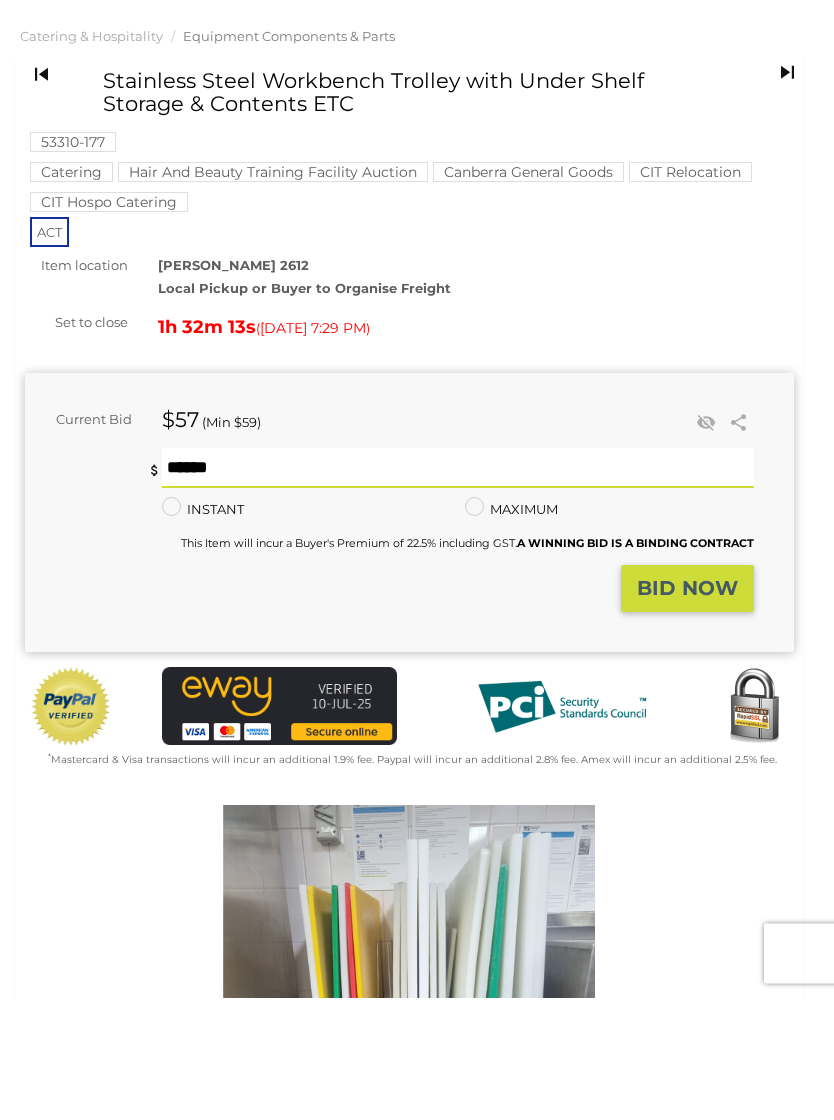 click on "BID NOW" at bounding box center [687, 711] 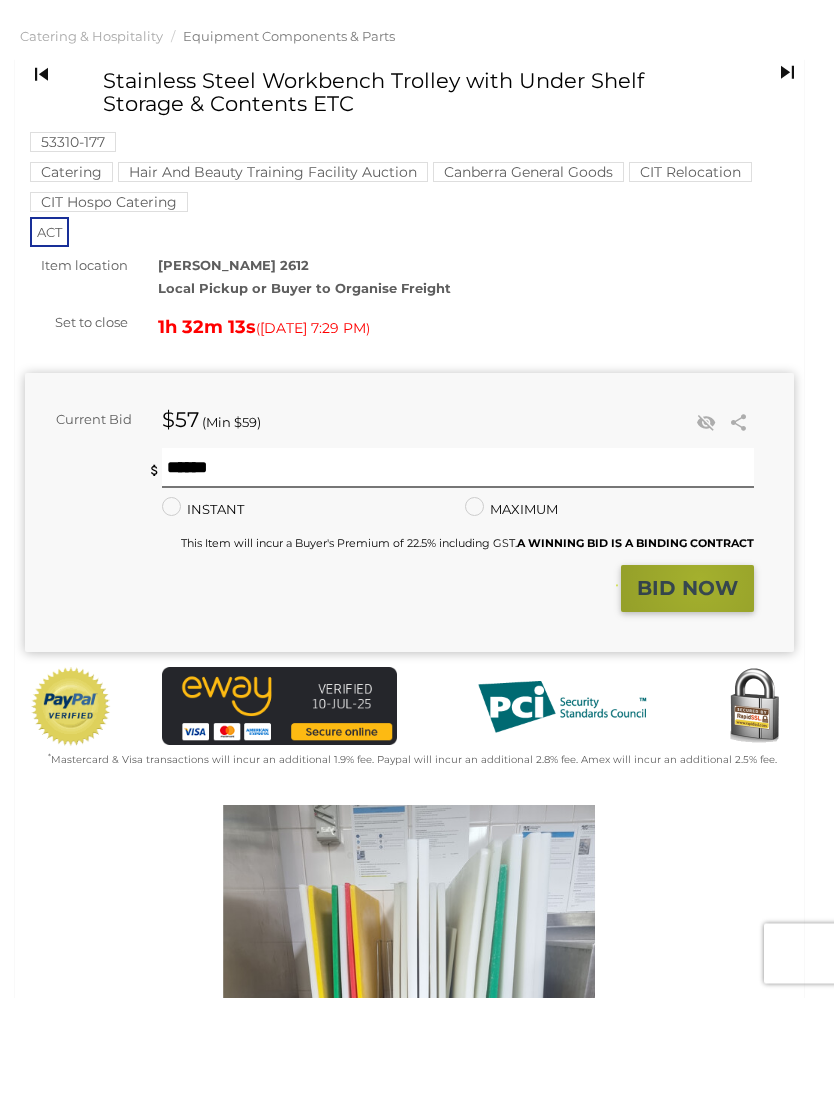 scroll, scrollTop: 123, scrollLeft: 0, axis: vertical 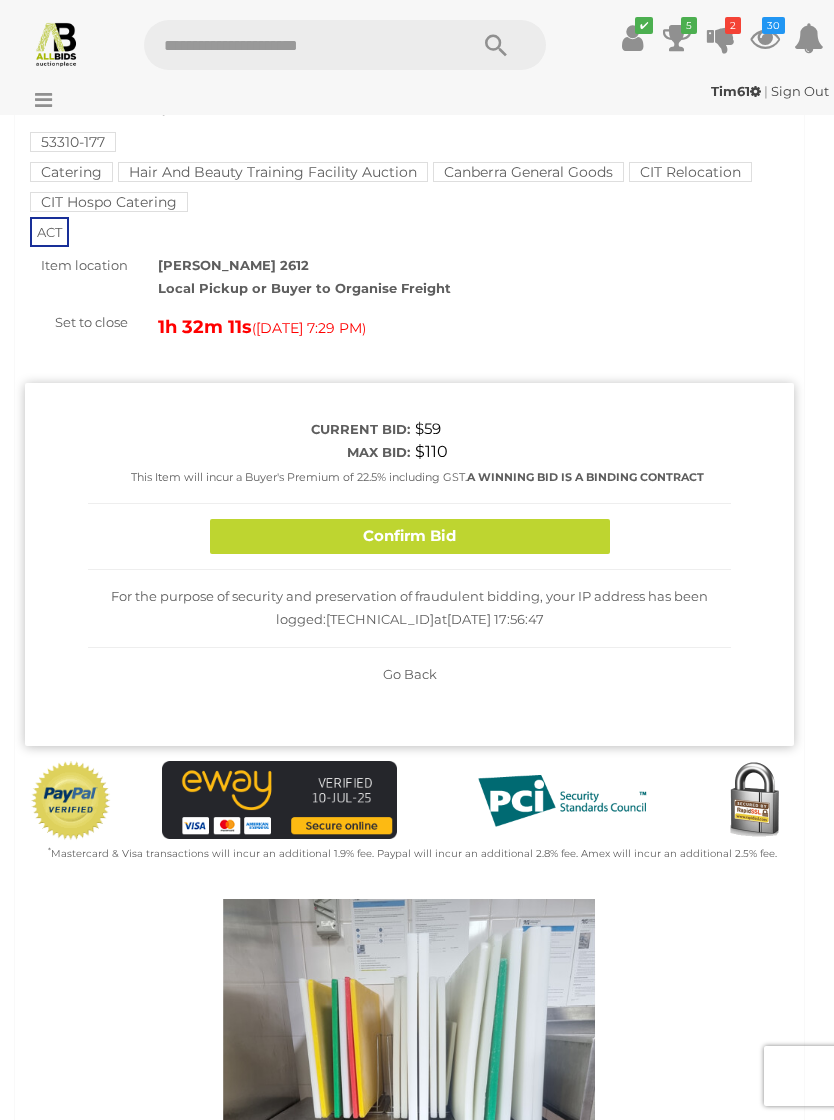 click on "Confirm Bid" at bounding box center (410, 536) 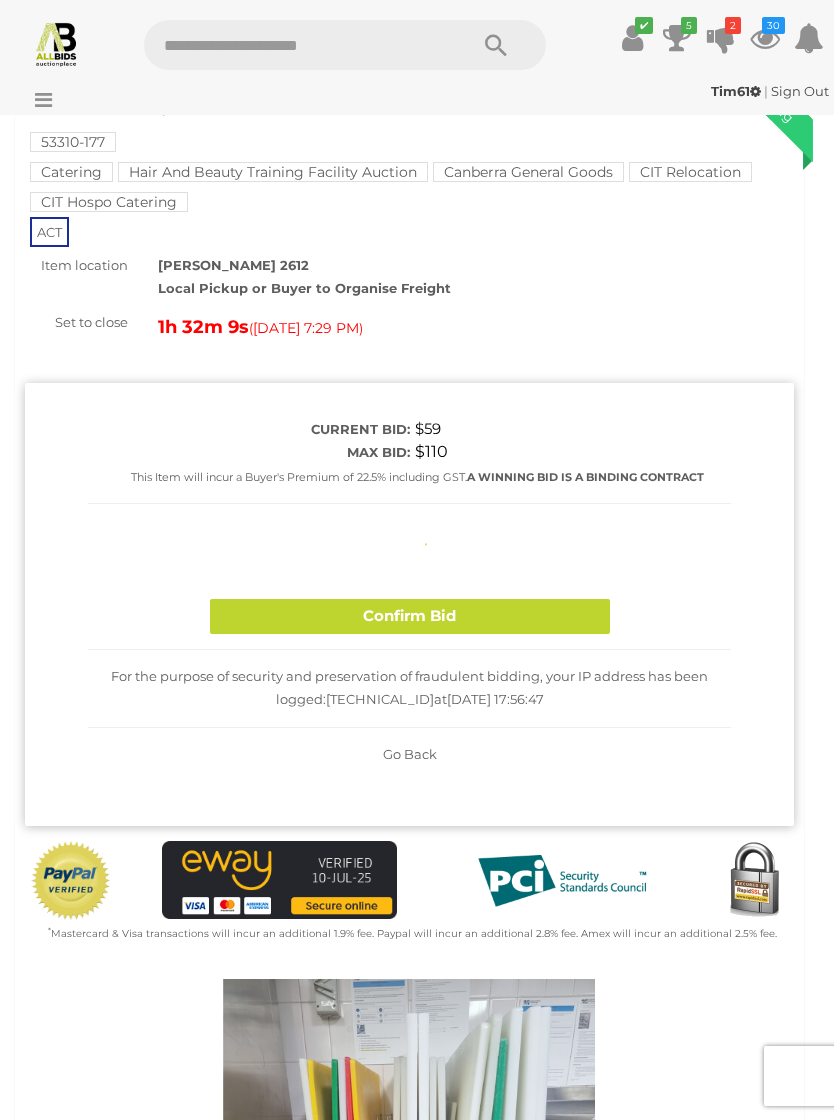 type 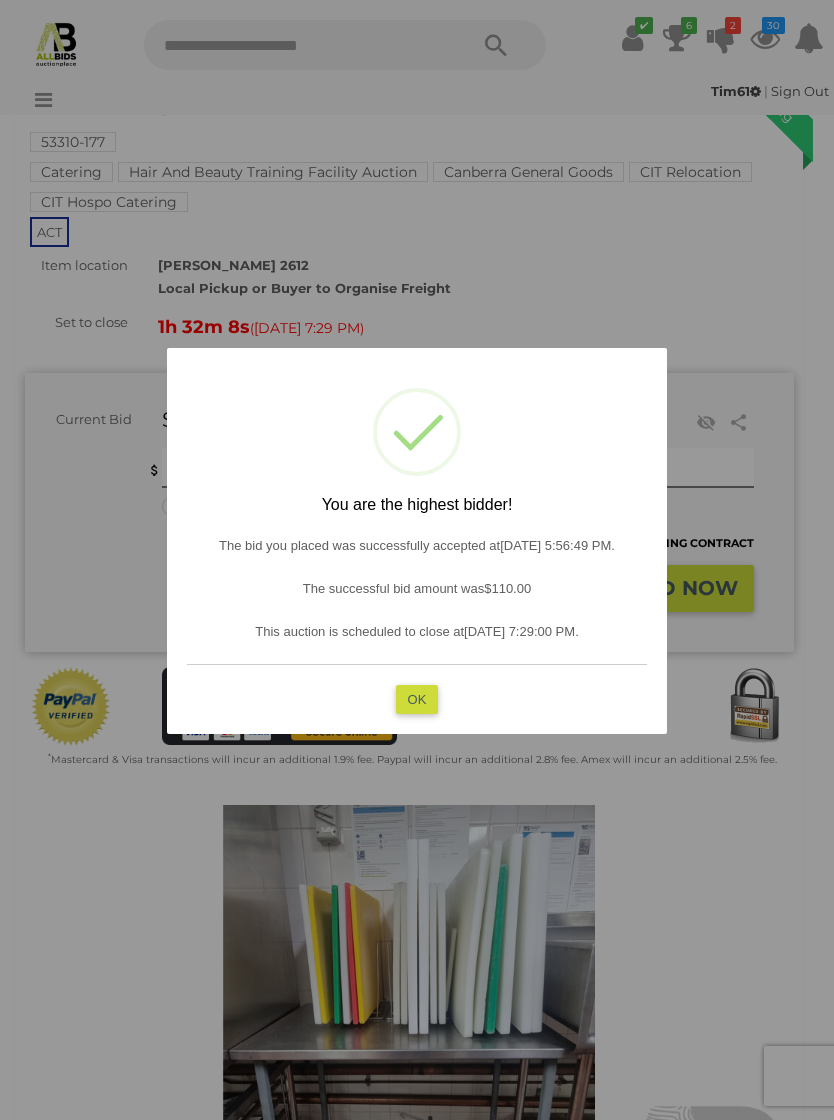 click on "OK" at bounding box center (417, 699) 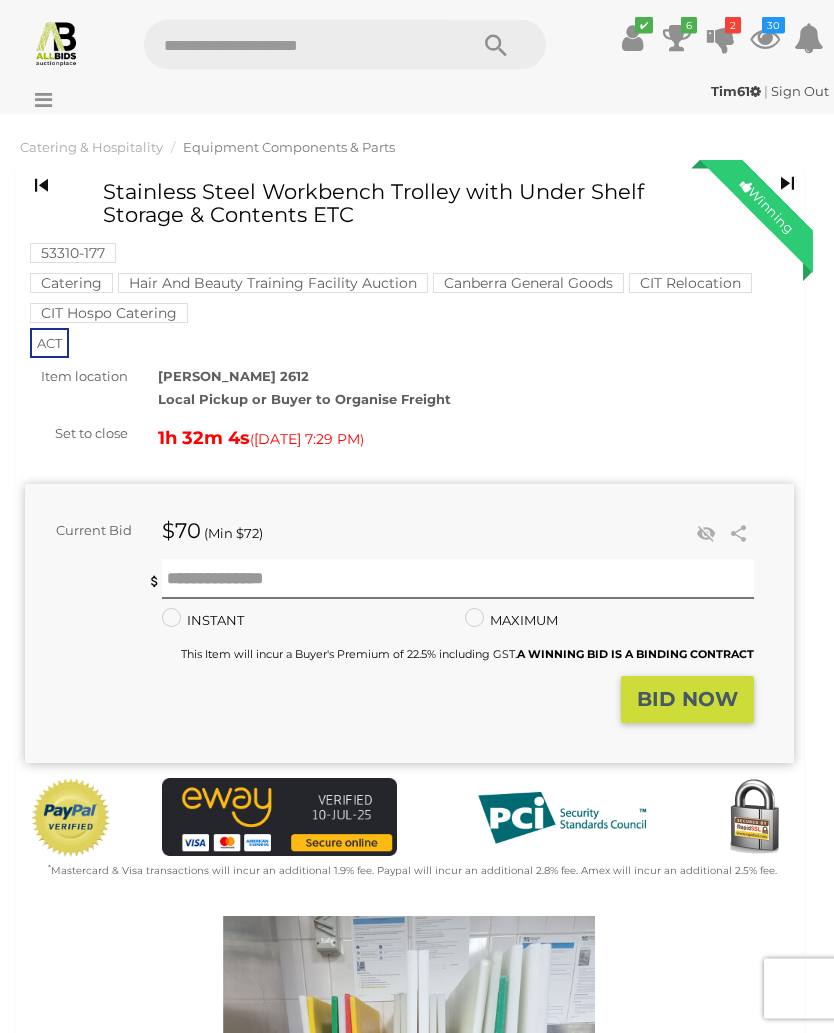 scroll, scrollTop: 0, scrollLeft: 0, axis: both 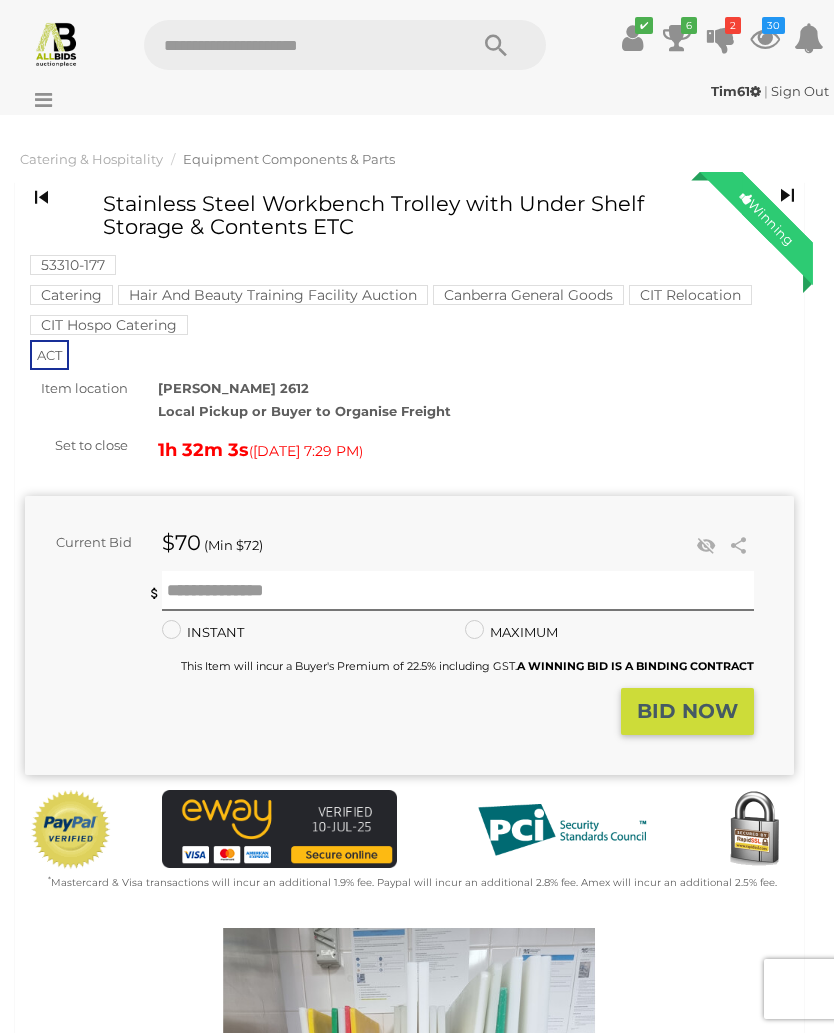 click on "6" at bounding box center [689, 25] 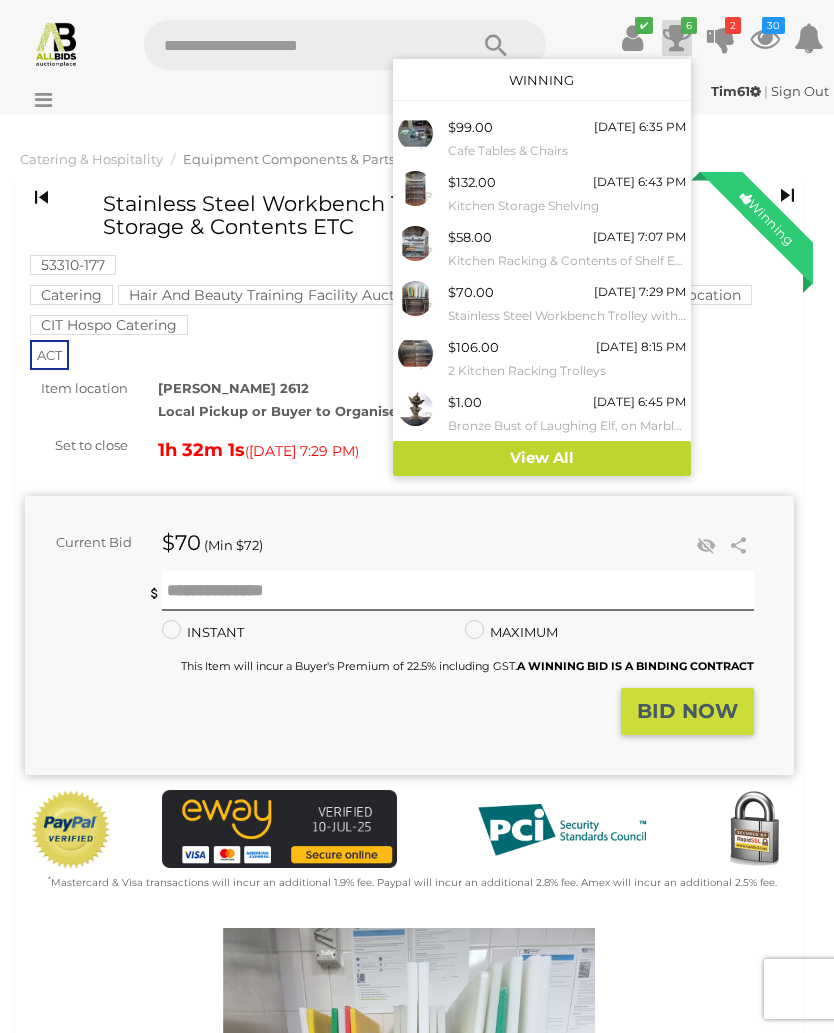 click on "View All" at bounding box center (542, 458) 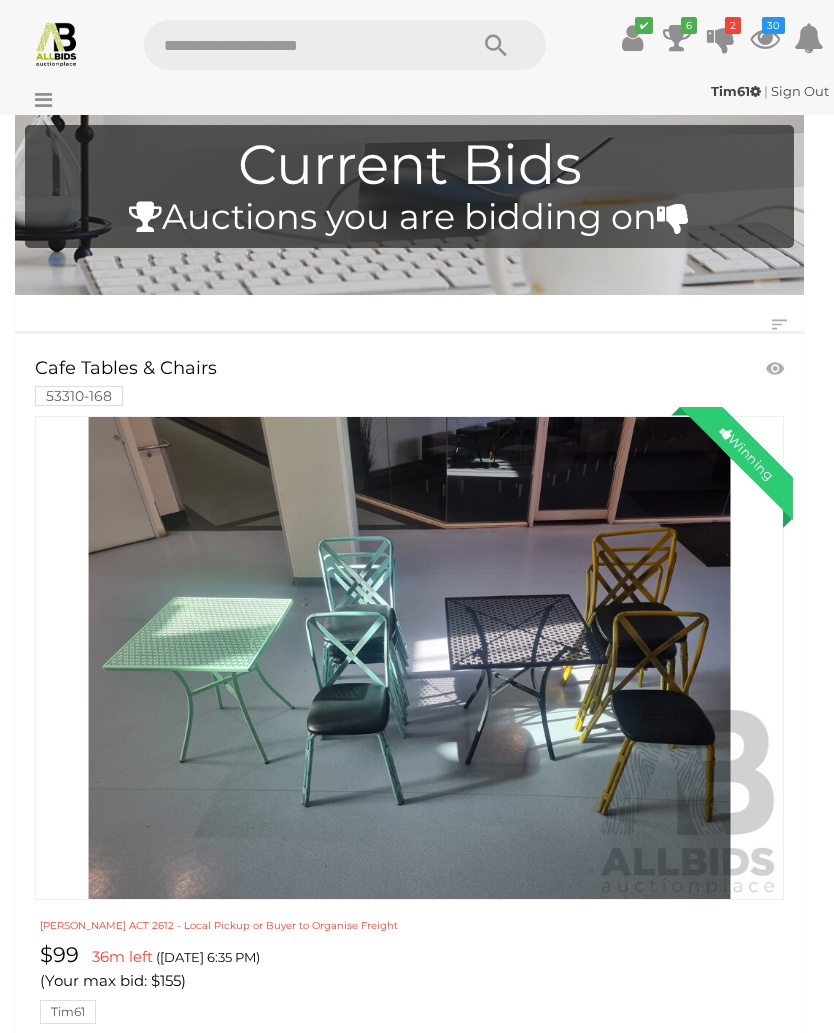 scroll, scrollTop: 0, scrollLeft: 0, axis: both 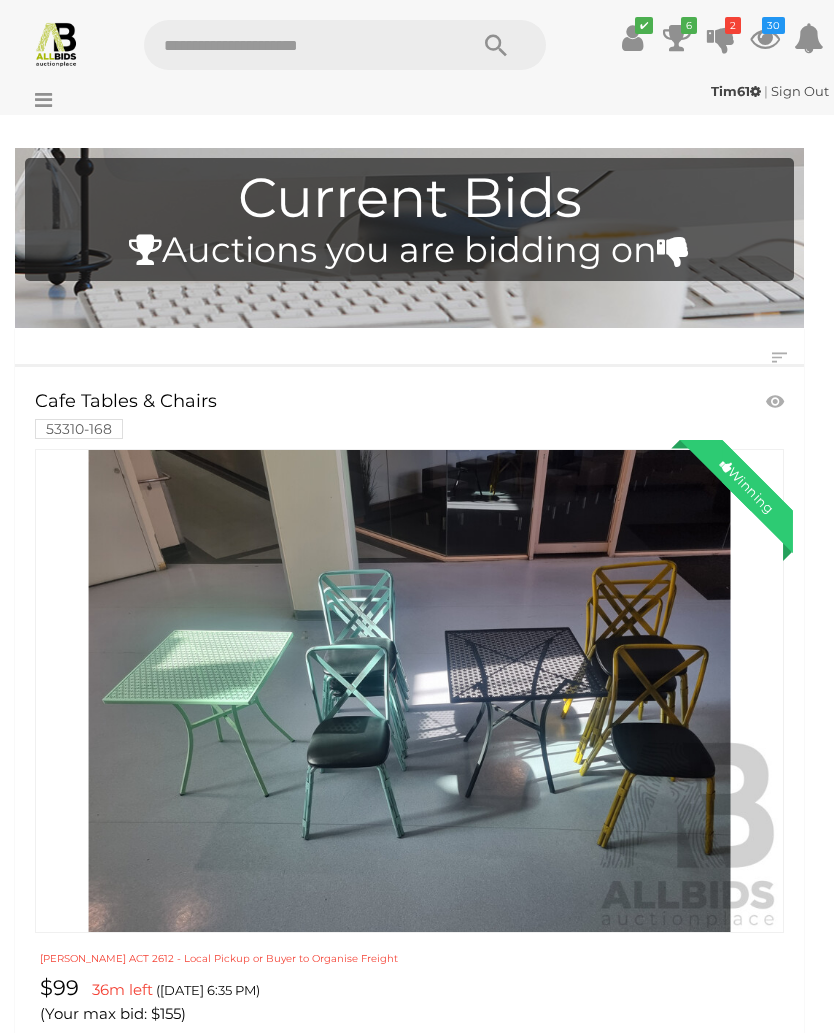 click at bounding box center [56, 43] 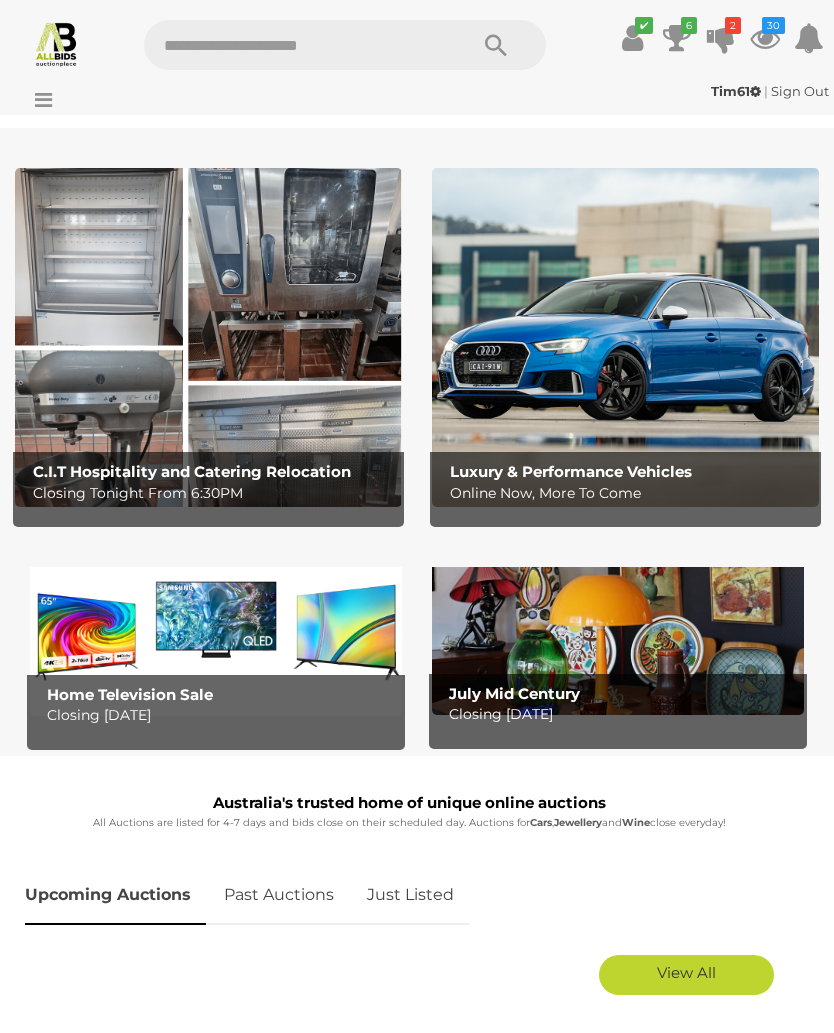scroll, scrollTop: 0, scrollLeft: 0, axis: both 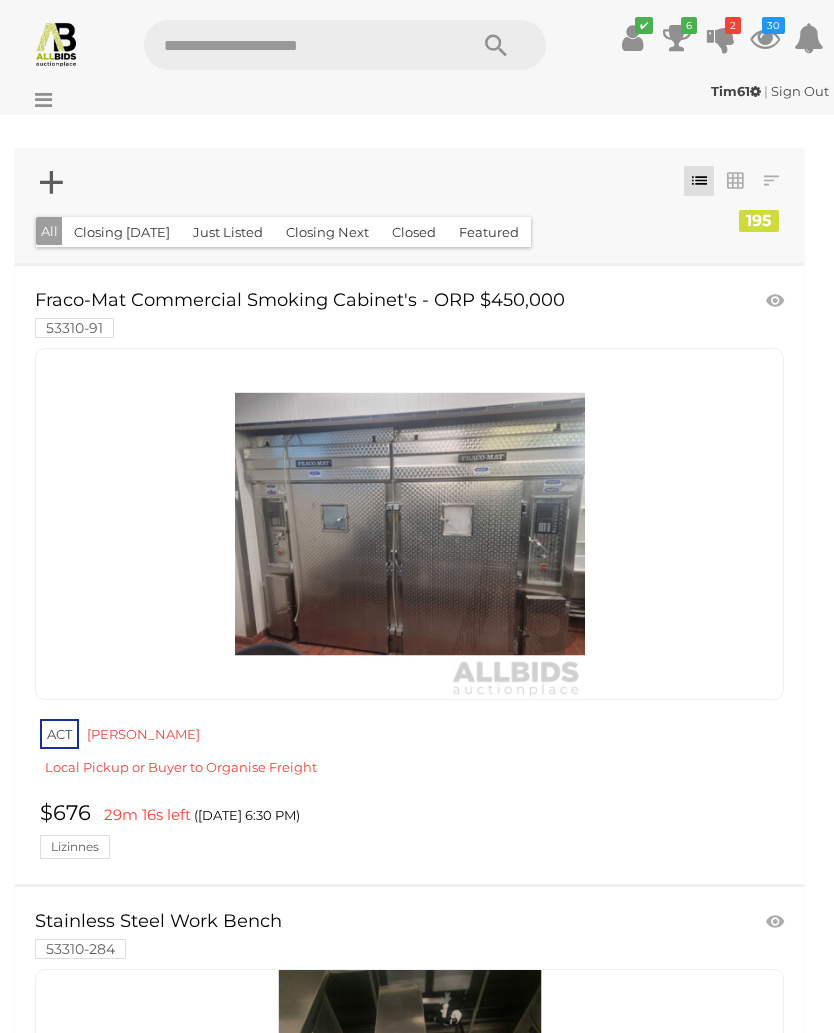 click on "2" at bounding box center [733, 25] 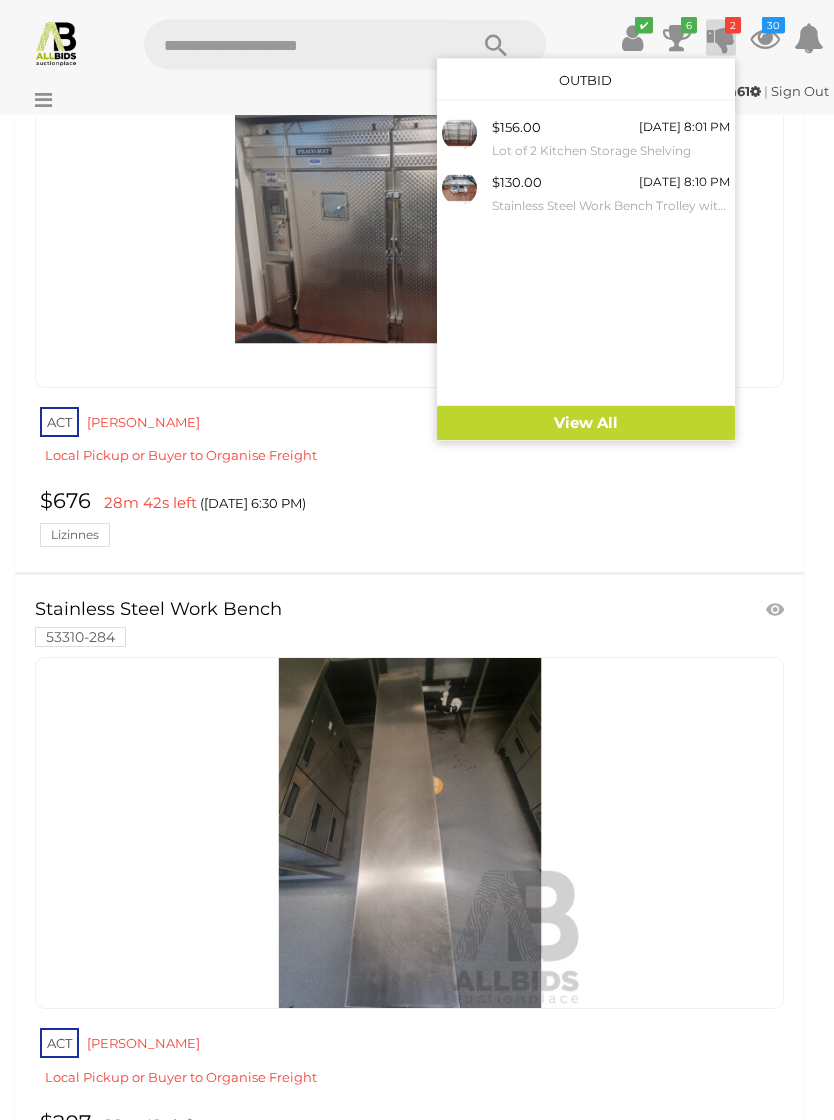 scroll, scrollTop: 312, scrollLeft: 0, axis: vertical 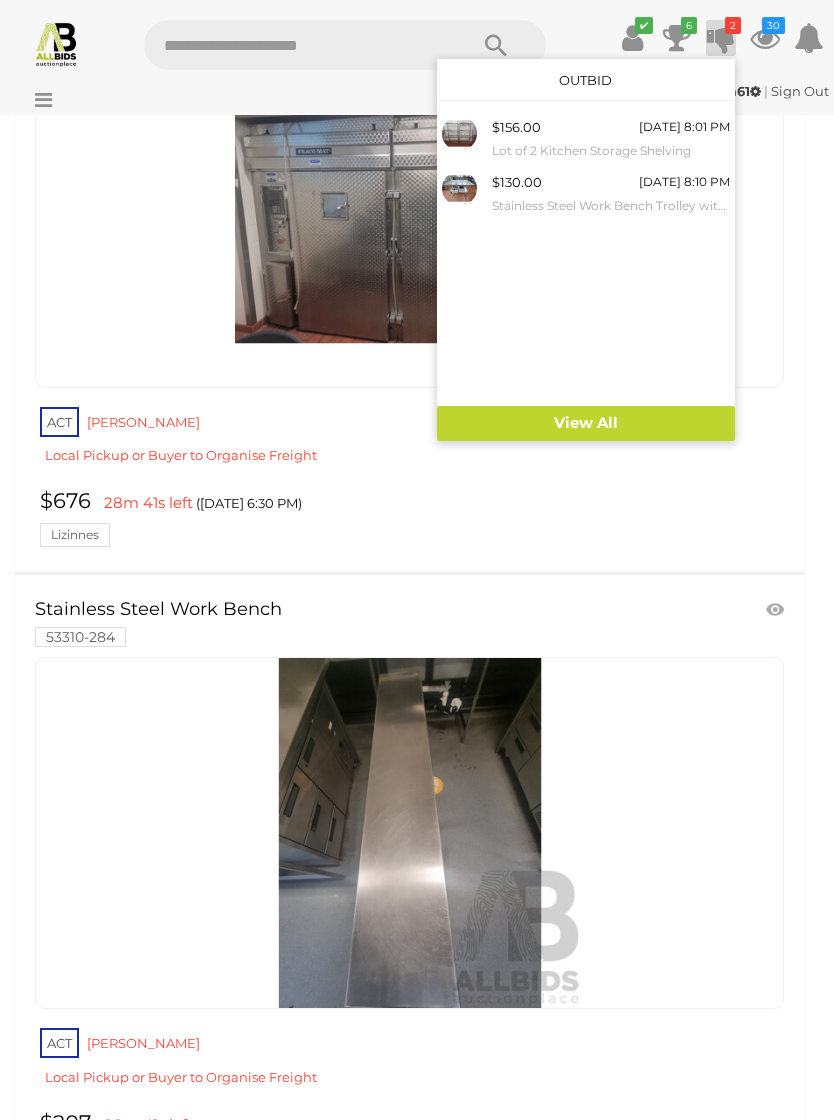 click at bounding box center (417, 560) 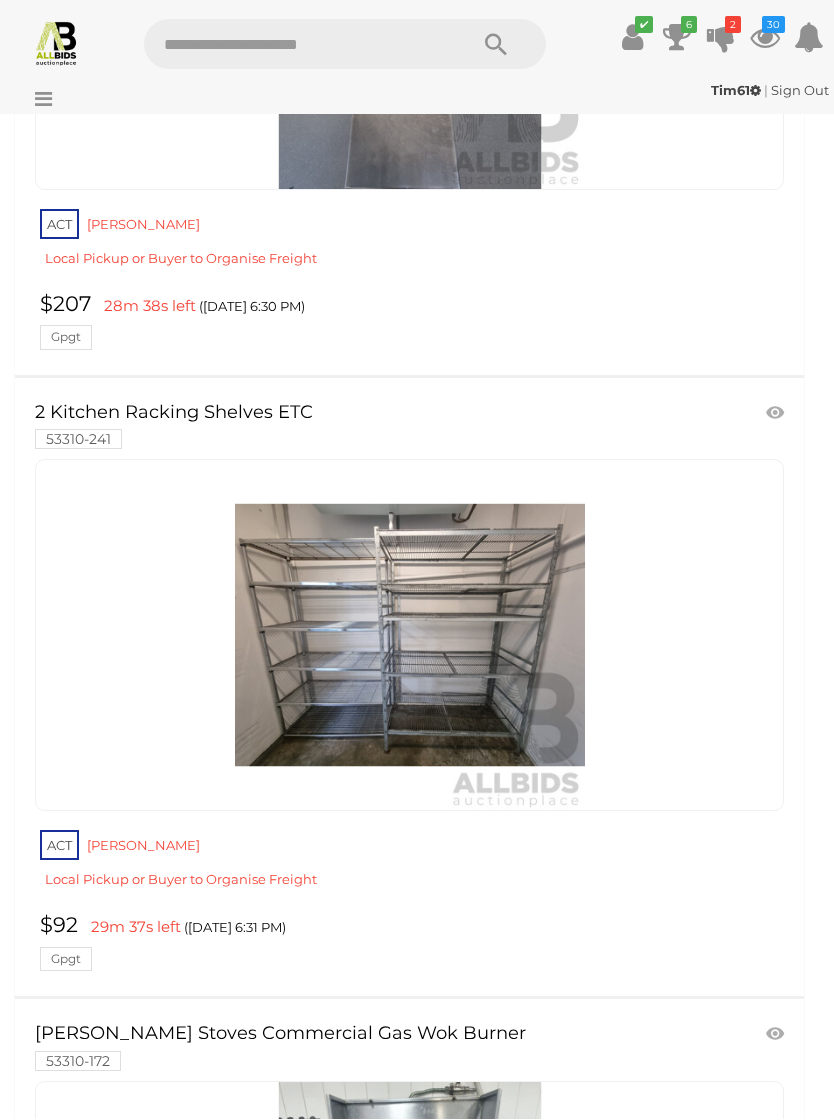 scroll, scrollTop: 1131, scrollLeft: 0, axis: vertical 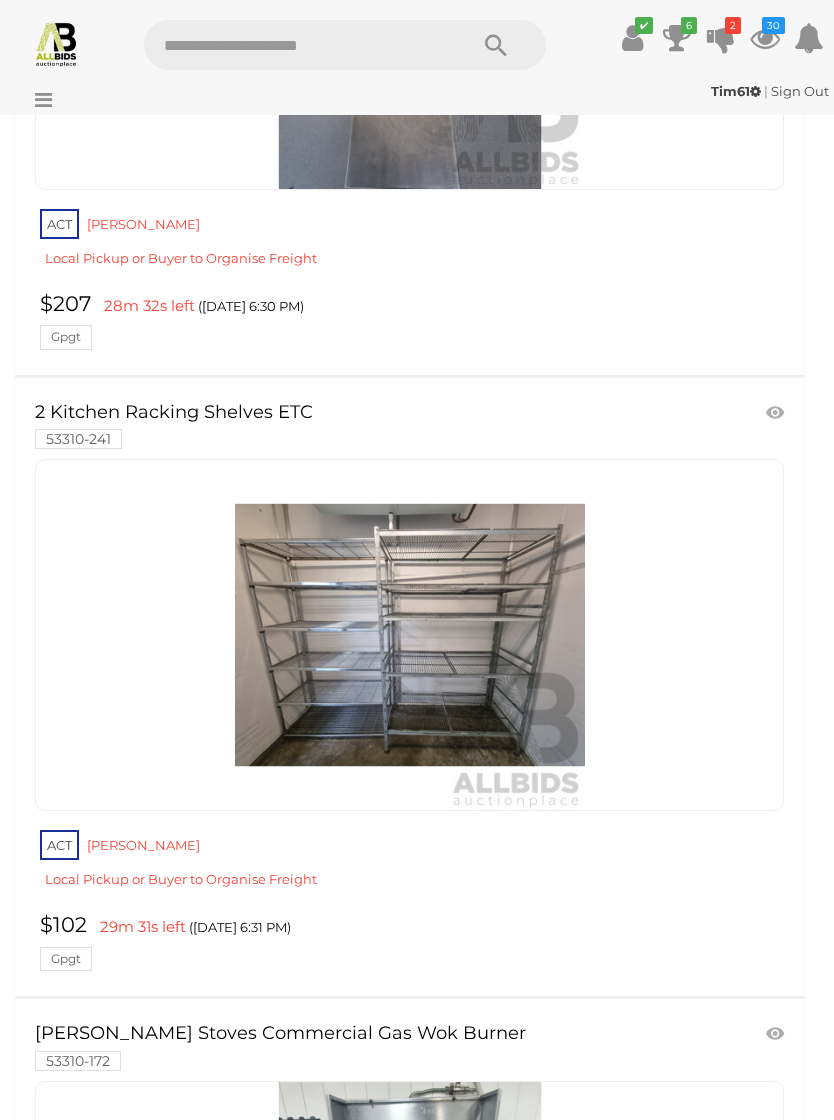 click at bounding box center (765, 38) 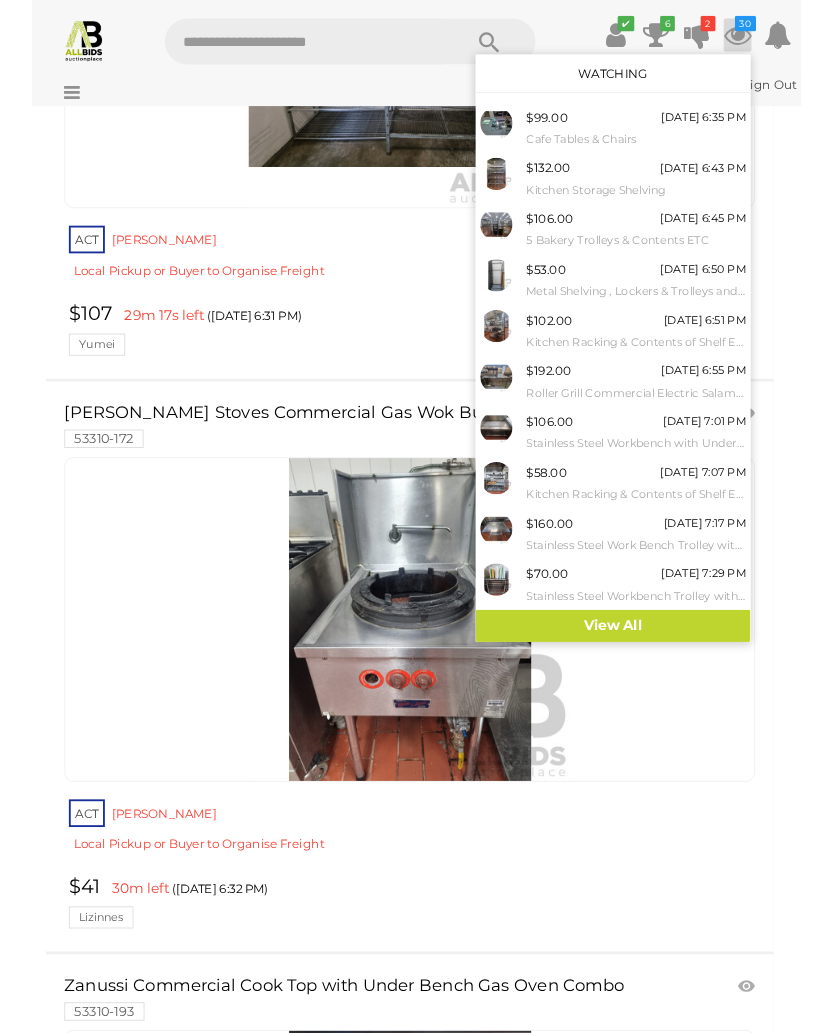 scroll, scrollTop: 1803, scrollLeft: 0, axis: vertical 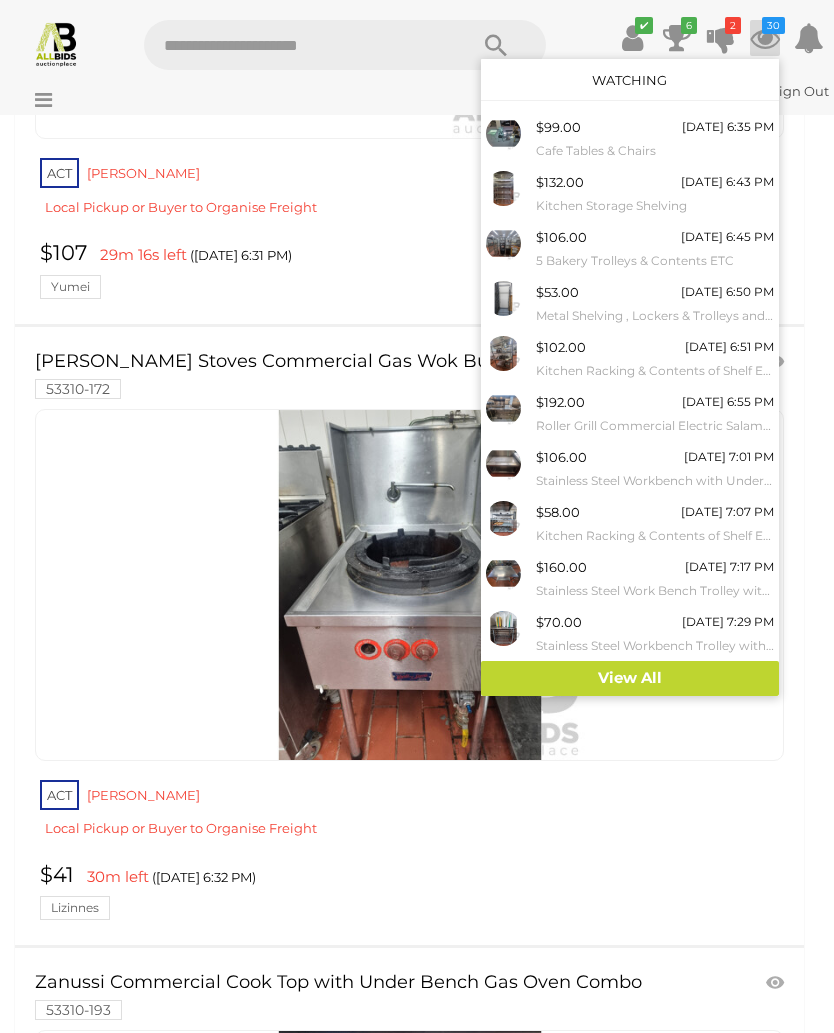 click at bounding box center (417, 516) 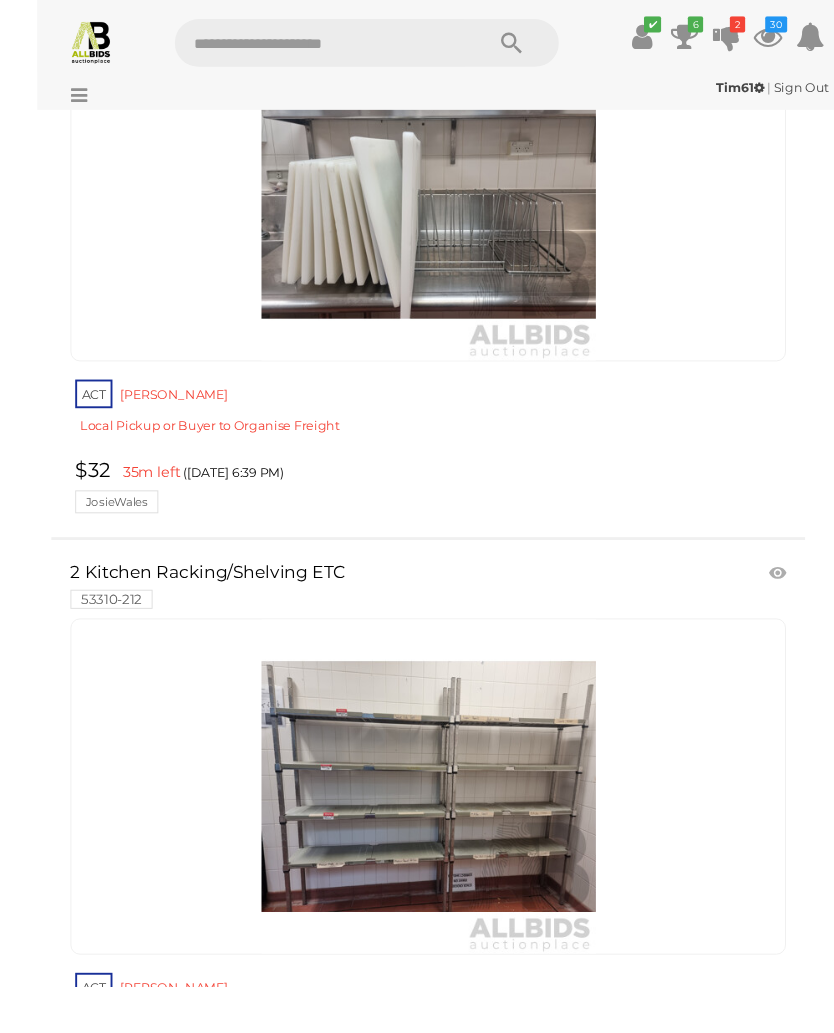 scroll, scrollTop: 14246, scrollLeft: 0, axis: vertical 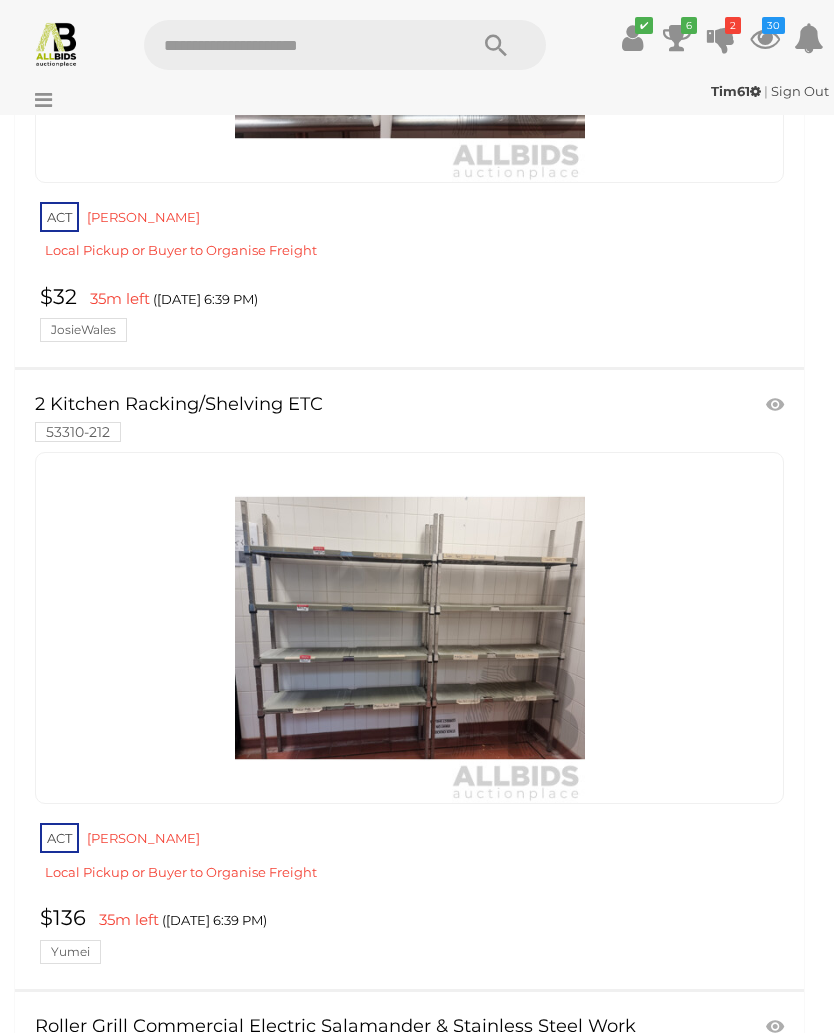 click at bounding box center [410, 628] 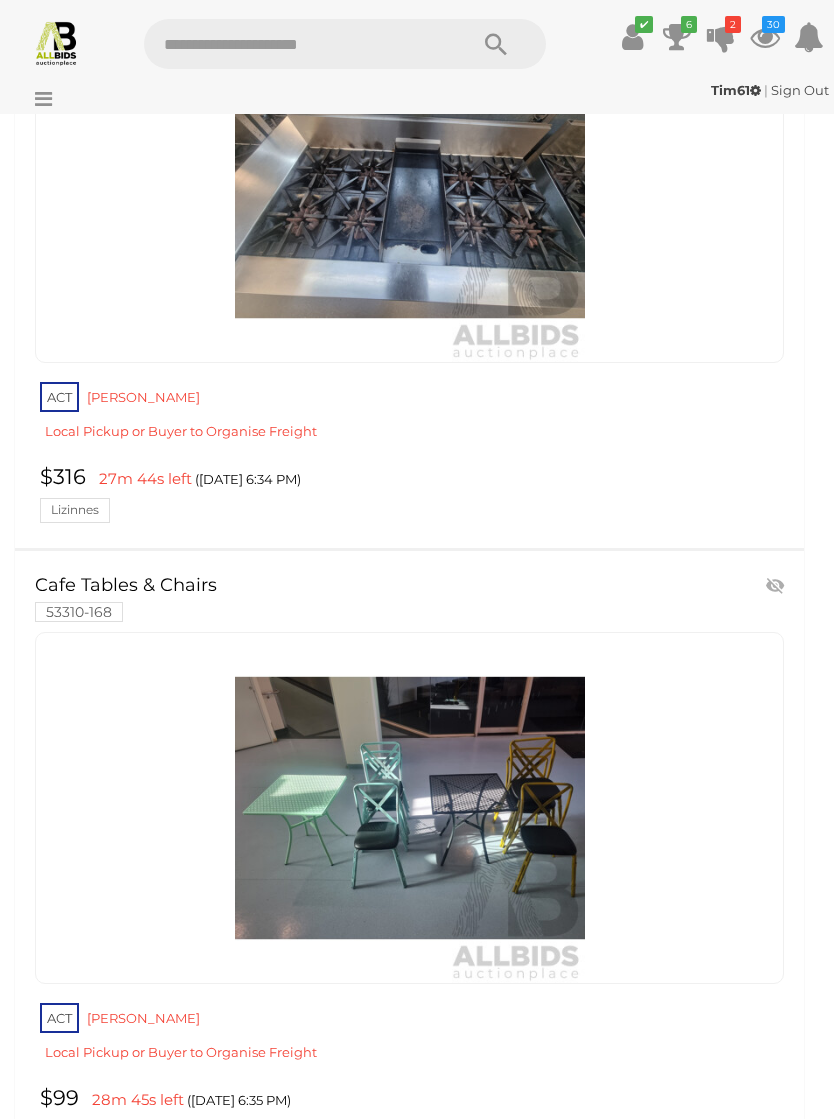 scroll, scrollTop: 6570, scrollLeft: 0, axis: vertical 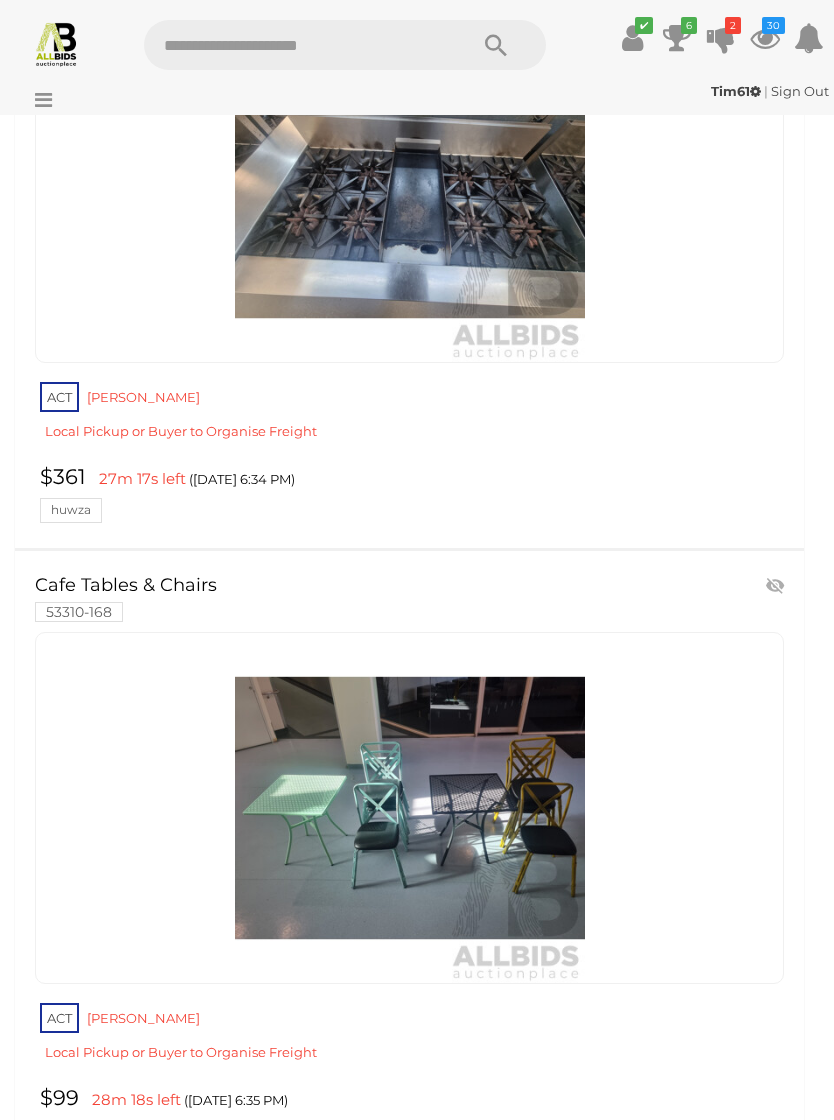click on "6" at bounding box center [689, 25] 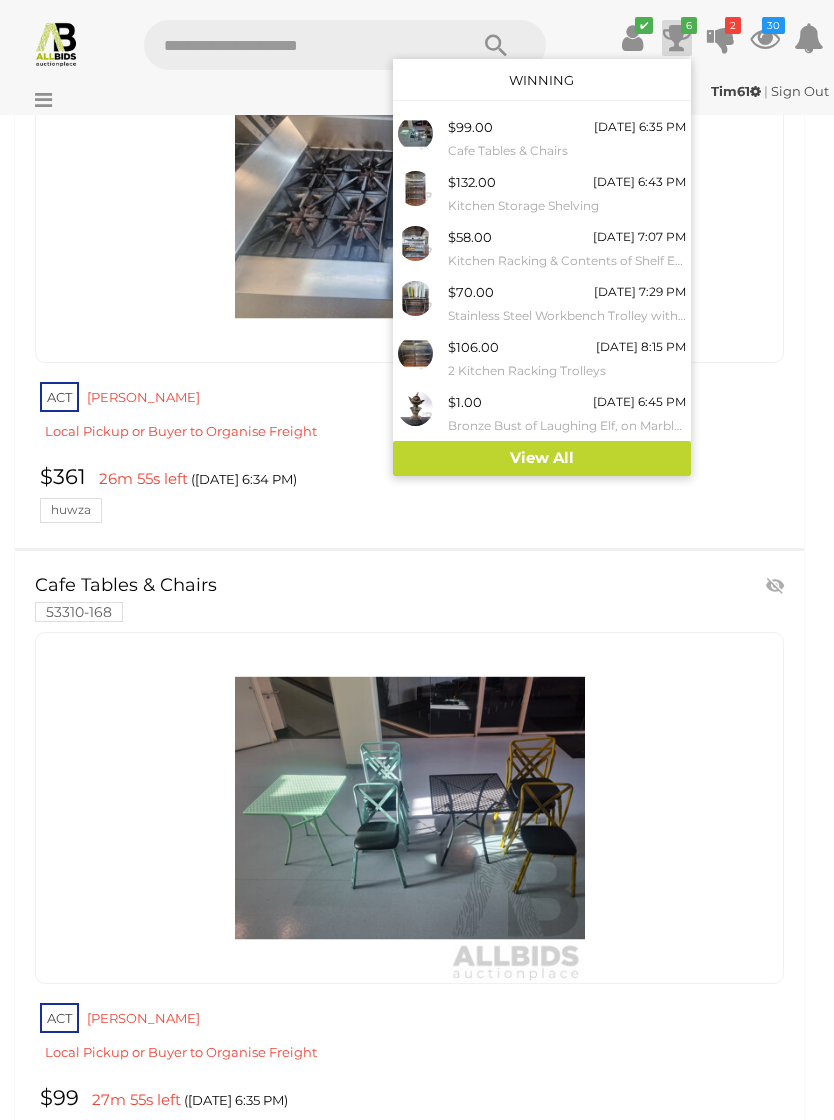 click at bounding box center [417, 560] 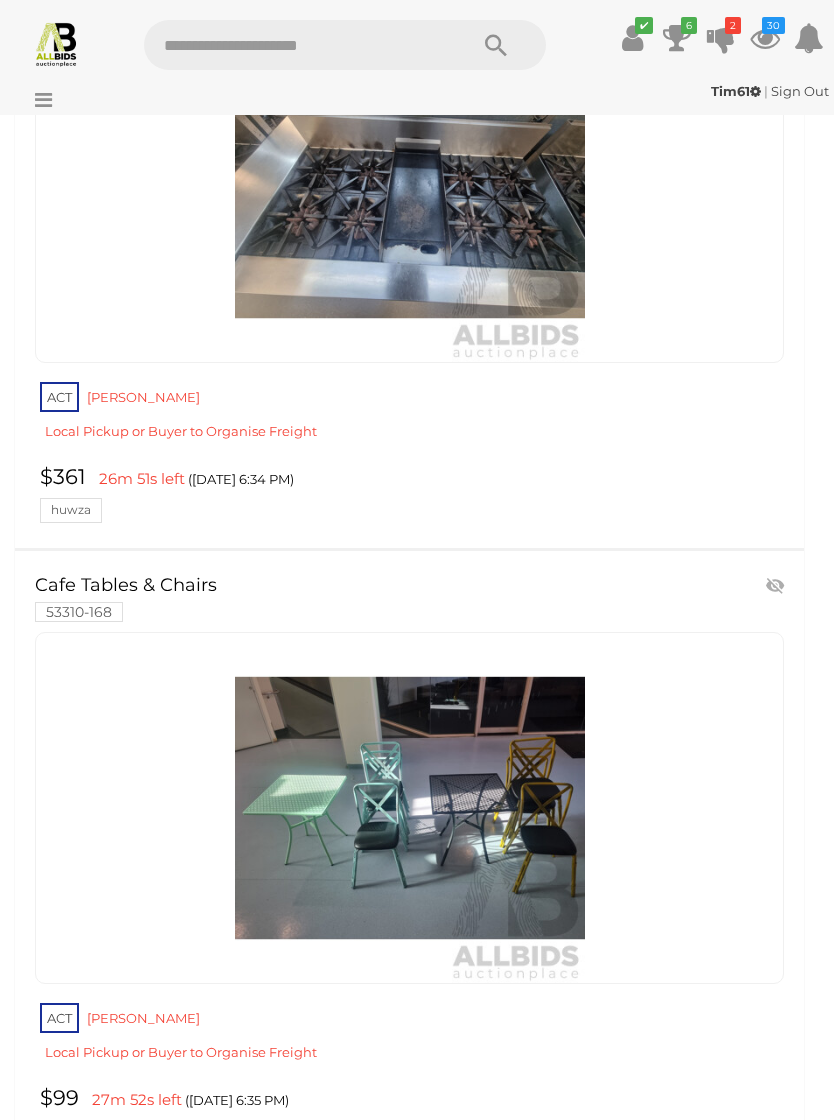 click on "30" at bounding box center (773, 25) 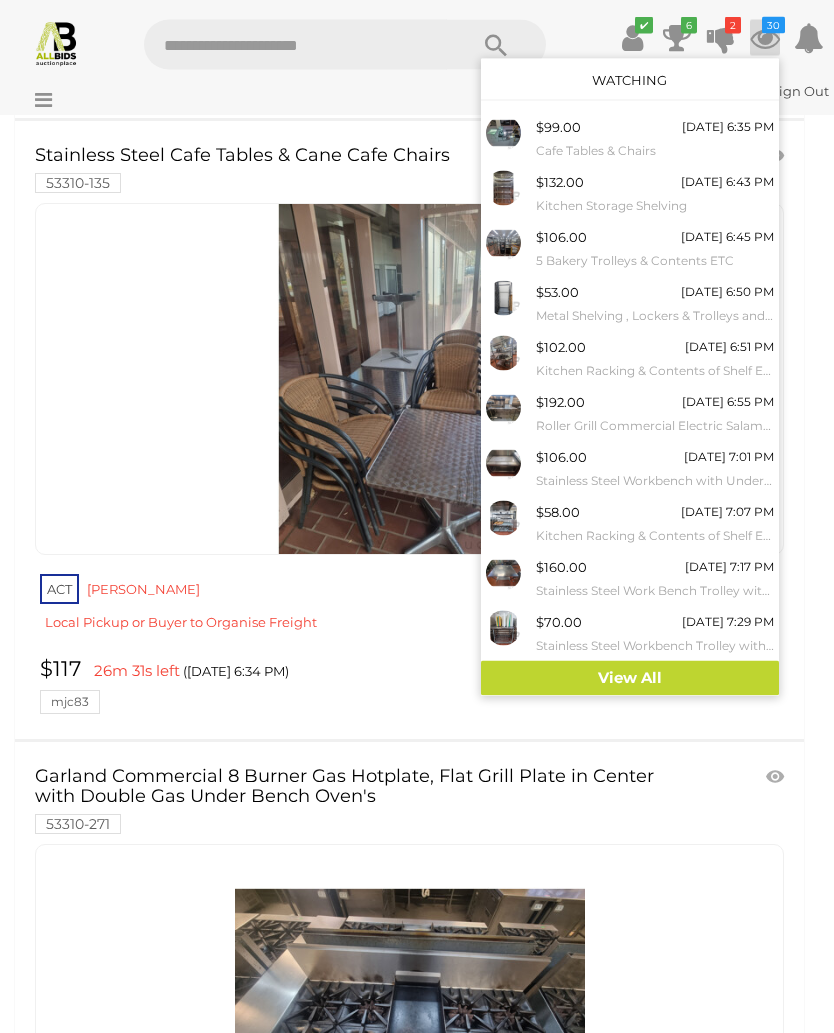 scroll, scrollTop: 5700, scrollLeft: 0, axis: vertical 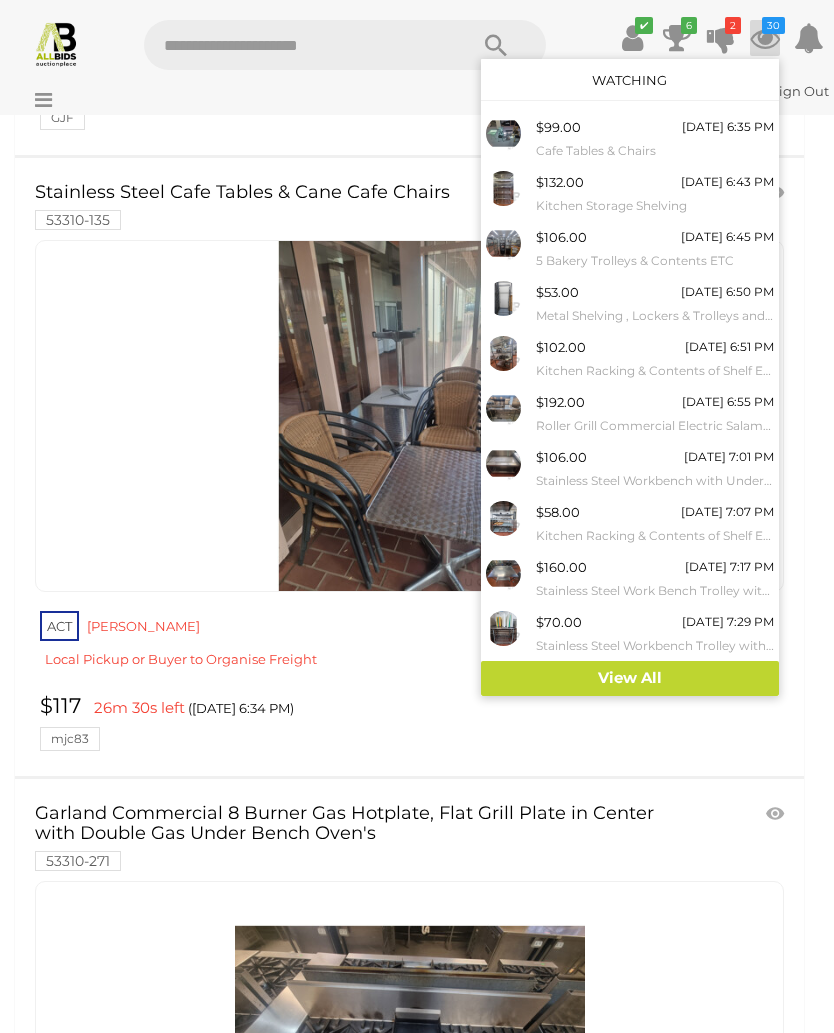click at bounding box center (417, 516) 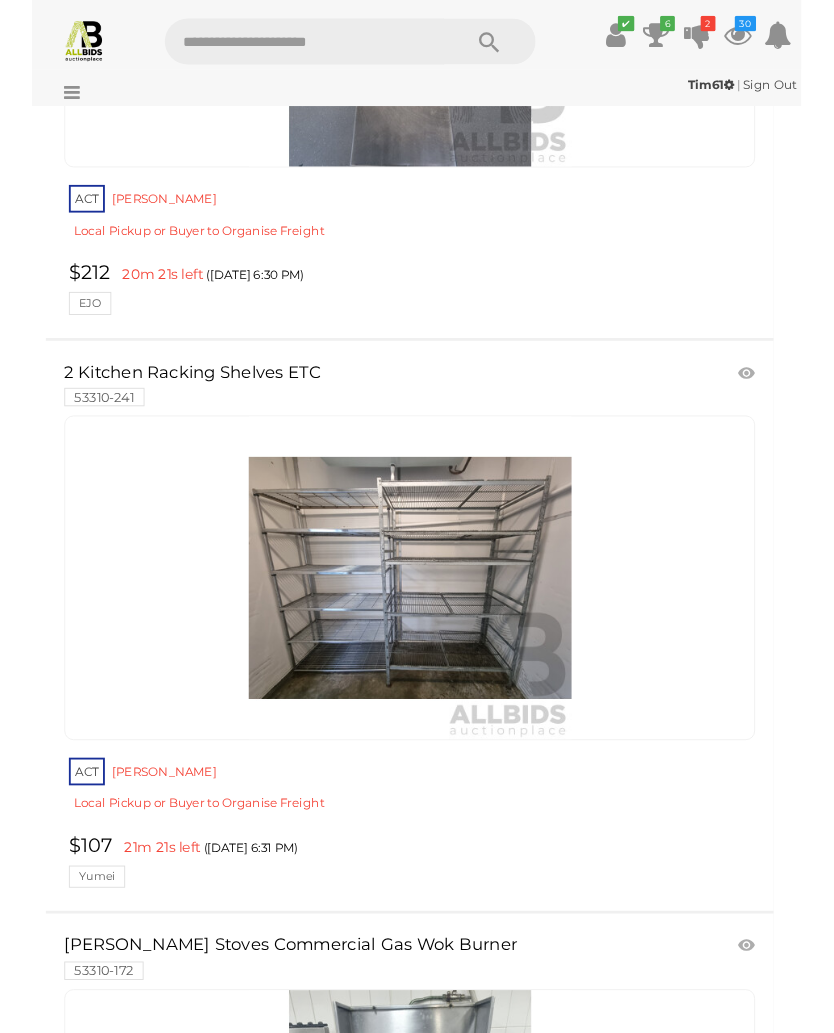 scroll, scrollTop: 1139, scrollLeft: 0, axis: vertical 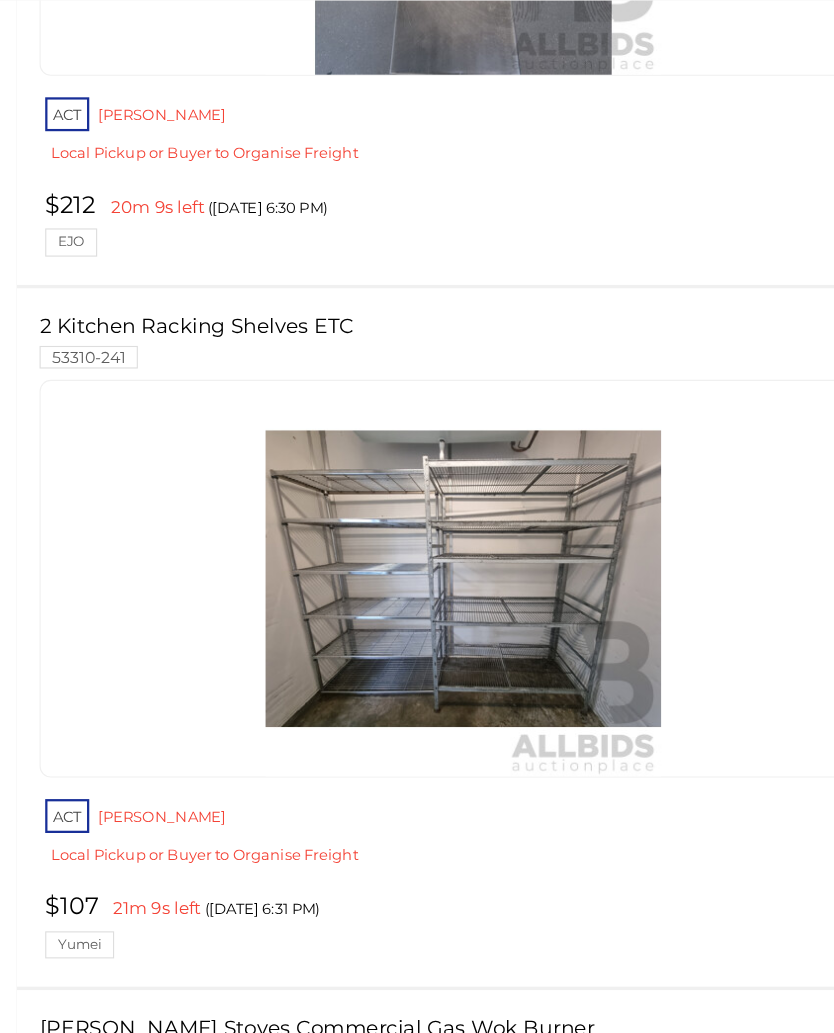 click at bounding box center [410, 627] 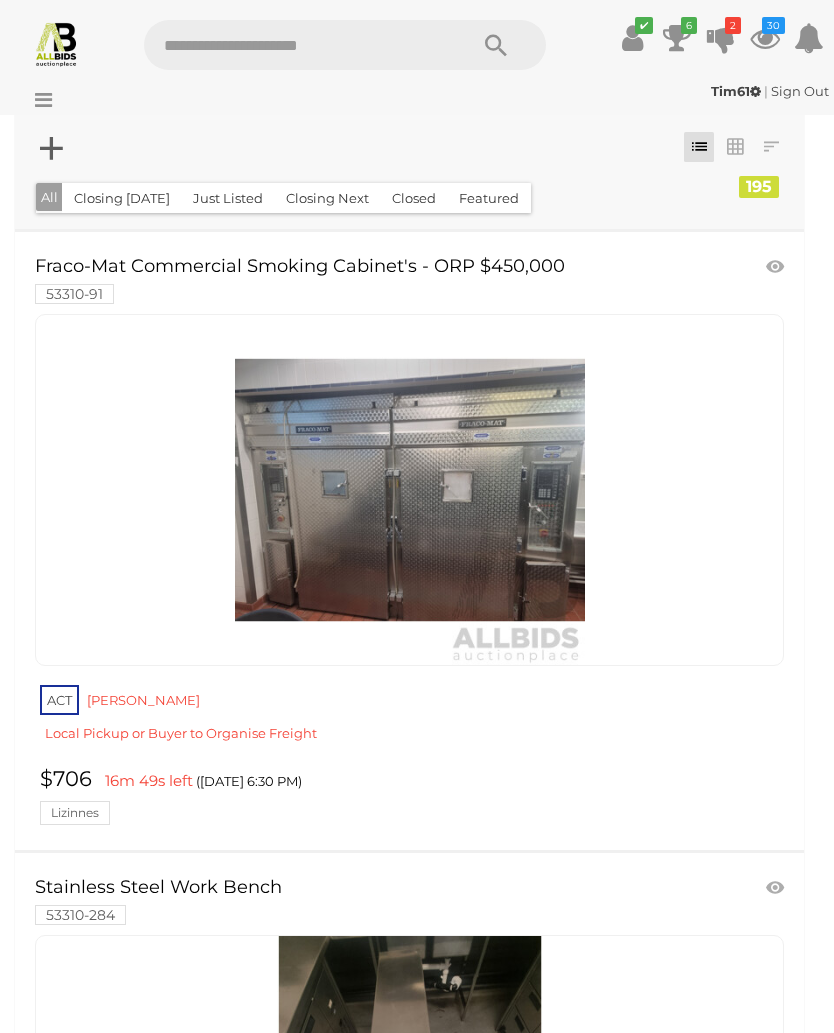scroll, scrollTop: 0, scrollLeft: 0, axis: both 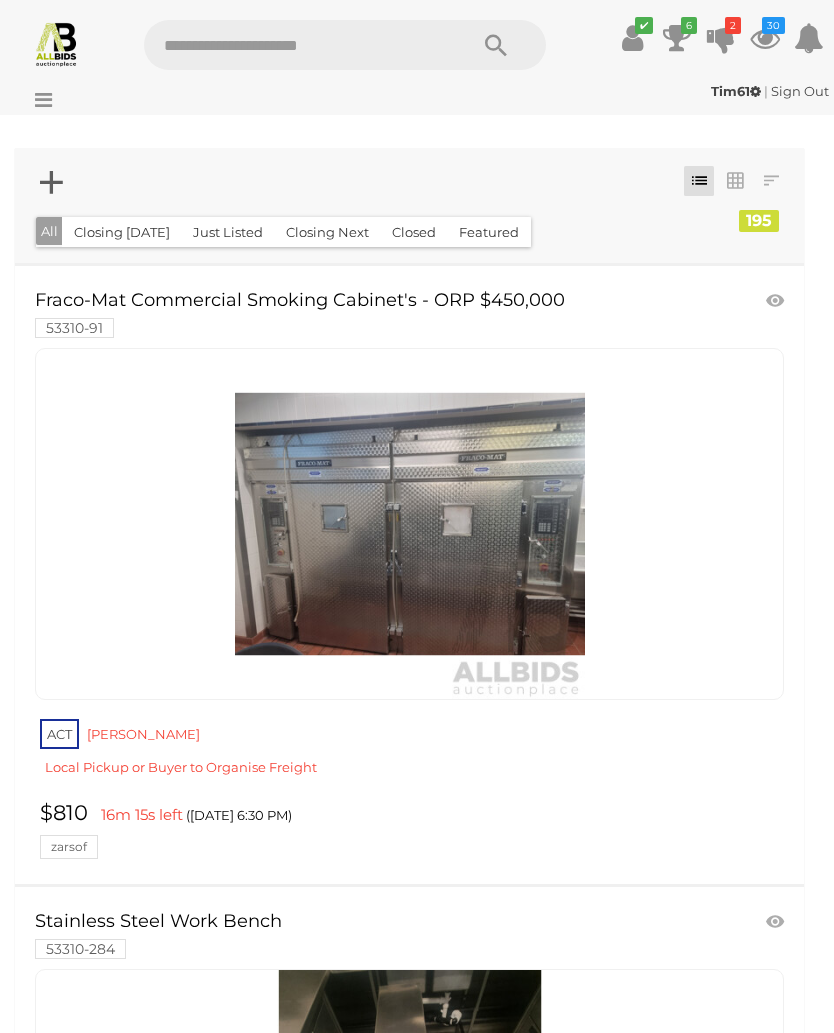 click on "6" at bounding box center (689, 25) 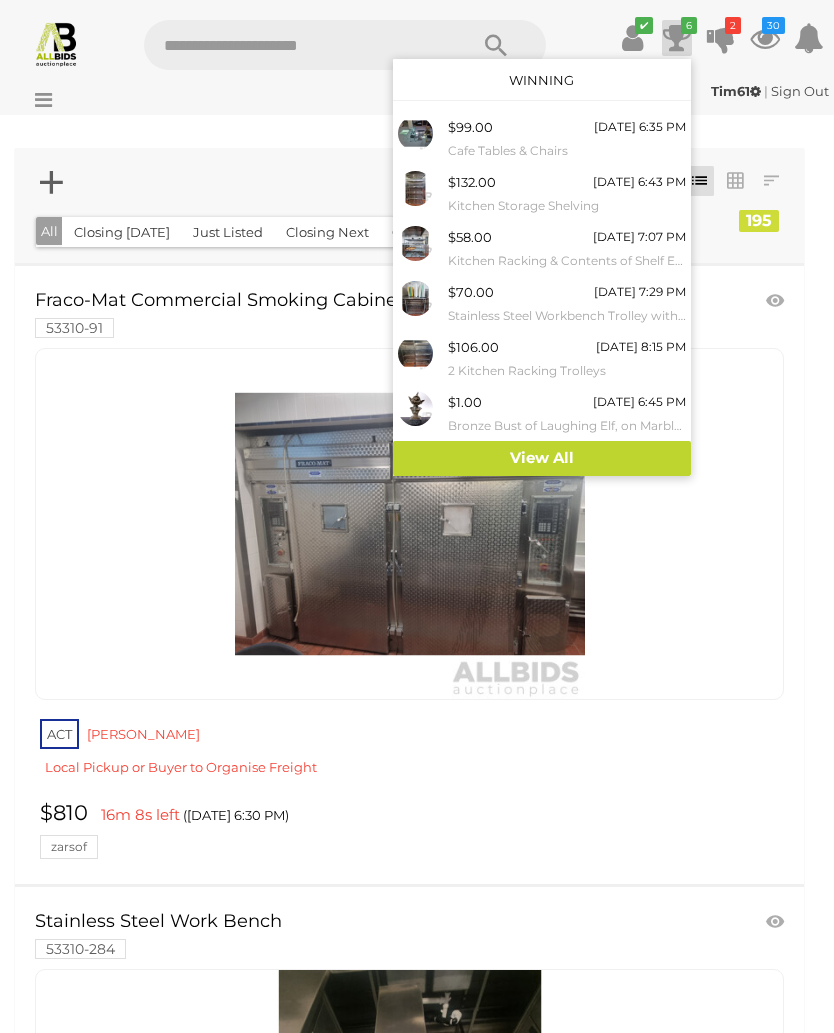 click at bounding box center (417, 516) 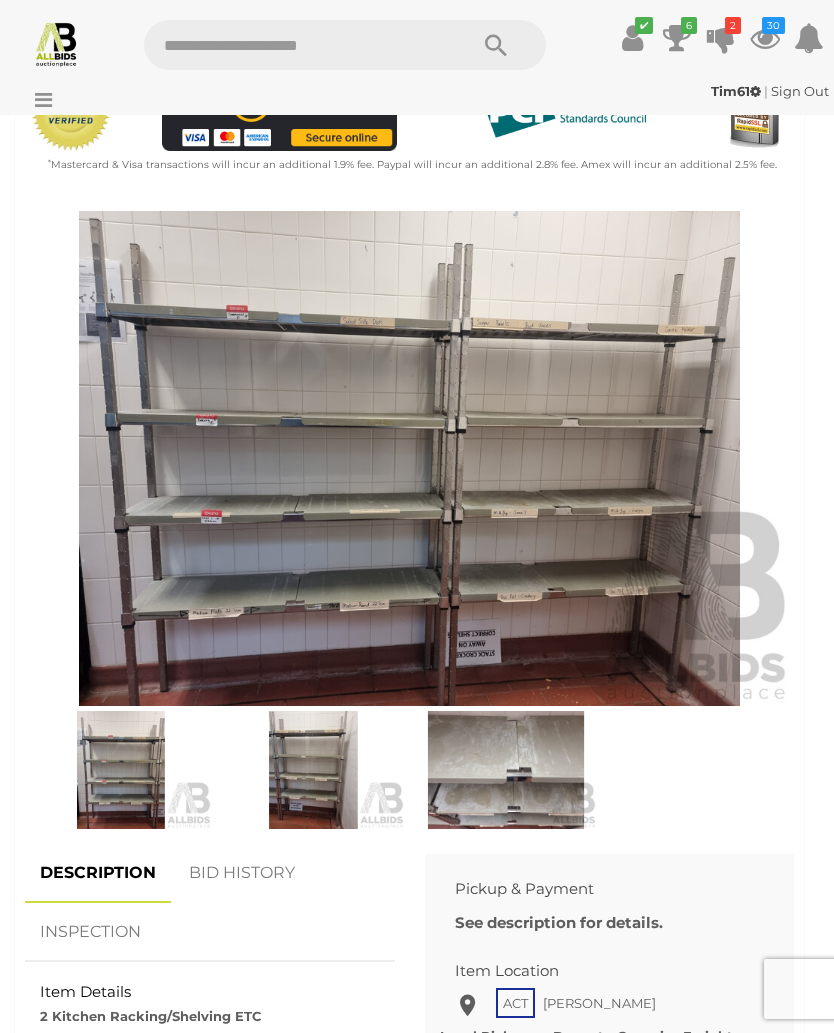 scroll, scrollTop: 657, scrollLeft: 0, axis: vertical 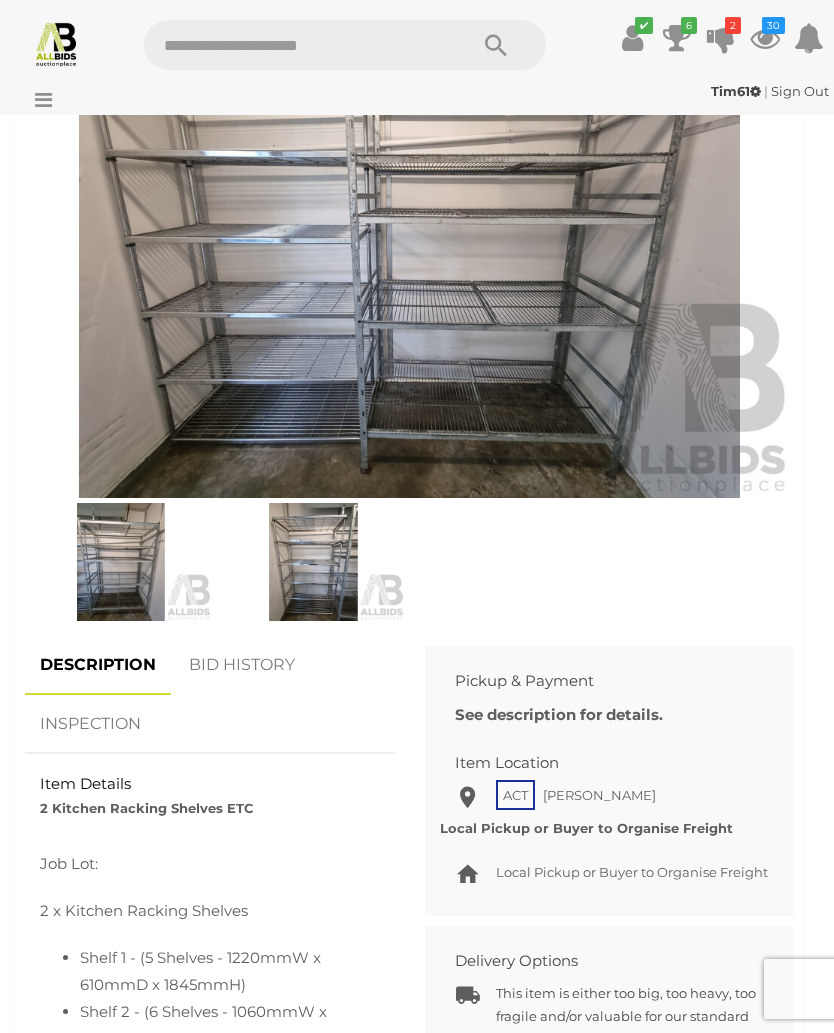 click at bounding box center [409, 251] 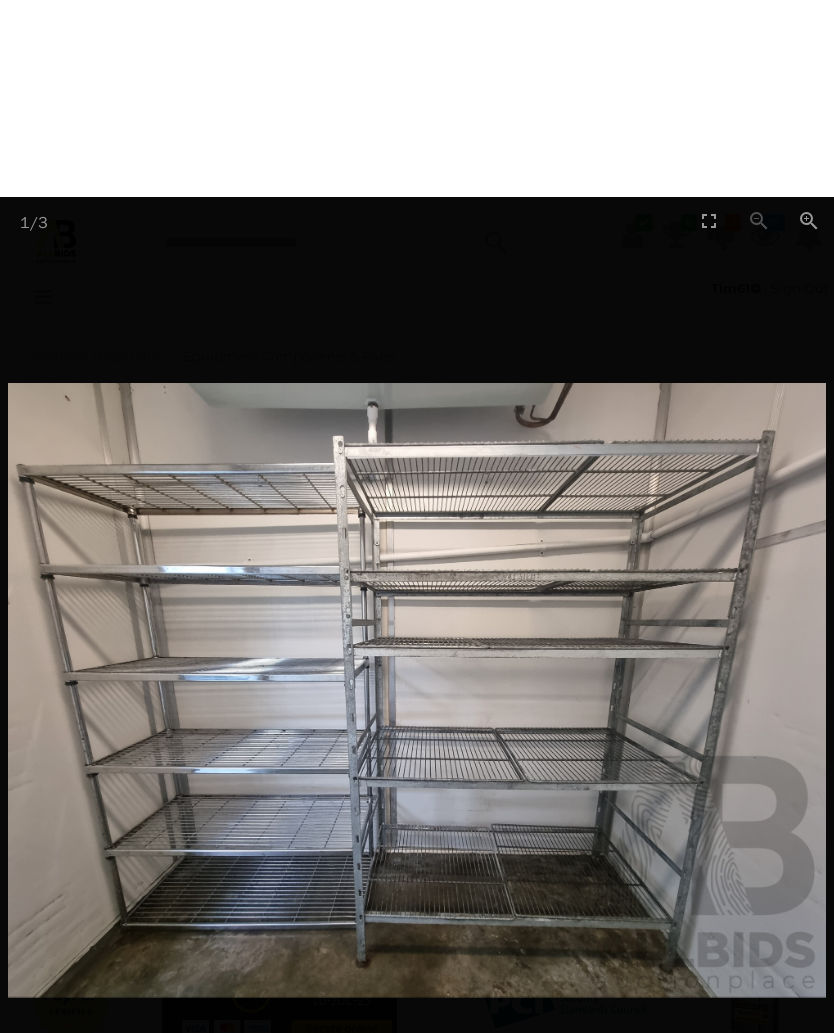 scroll, scrollTop: 902, scrollLeft: 0, axis: vertical 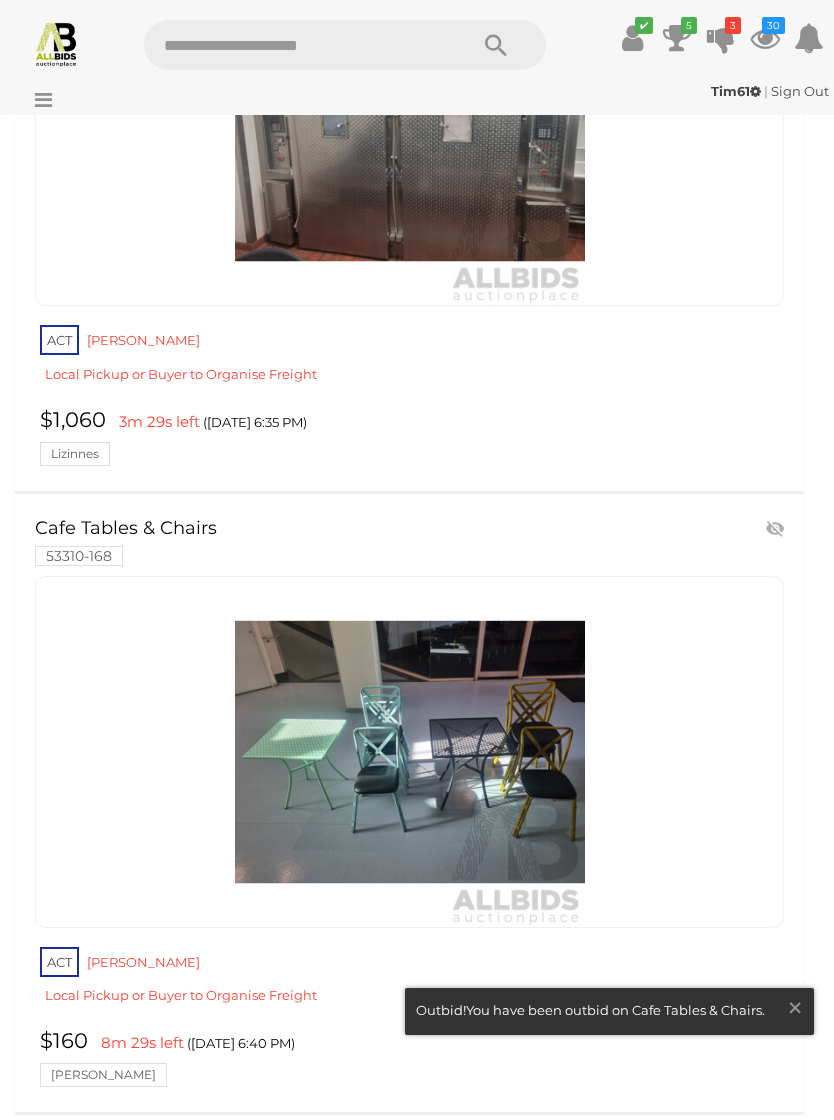 click at bounding box center [409, 752] 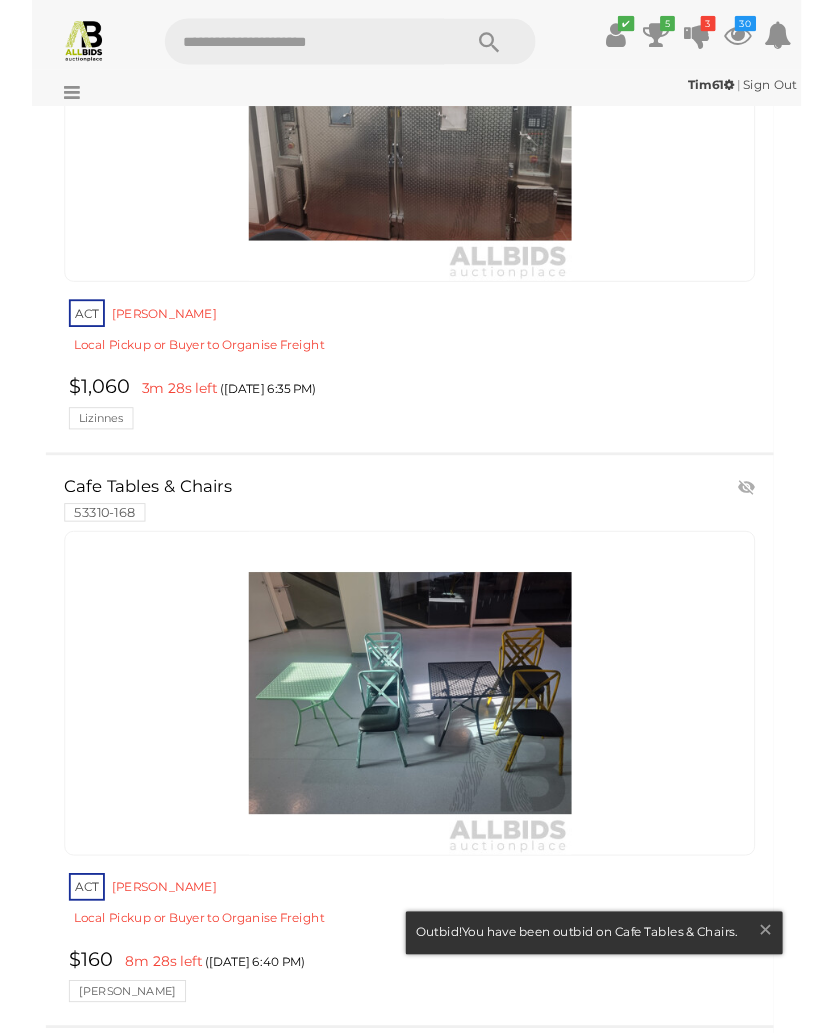 scroll, scrollTop: 3607, scrollLeft: 0, axis: vertical 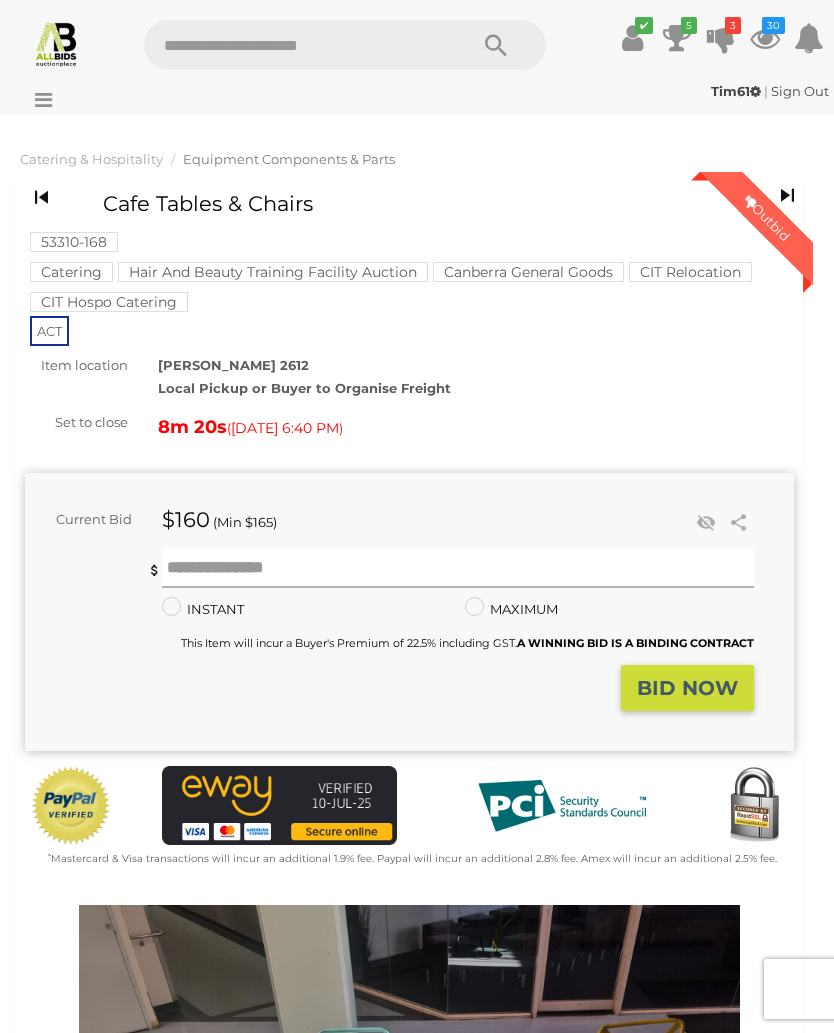 click at bounding box center [458, 568] 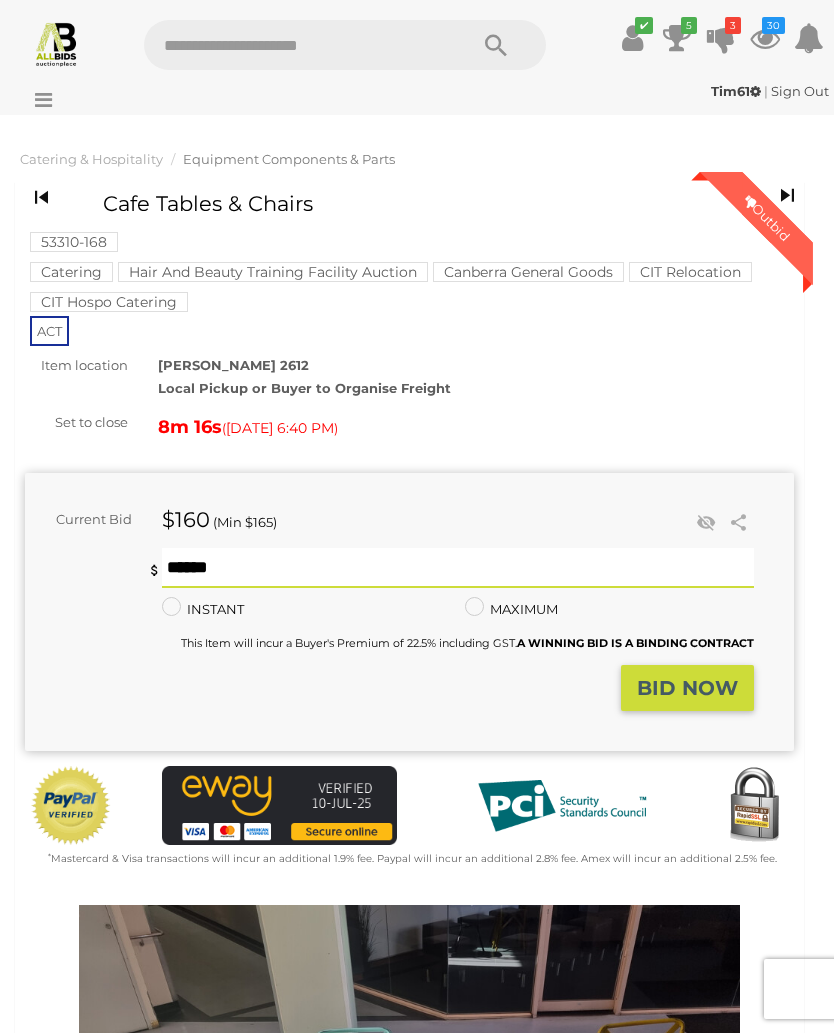 type on "*" 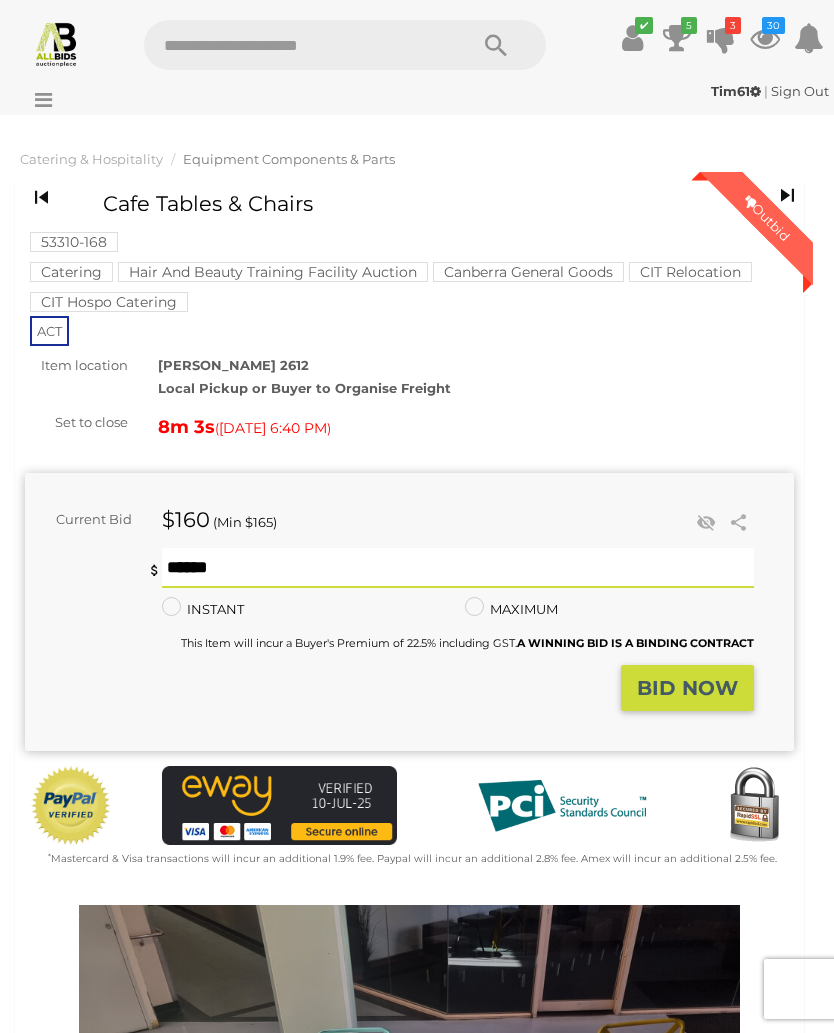 type on "***" 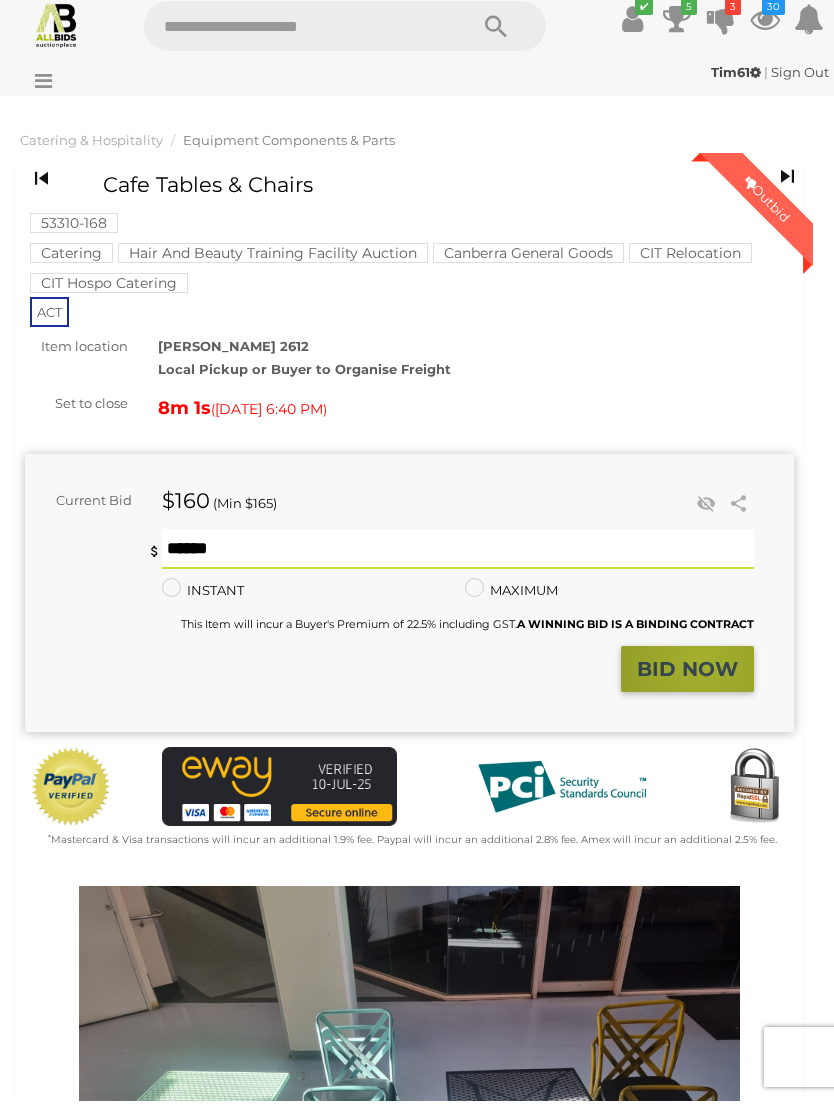 click on "BID NOW" at bounding box center (687, 688) 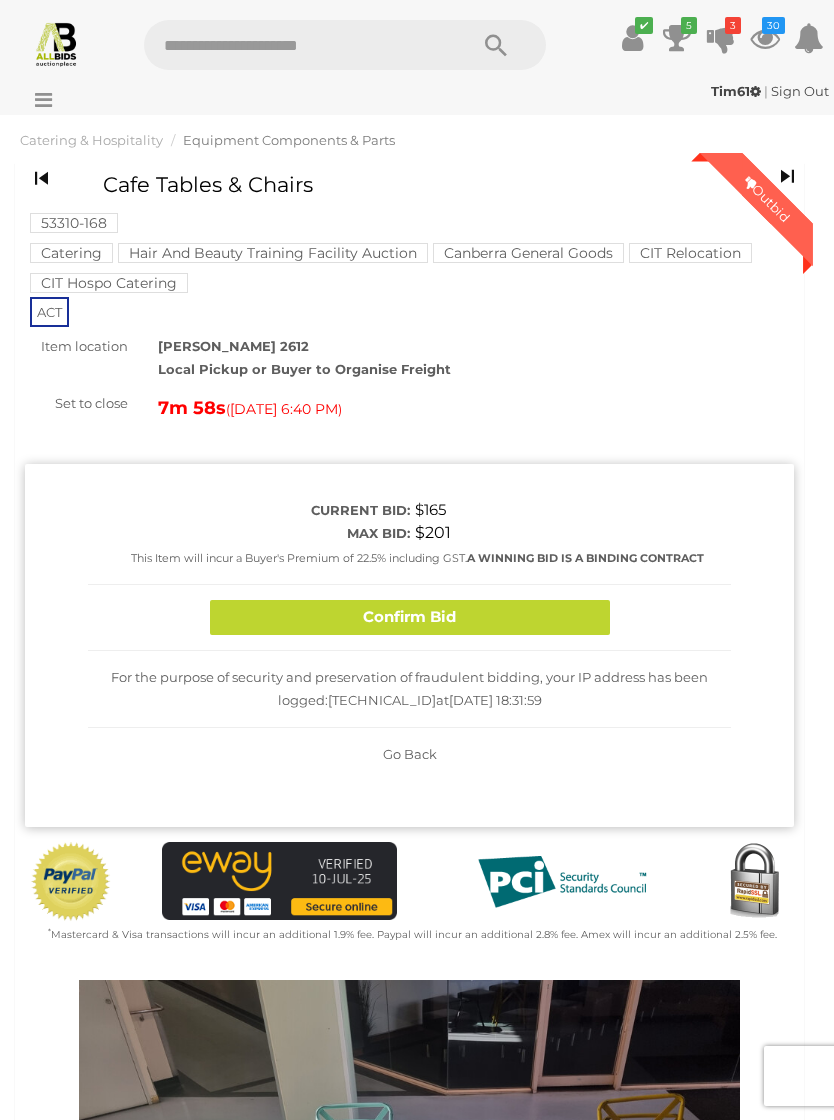 click on "Confirm Bid" at bounding box center (410, 617) 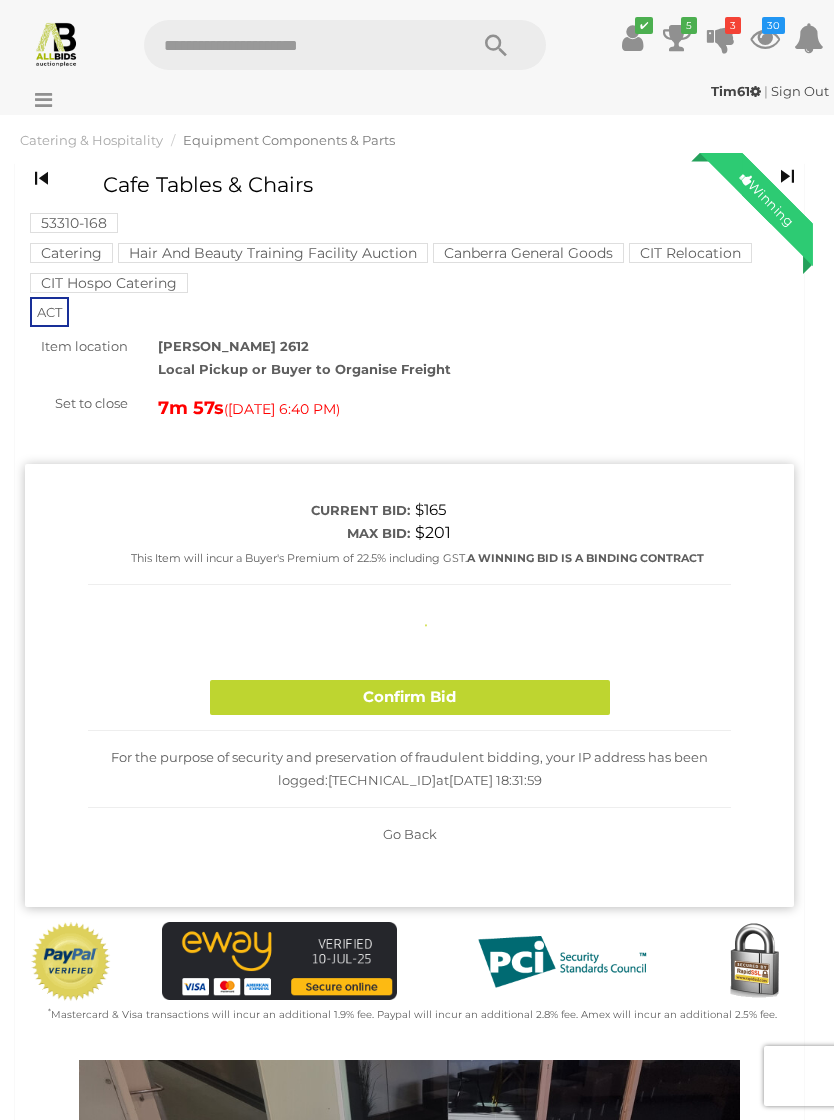 type 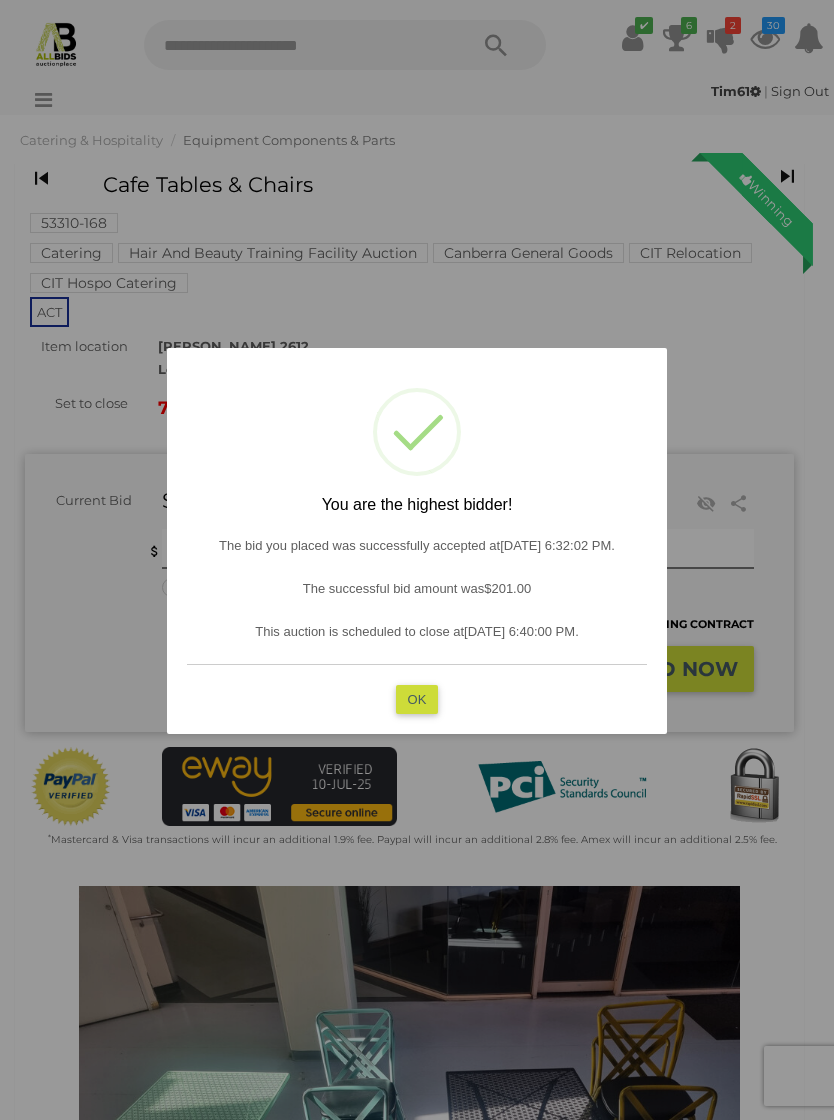 click on "OK" at bounding box center [417, 699] 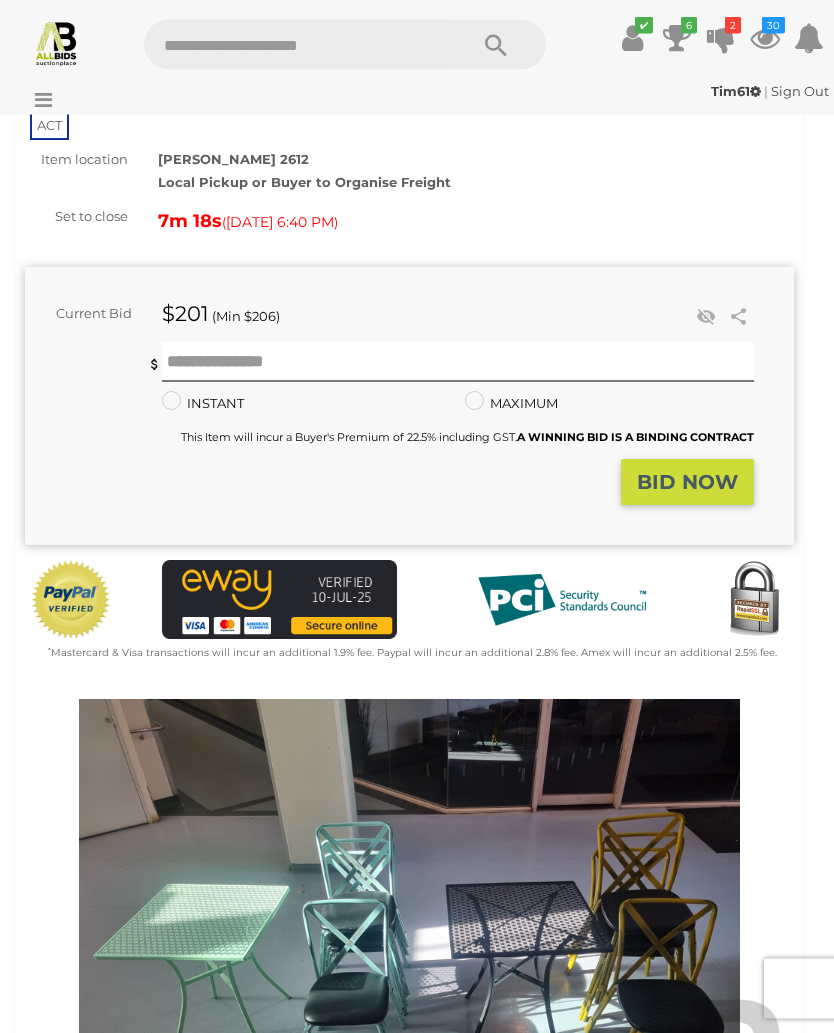 scroll, scrollTop: 185, scrollLeft: 0, axis: vertical 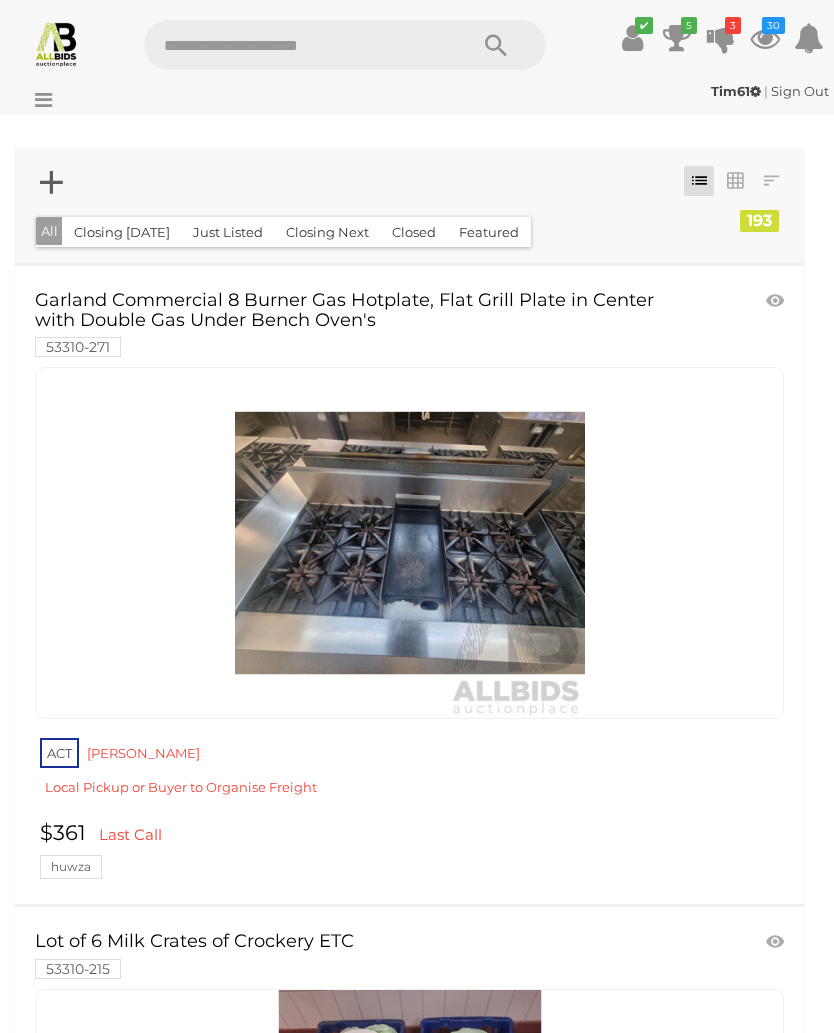 click at bounding box center (721, 38) 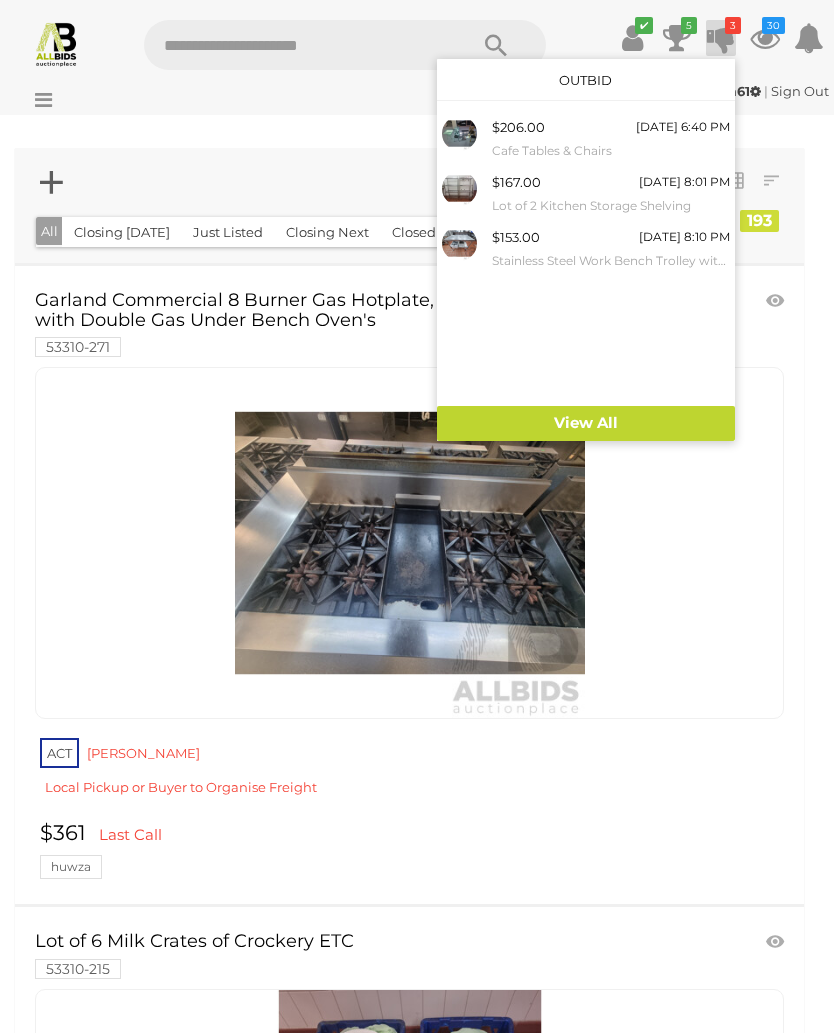 click on "$206.00
Today 6:40 PM
Cafe Tables & Chairs" at bounding box center (611, 138) 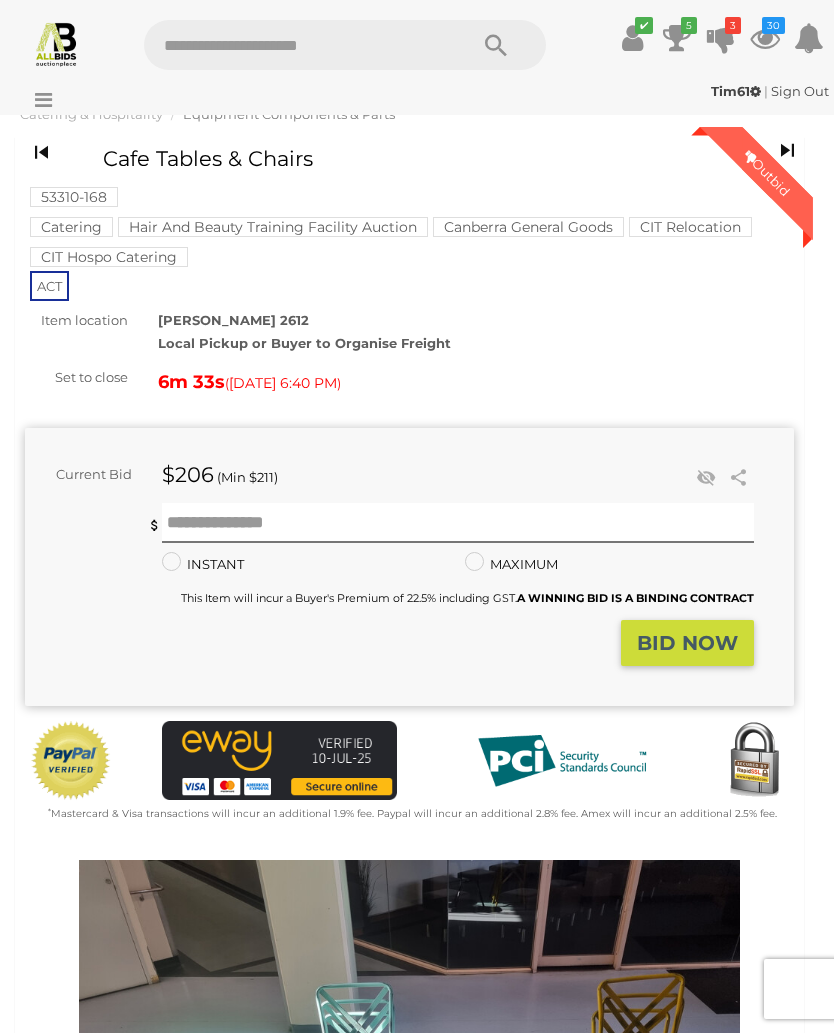 scroll, scrollTop: 0, scrollLeft: 0, axis: both 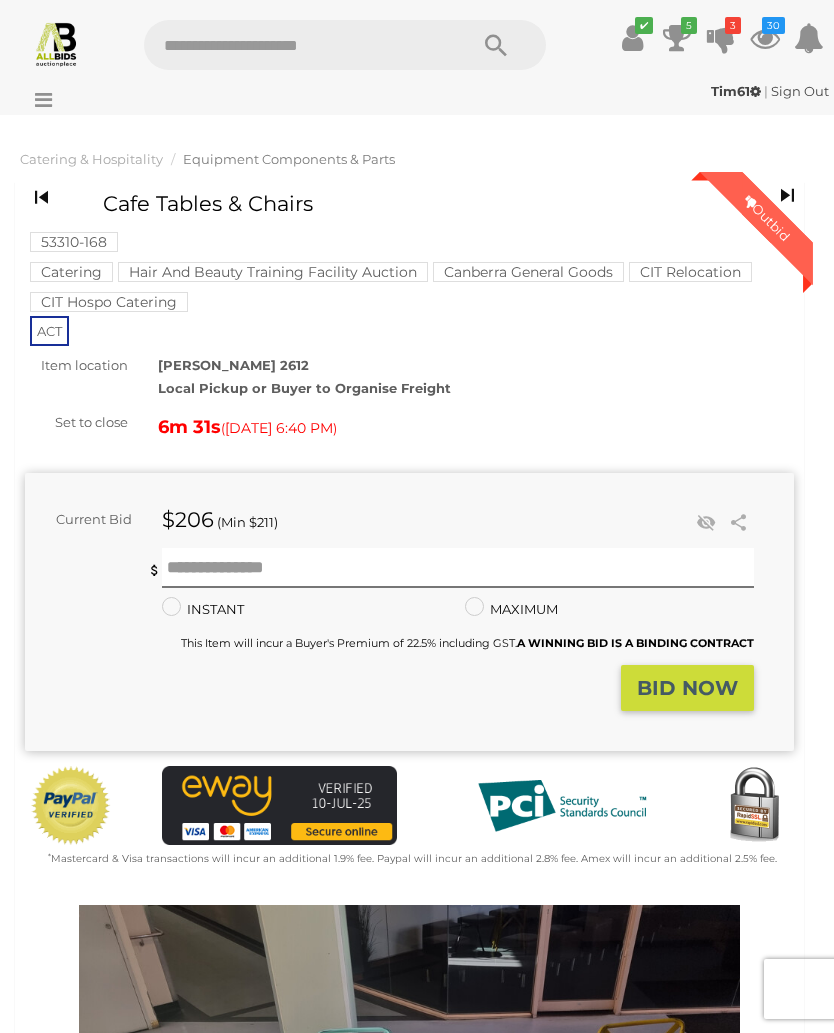 click on "5" at bounding box center (689, 25) 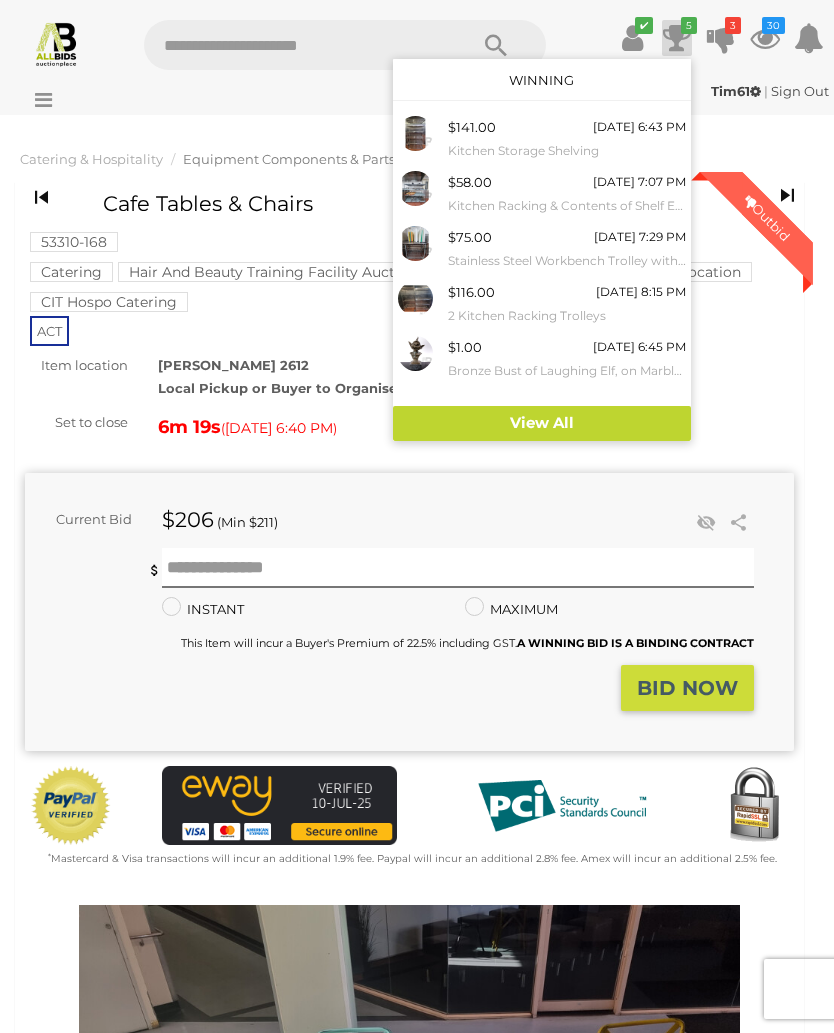 click at bounding box center (417, 516) 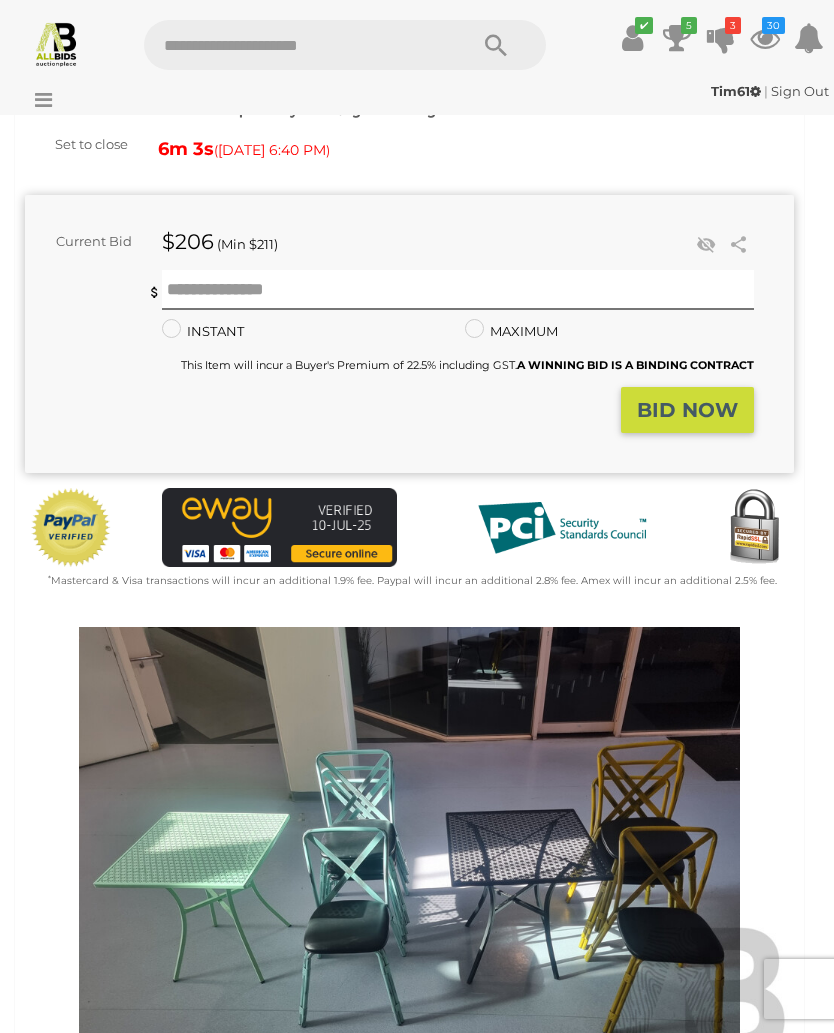 scroll, scrollTop: 275, scrollLeft: 0, axis: vertical 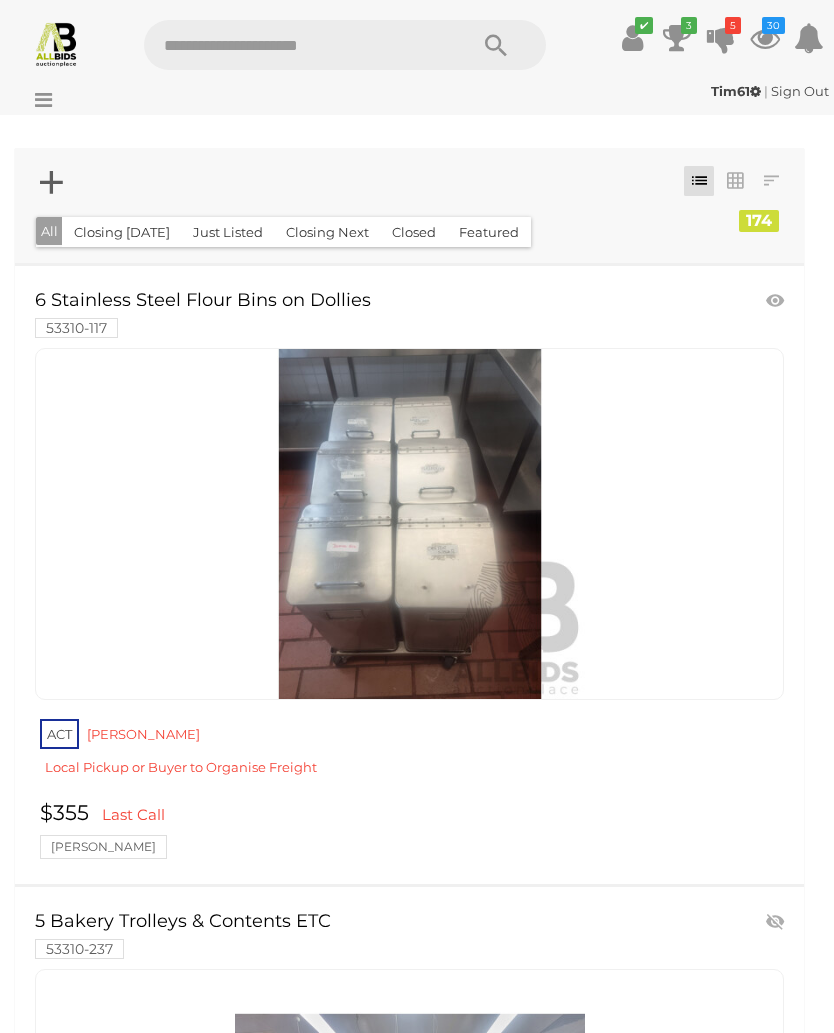 click on "5" at bounding box center (721, 38) 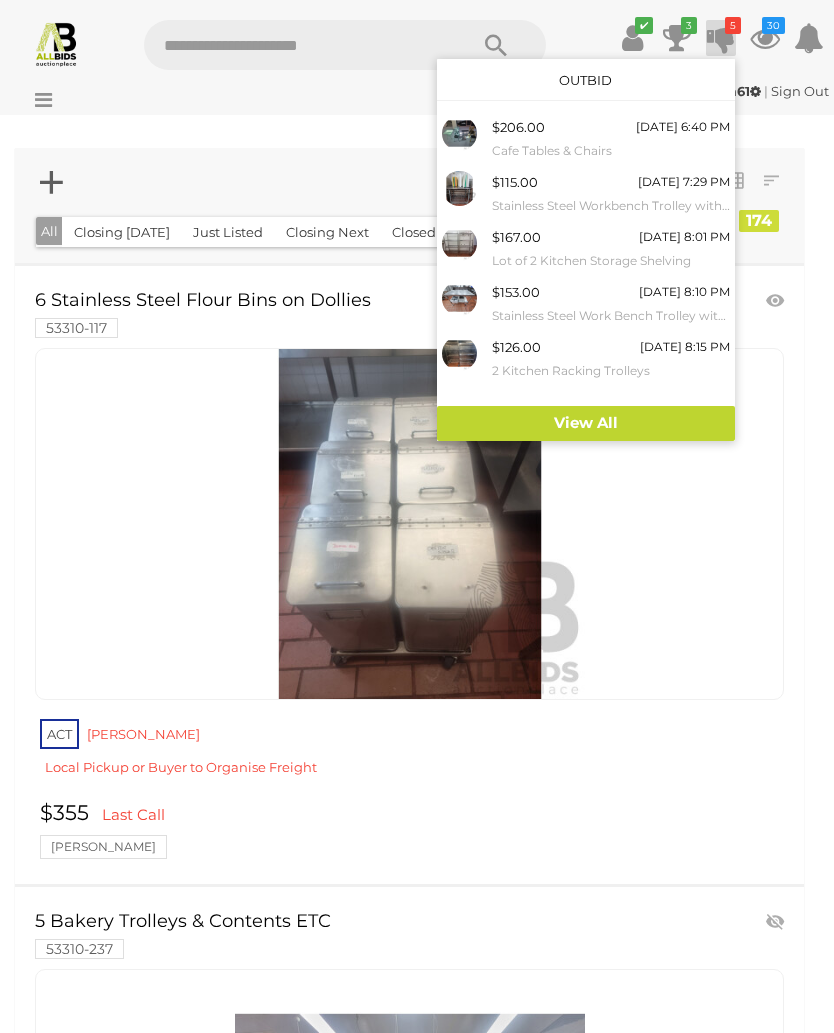 click on "View All" at bounding box center (586, 423) 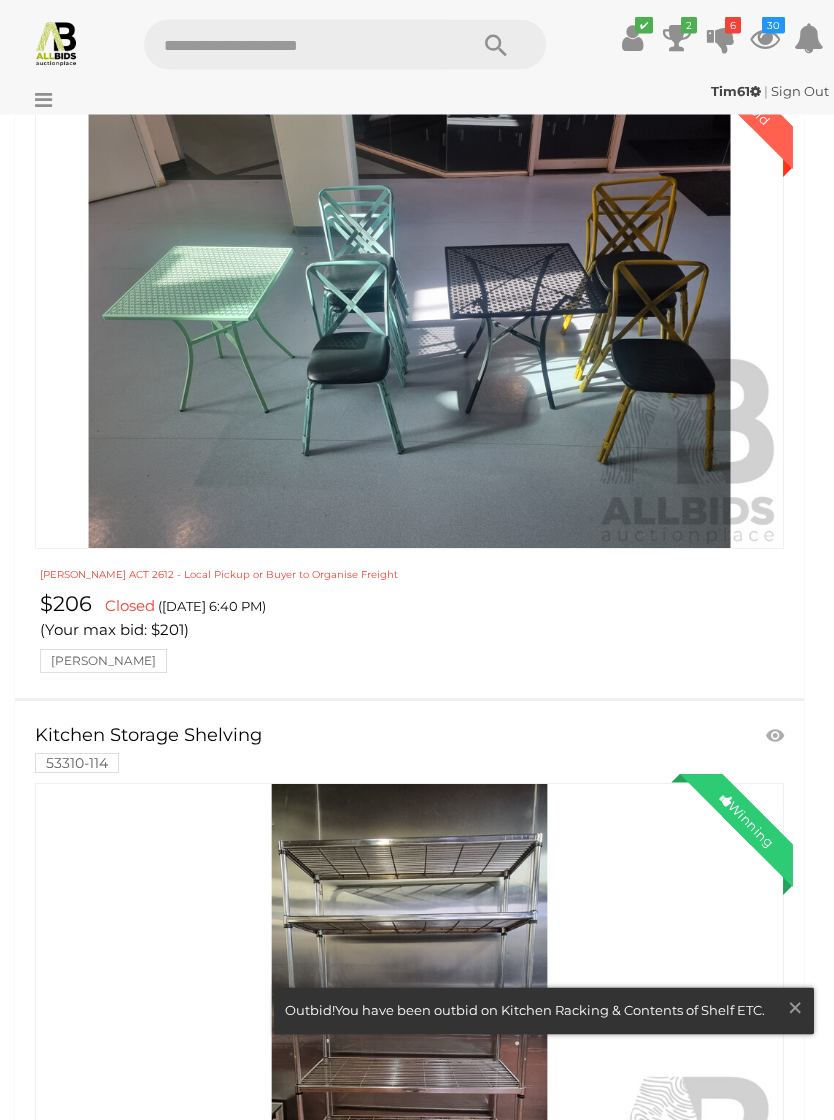 scroll, scrollTop: 384, scrollLeft: 0, axis: vertical 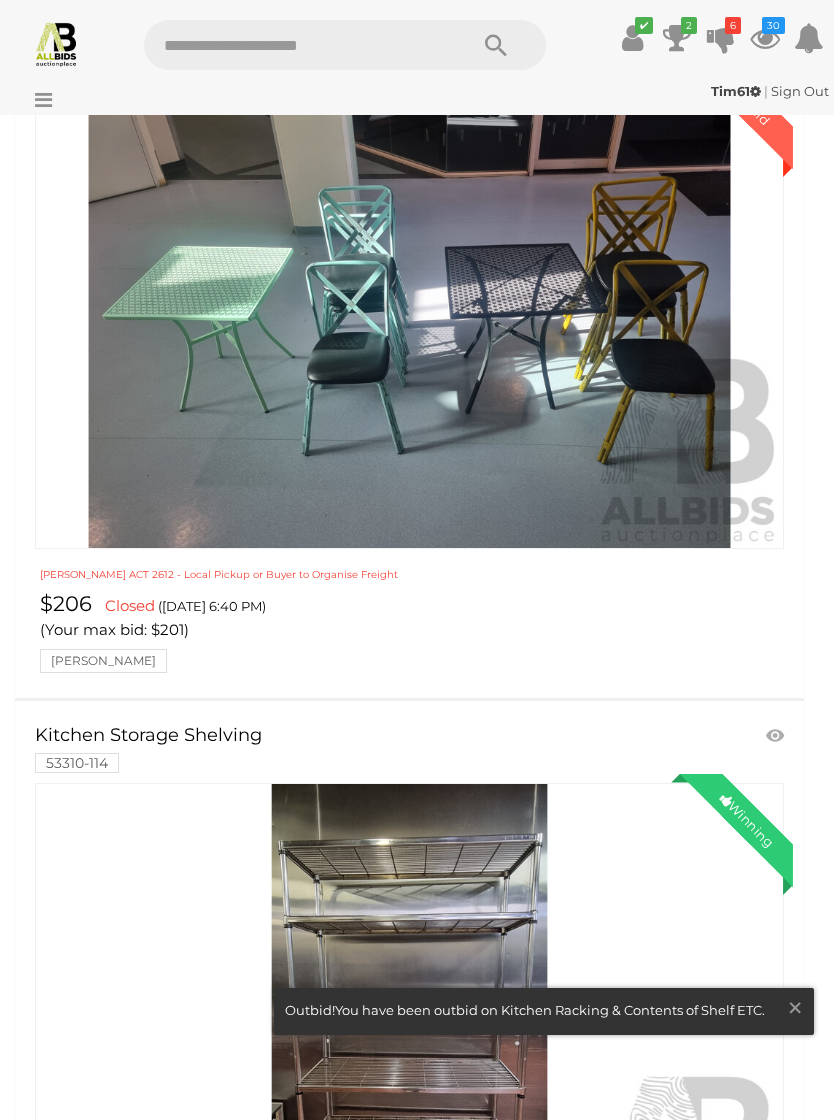 click on "×" at bounding box center [795, 1007] 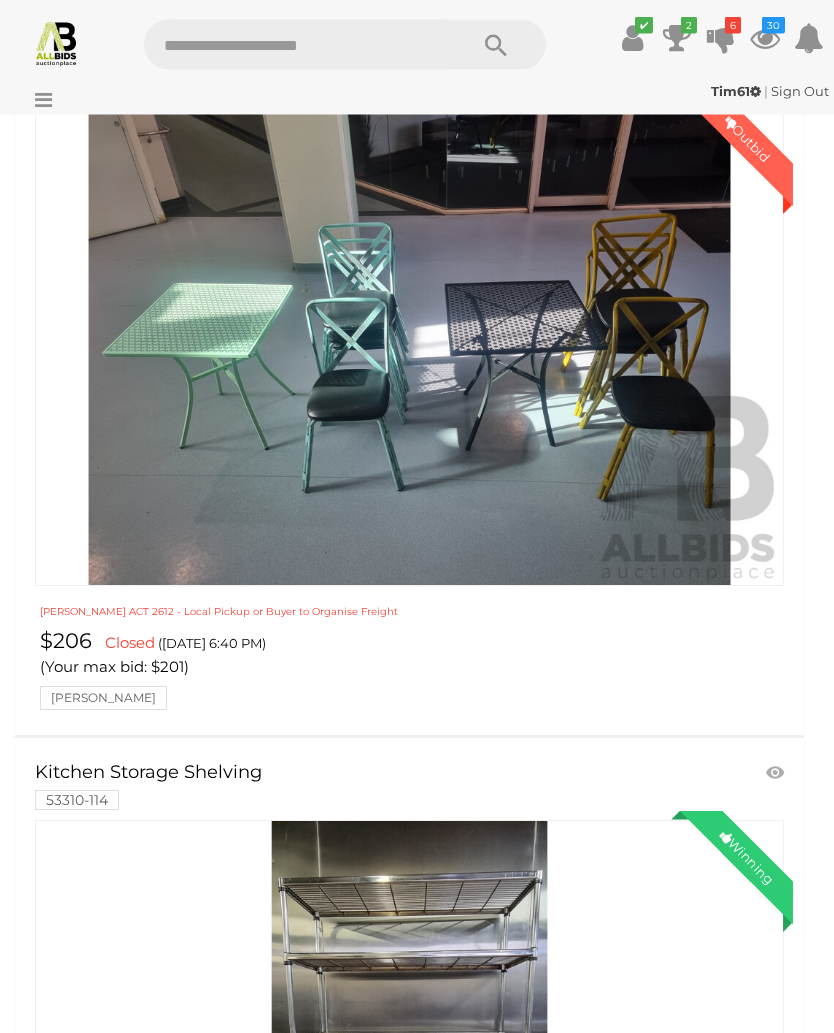 scroll, scrollTop: 347, scrollLeft: 0, axis: vertical 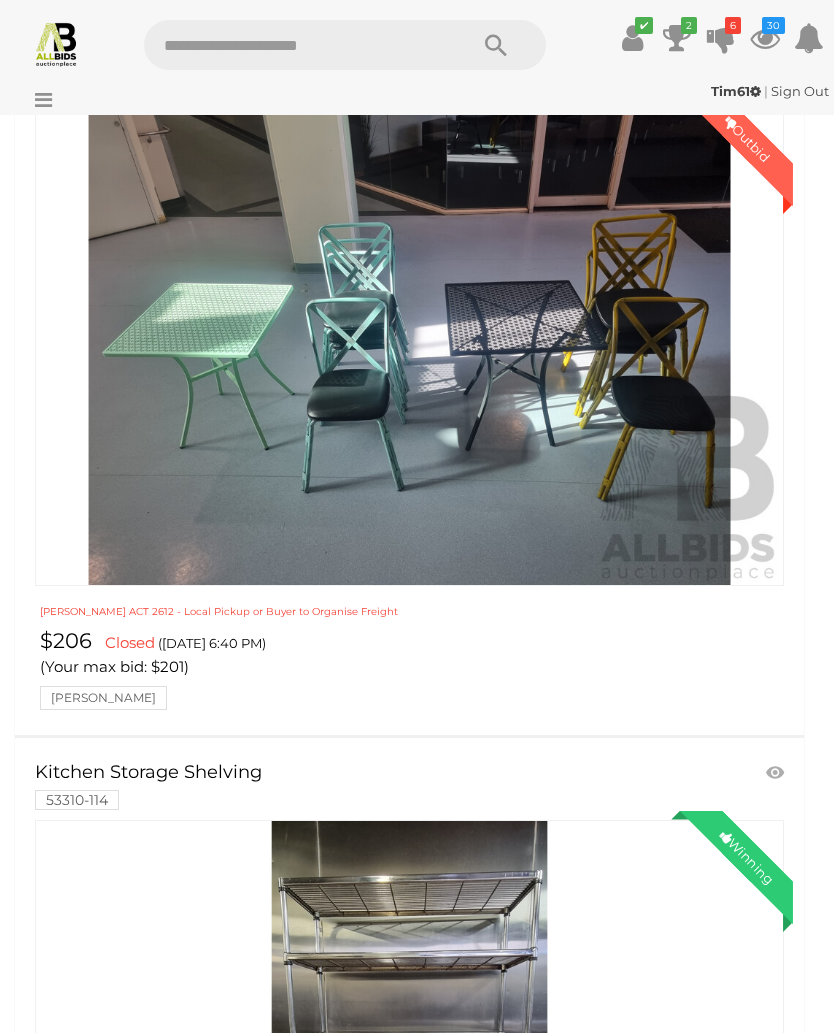 click at bounding box center (677, 38) 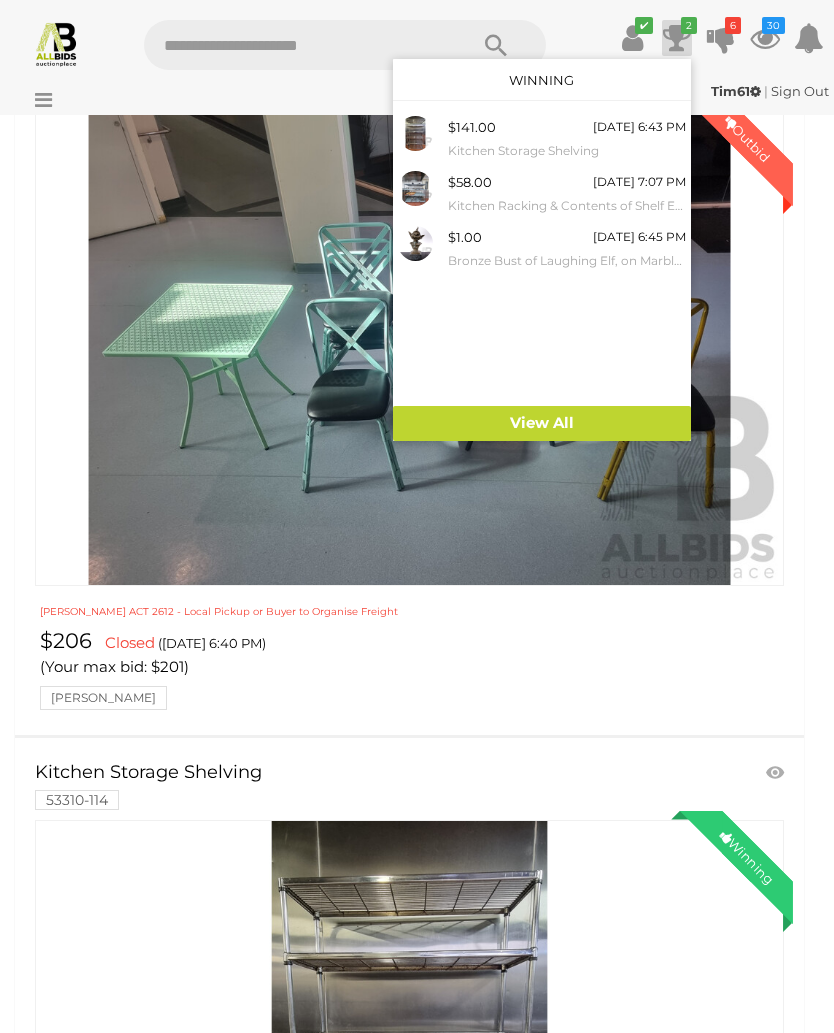 click on "$58.00
[DATE] 7:07 PM
Kitchen Racking & Contents of Shelf ETC" at bounding box center [567, 193] 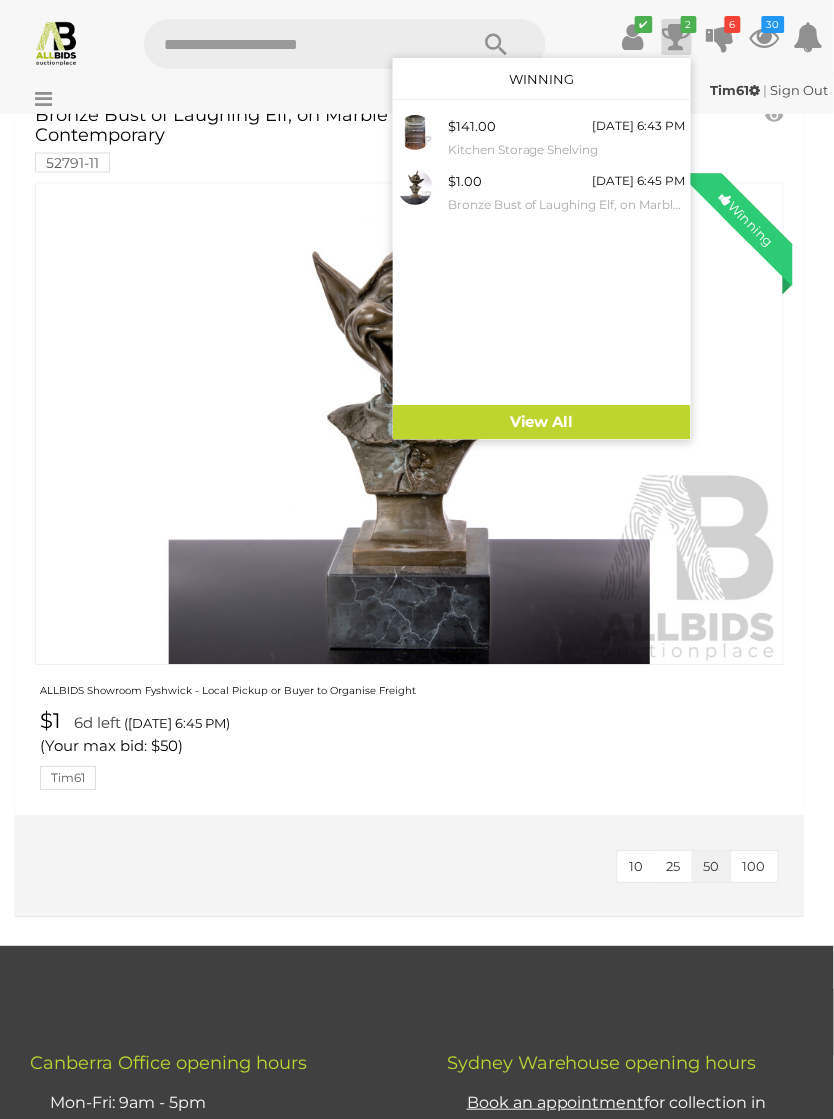 scroll, scrollTop: 2616, scrollLeft: 0, axis: vertical 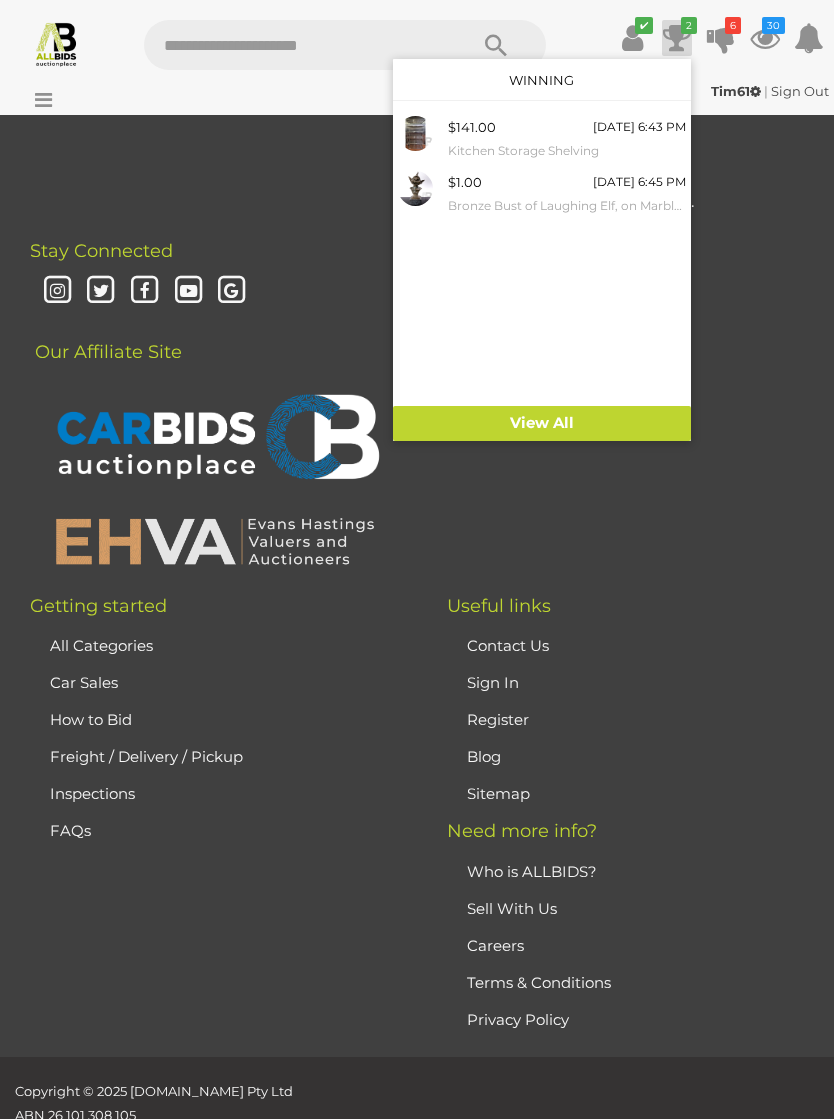 click at bounding box center [417, 559] 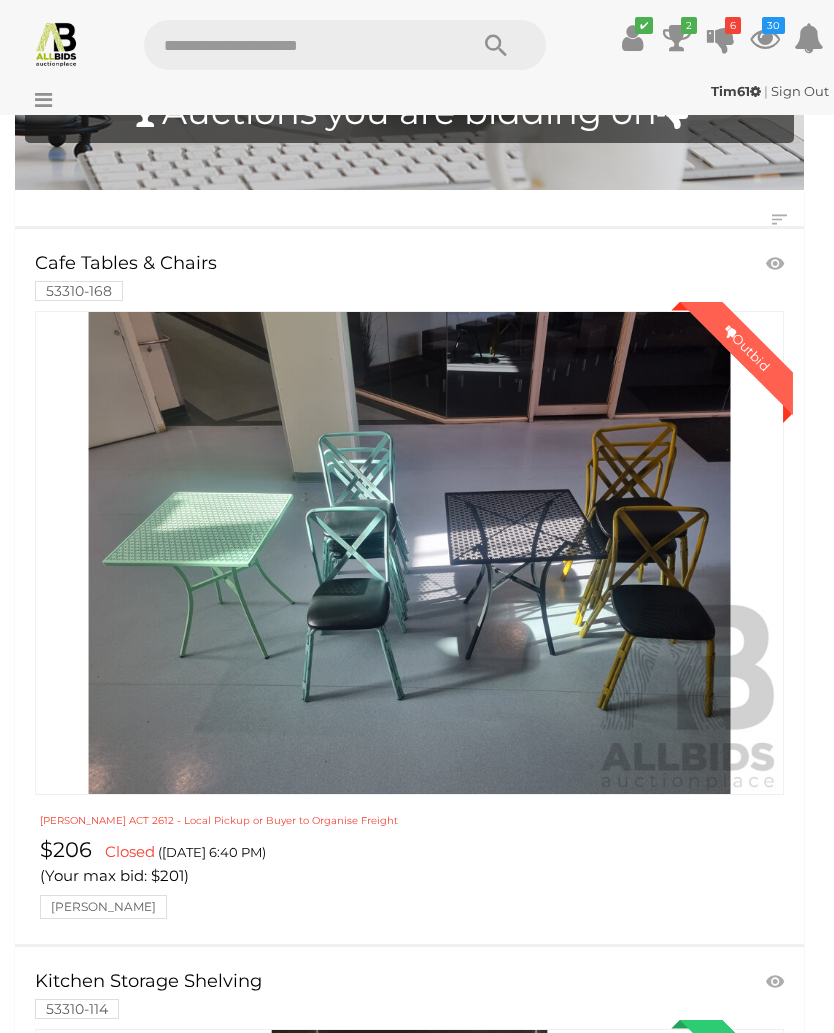 scroll, scrollTop: 129, scrollLeft: 0, axis: vertical 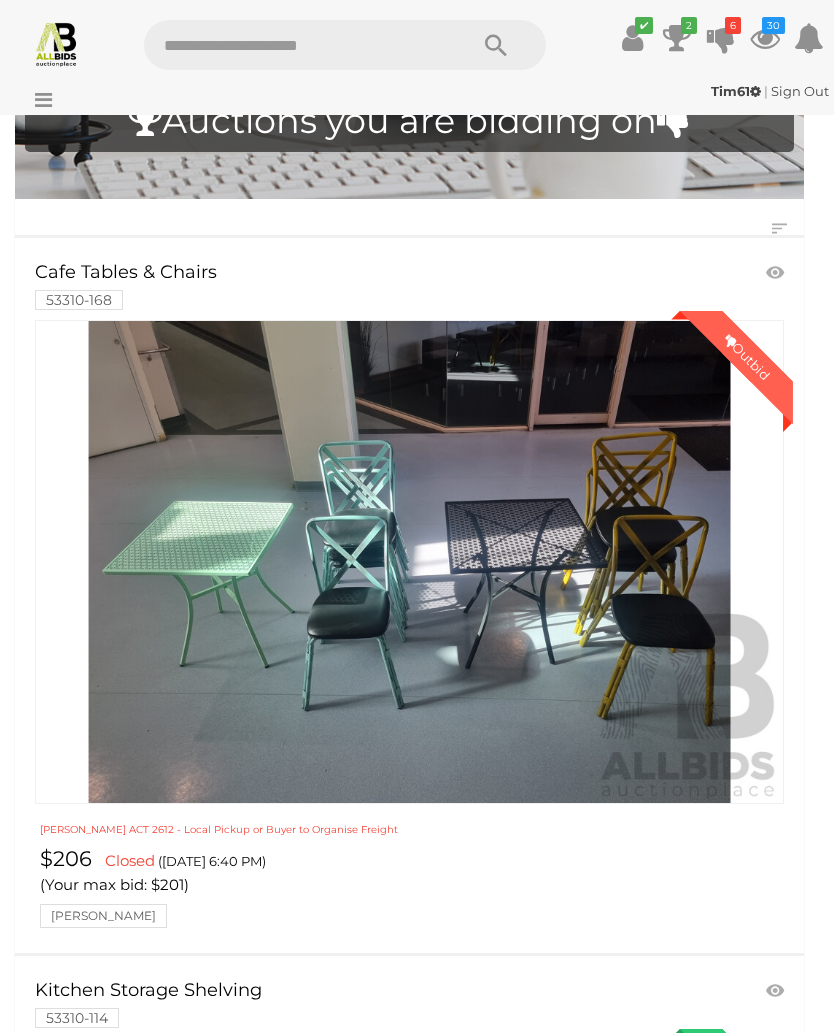 click at bounding box center [56, 43] 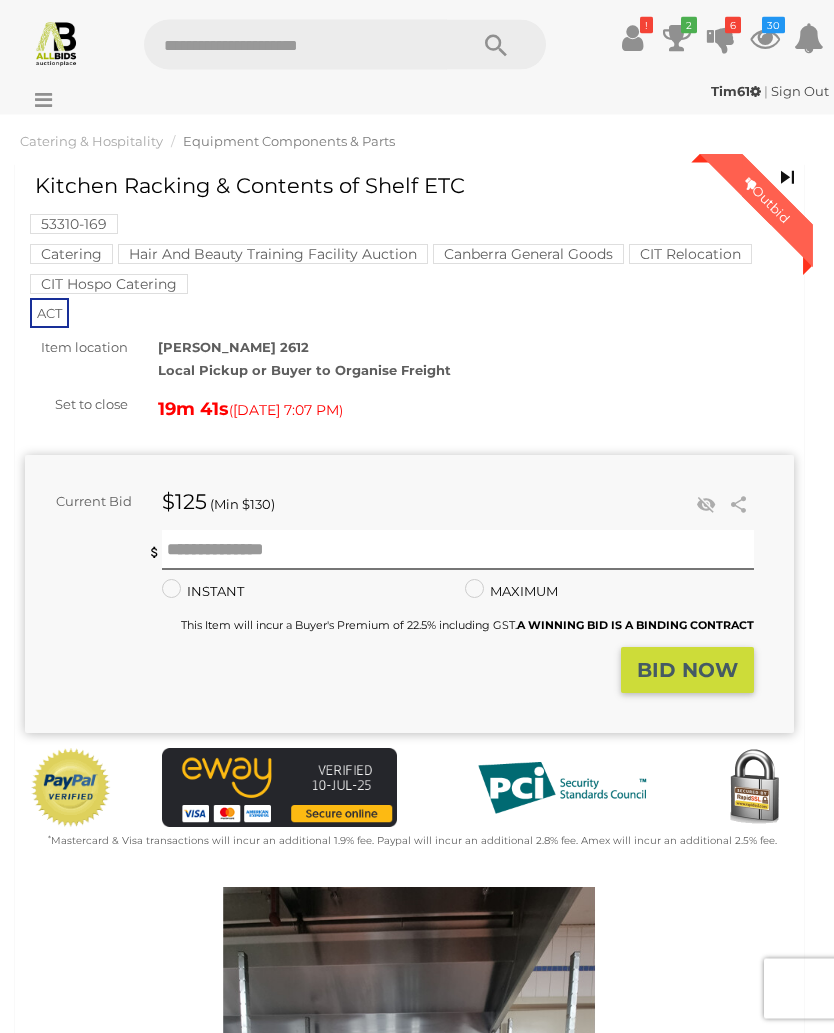 scroll, scrollTop: 0, scrollLeft: 0, axis: both 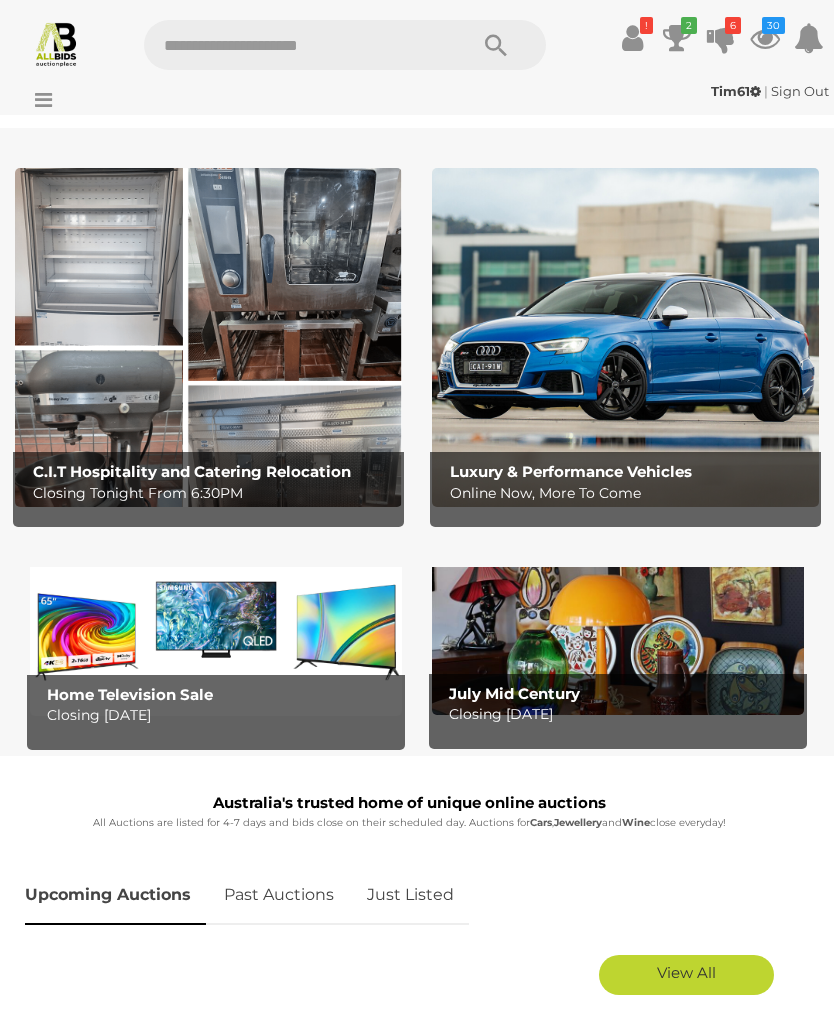 click at bounding box center (208, 337) 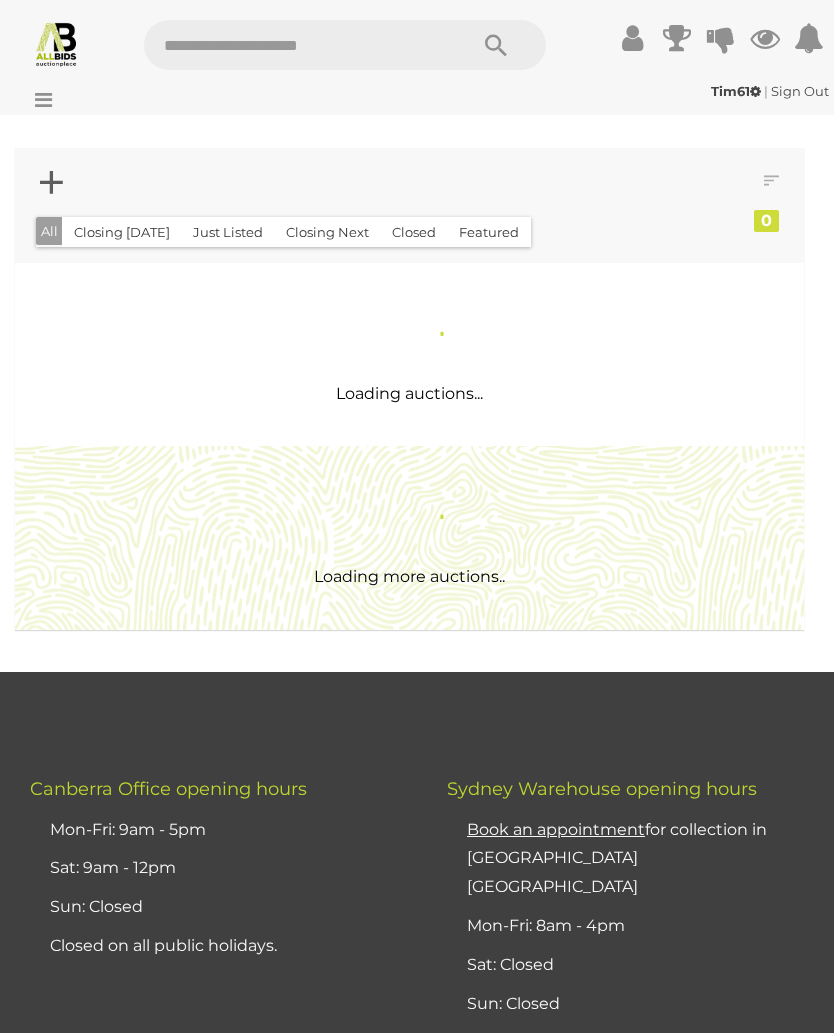 scroll, scrollTop: 0, scrollLeft: 0, axis: both 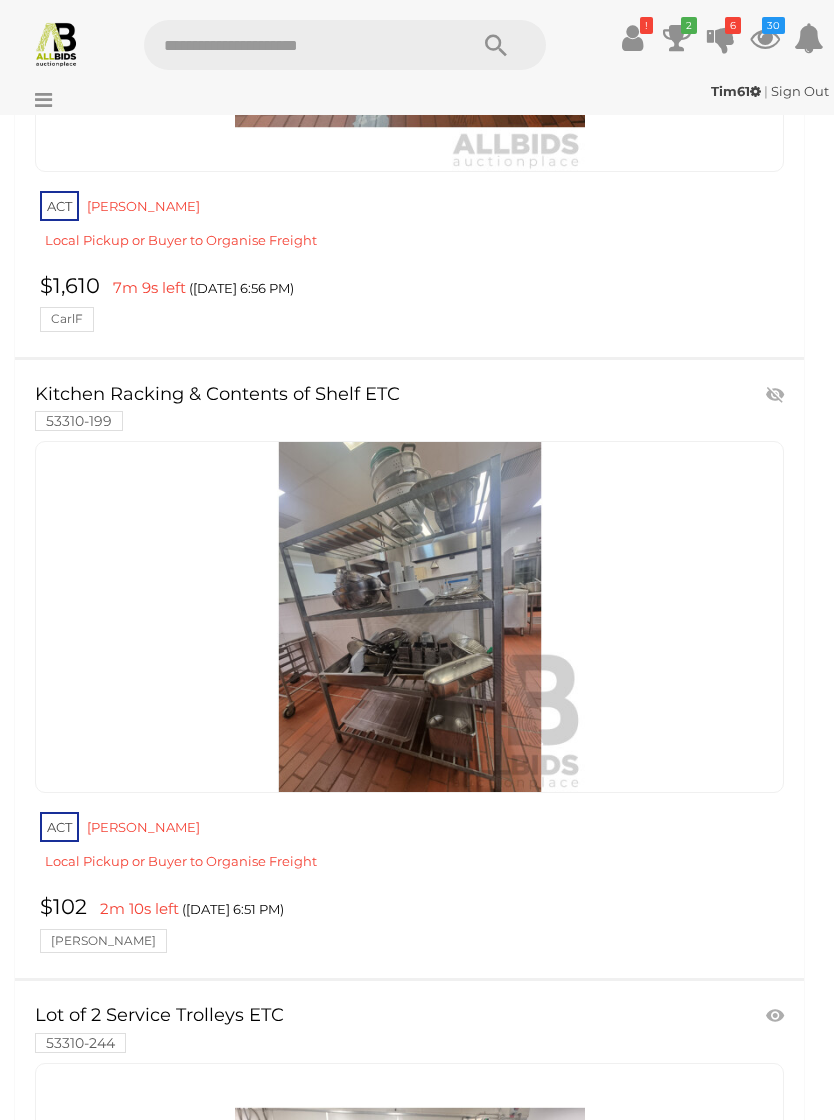 click at bounding box center (410, 617) 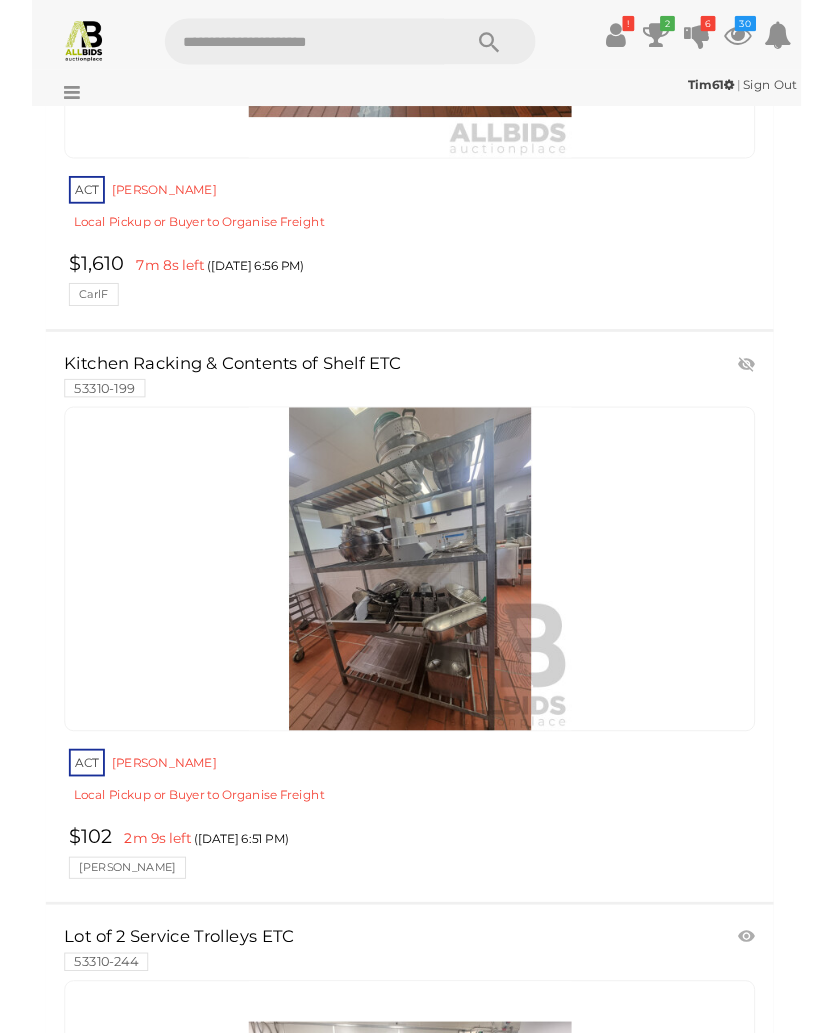scroll, scrollTop: 5625, scrollLeft: 0, axis: vertical 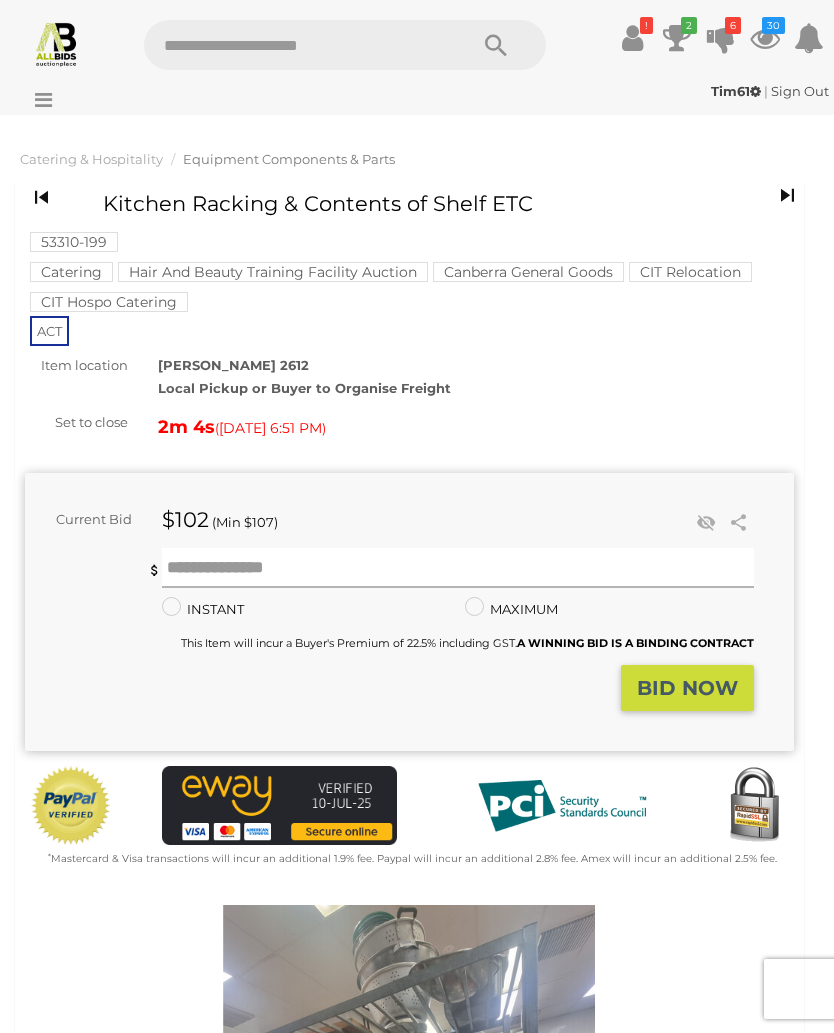 click at bounding box center (458, 568) 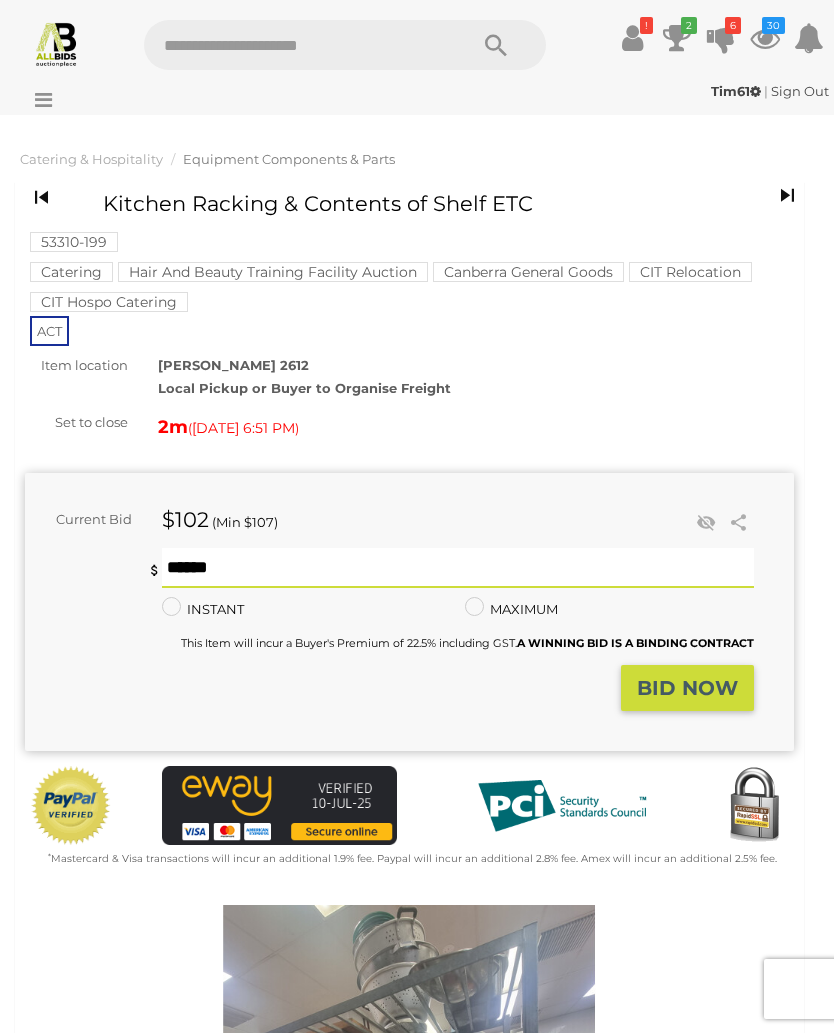 type on "***" 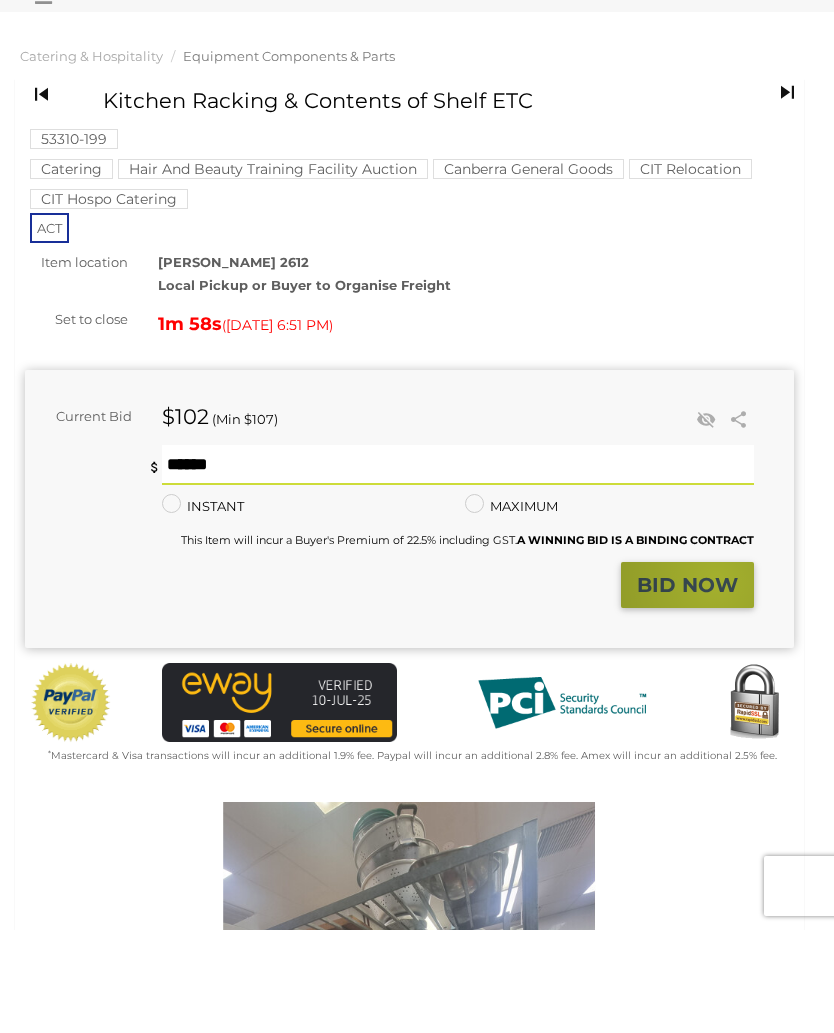 click on "BID NOW" at bounding box center (687, 688) 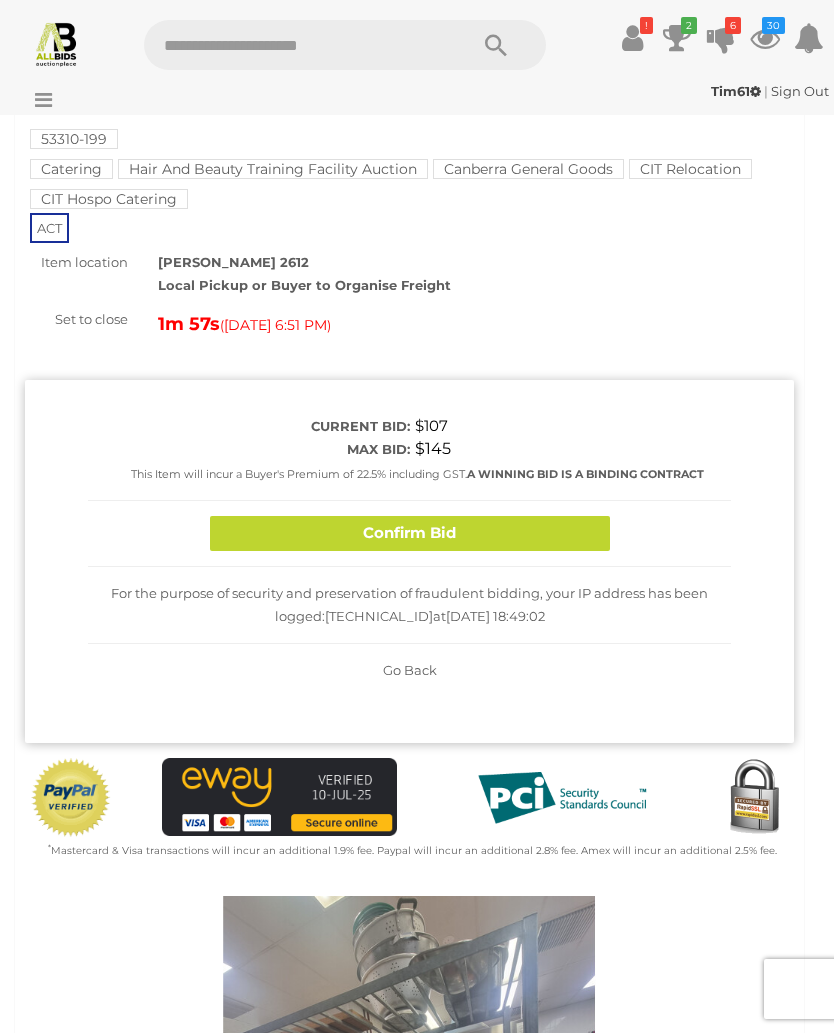 click on "Confirm Bid" at bounding box center (410, 533) 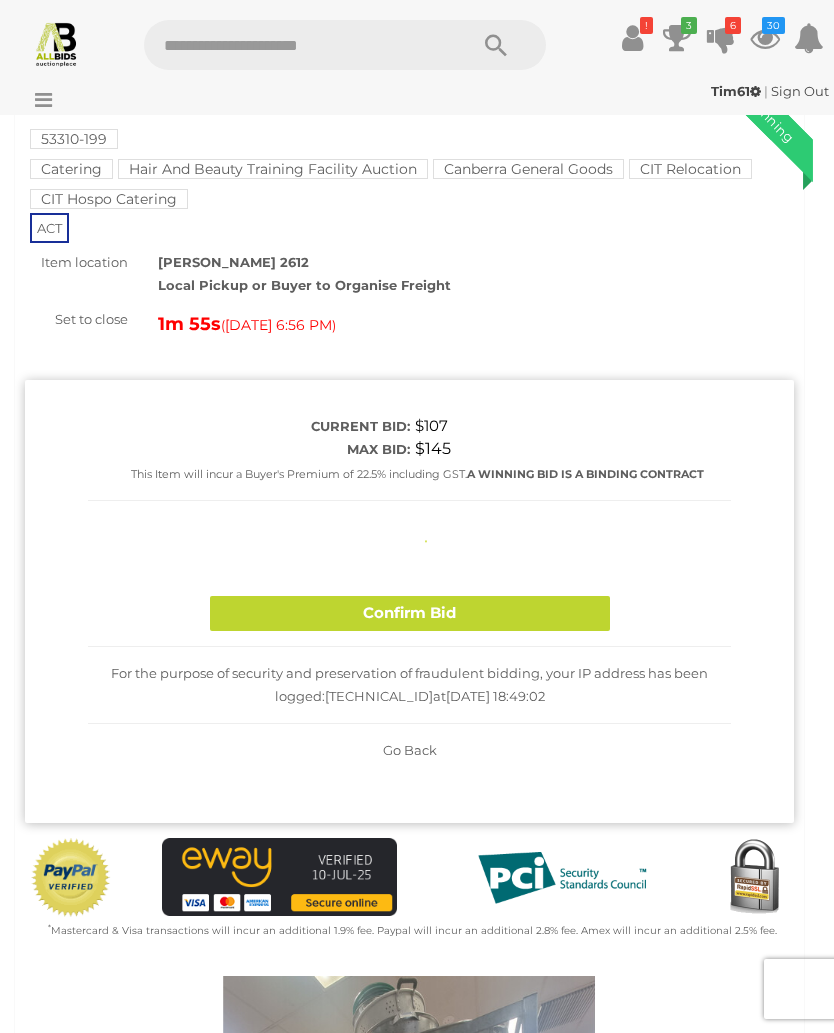 type 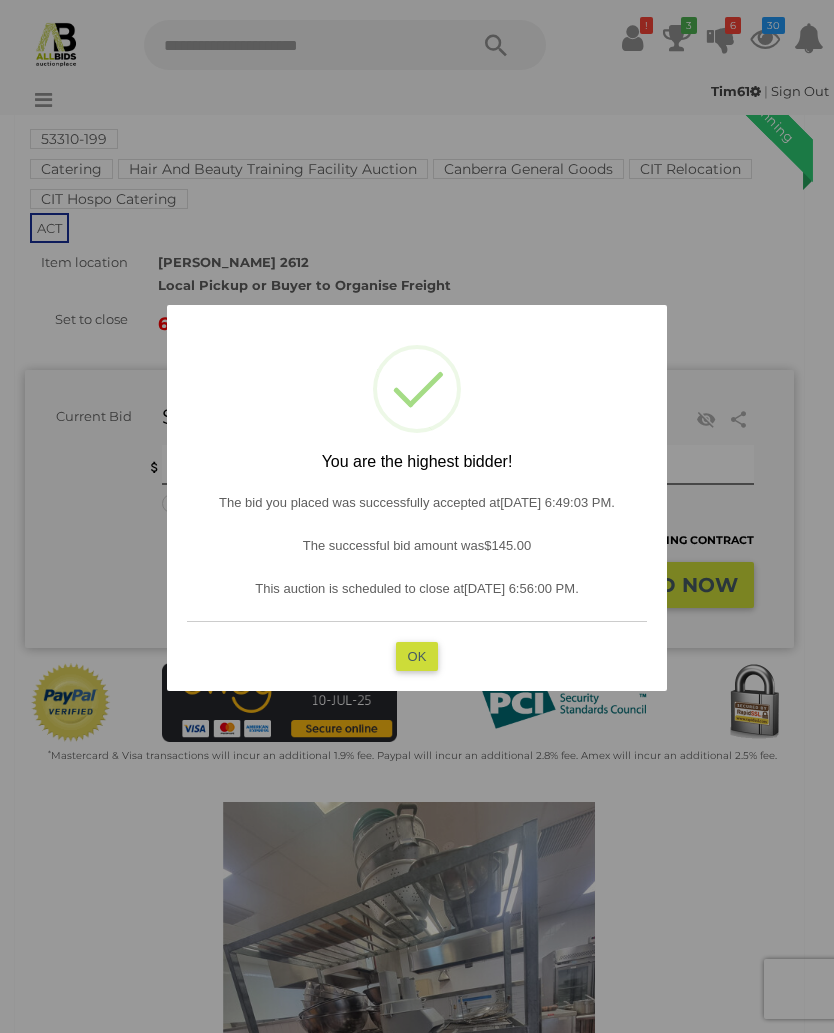 click on "OK" at bounding box center (417, 655) 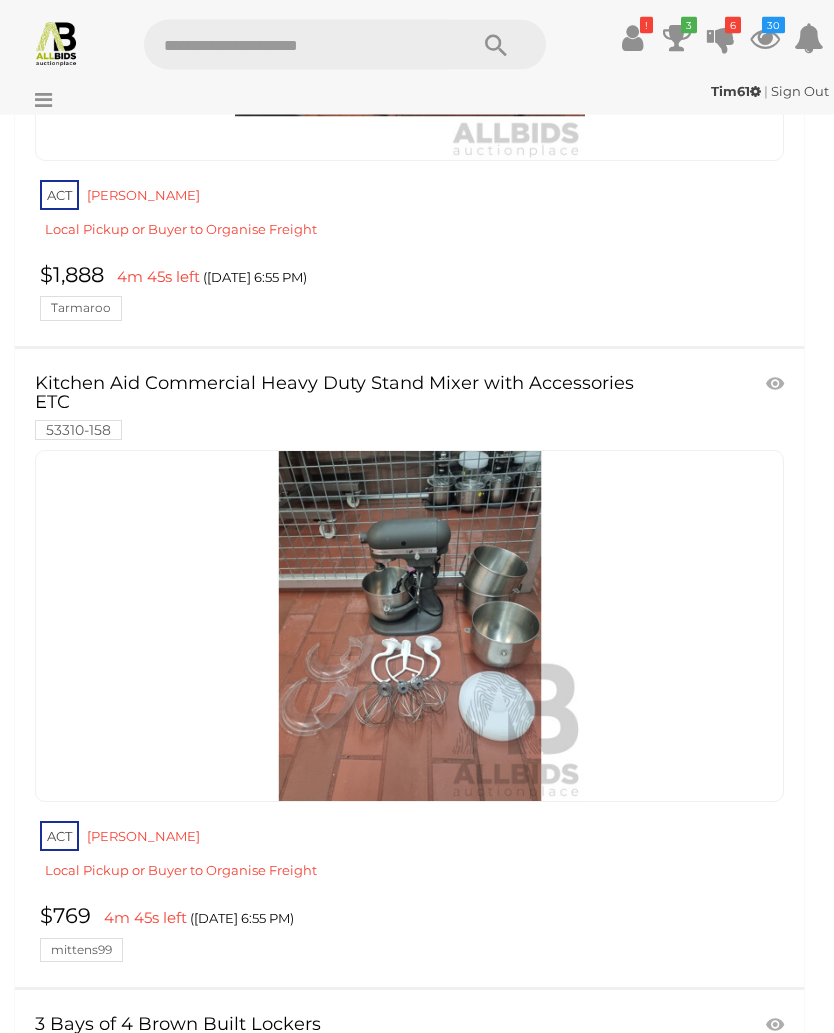 scroll, scrollTop: 11822, scrollLeft: 0, axis: vertical 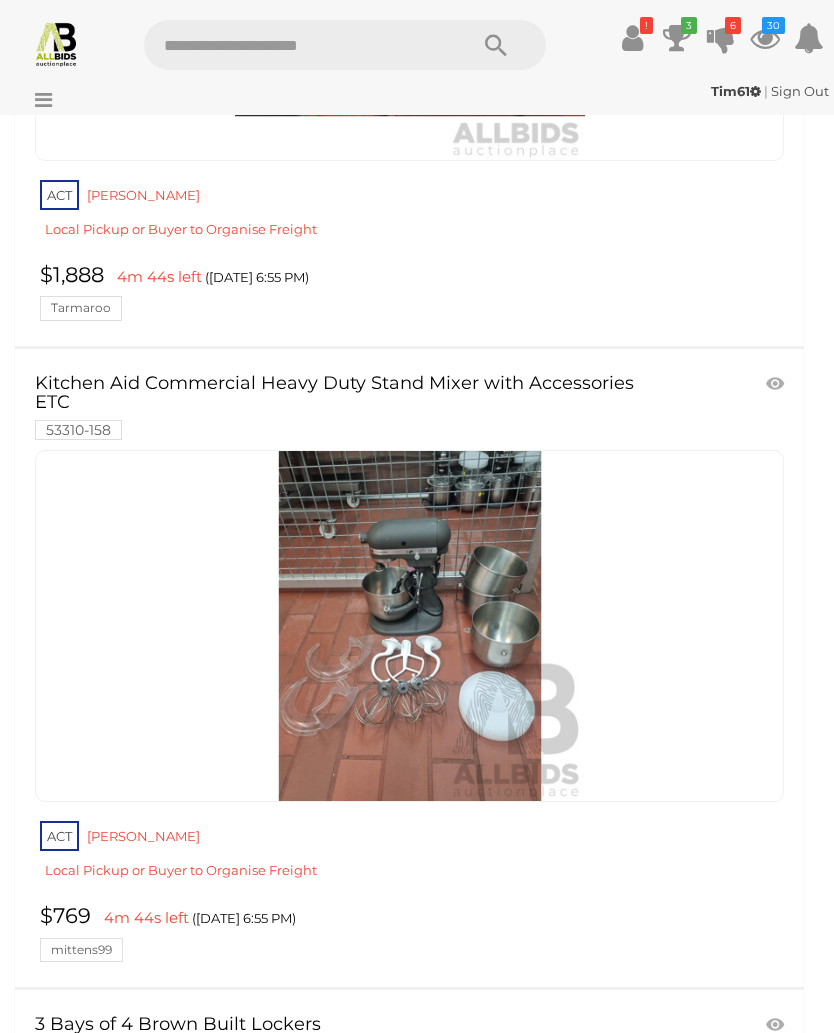 click on "3" at bounding box center (689, 25) 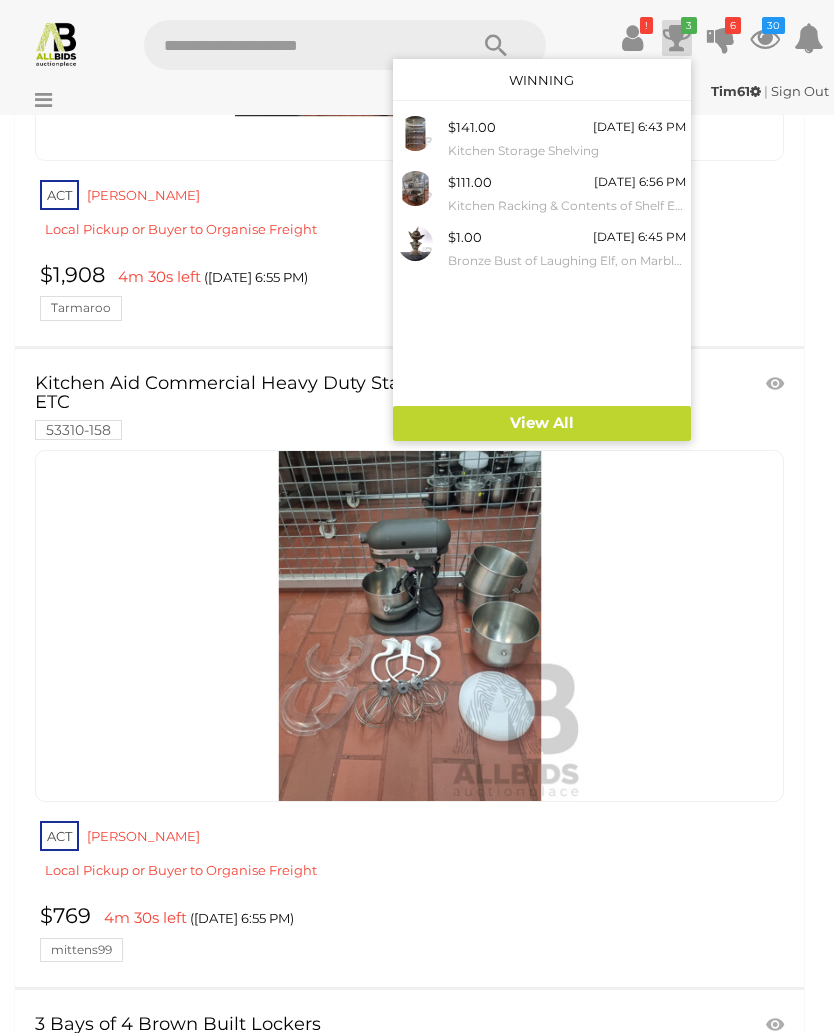 click on "Kitchen Storage Shelving" at bounding box center (567, 151) 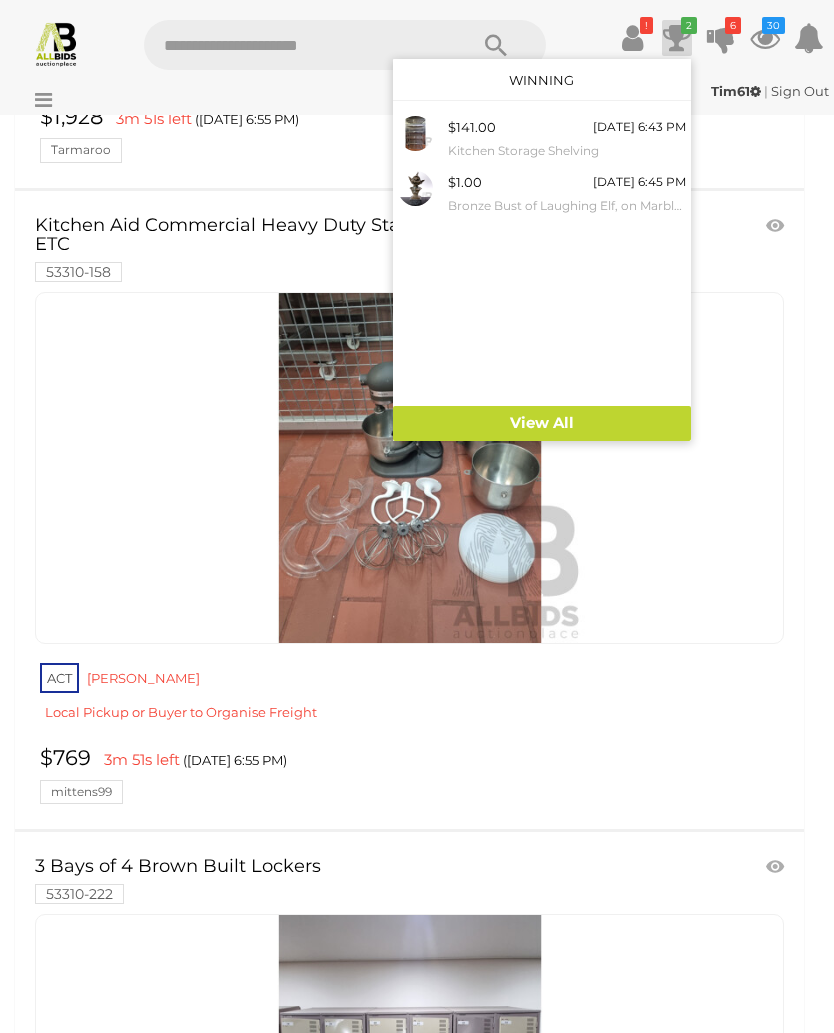 scroll, scrollTop: 11979, scrollLeft: 0, axis: vertical 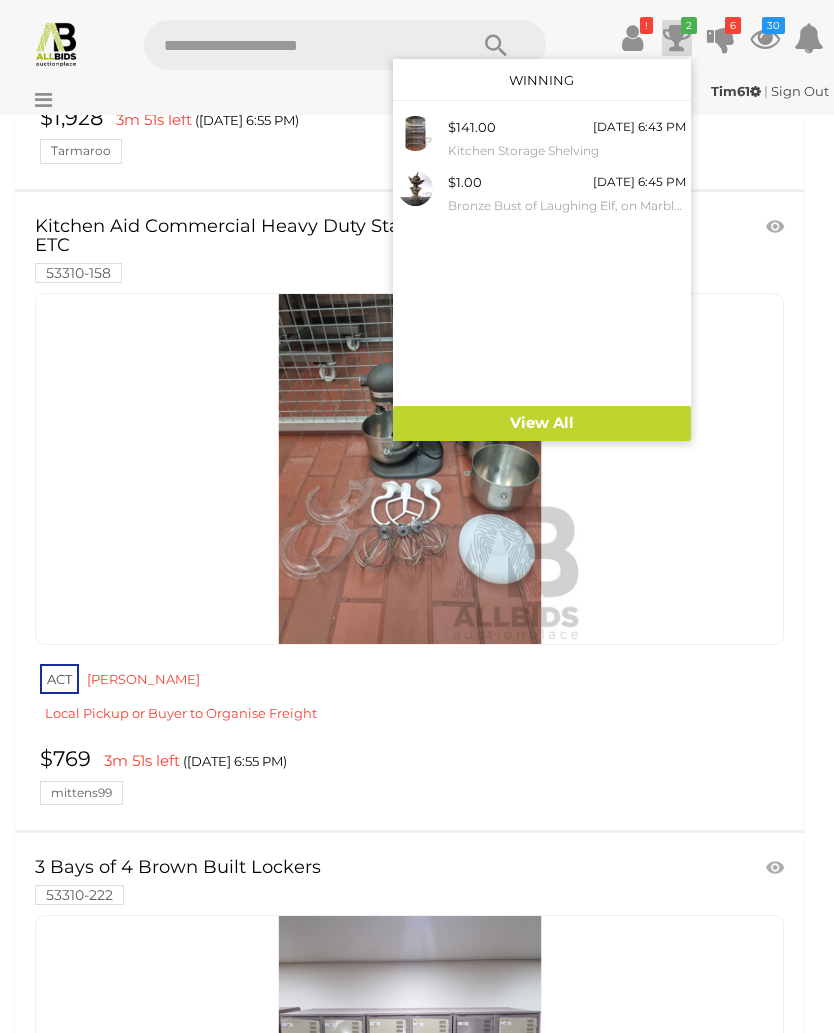 click on "6" at bounding box center [733, 25] 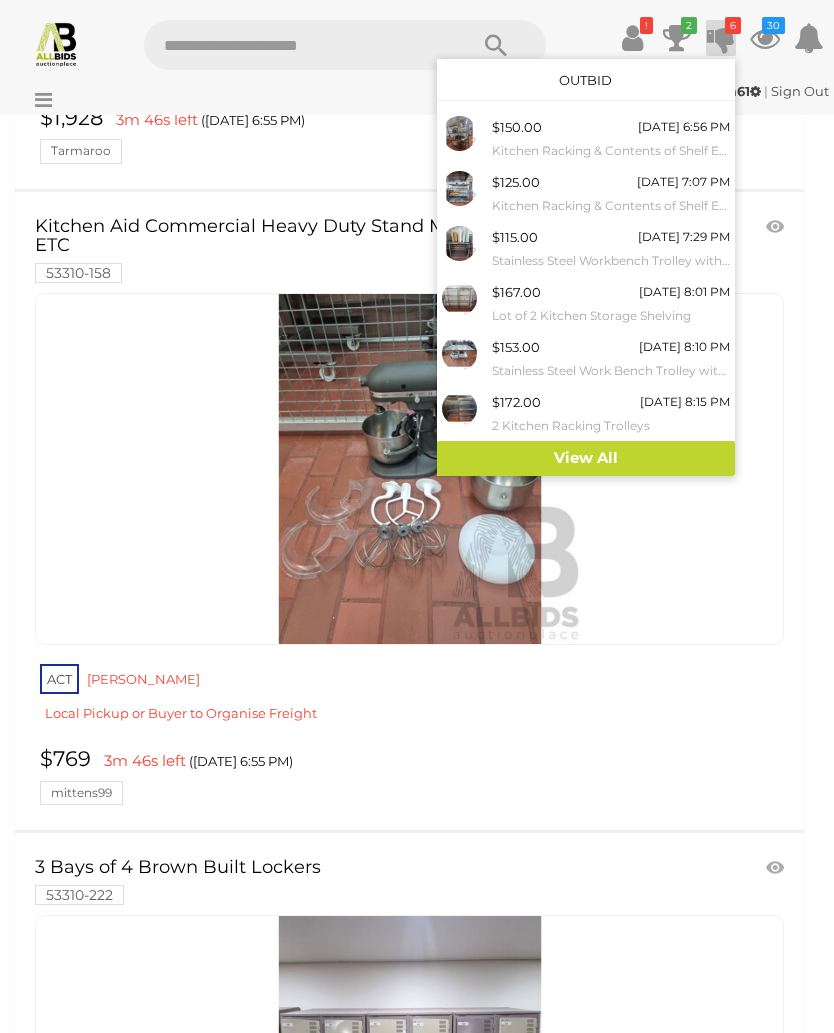 click on "View All" at bounding box center (586, 458) 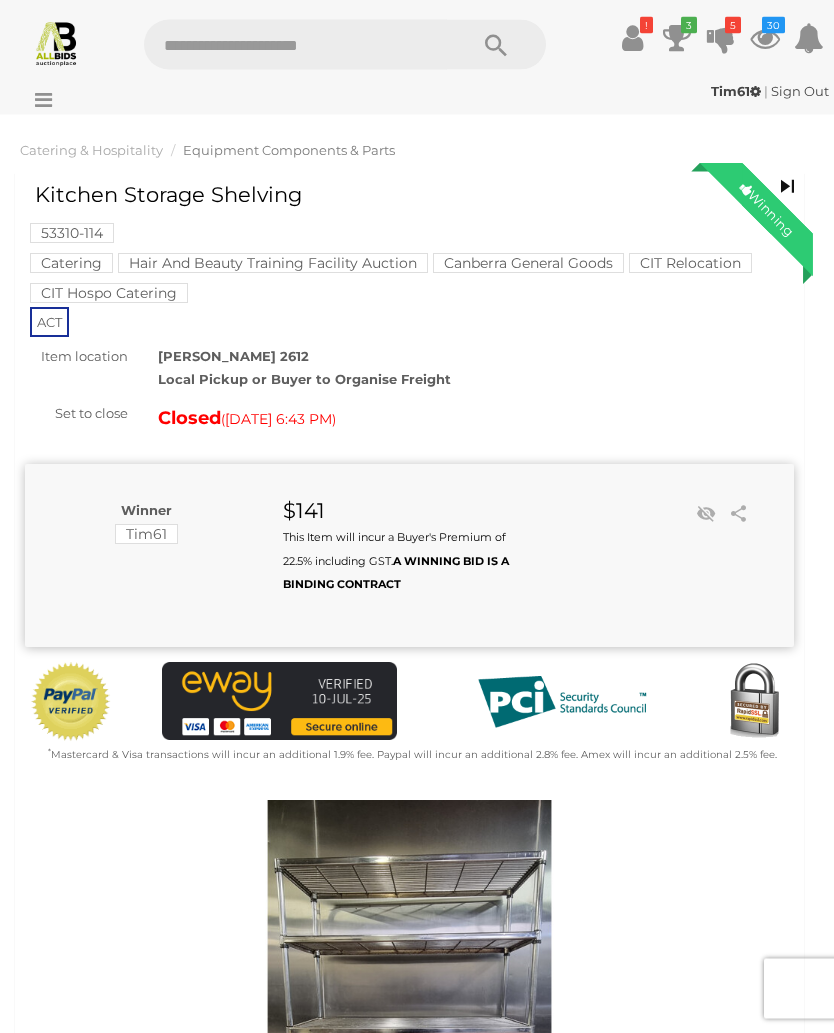 scroll, scrollTop: 0, scrollLeft: 0, axis: both 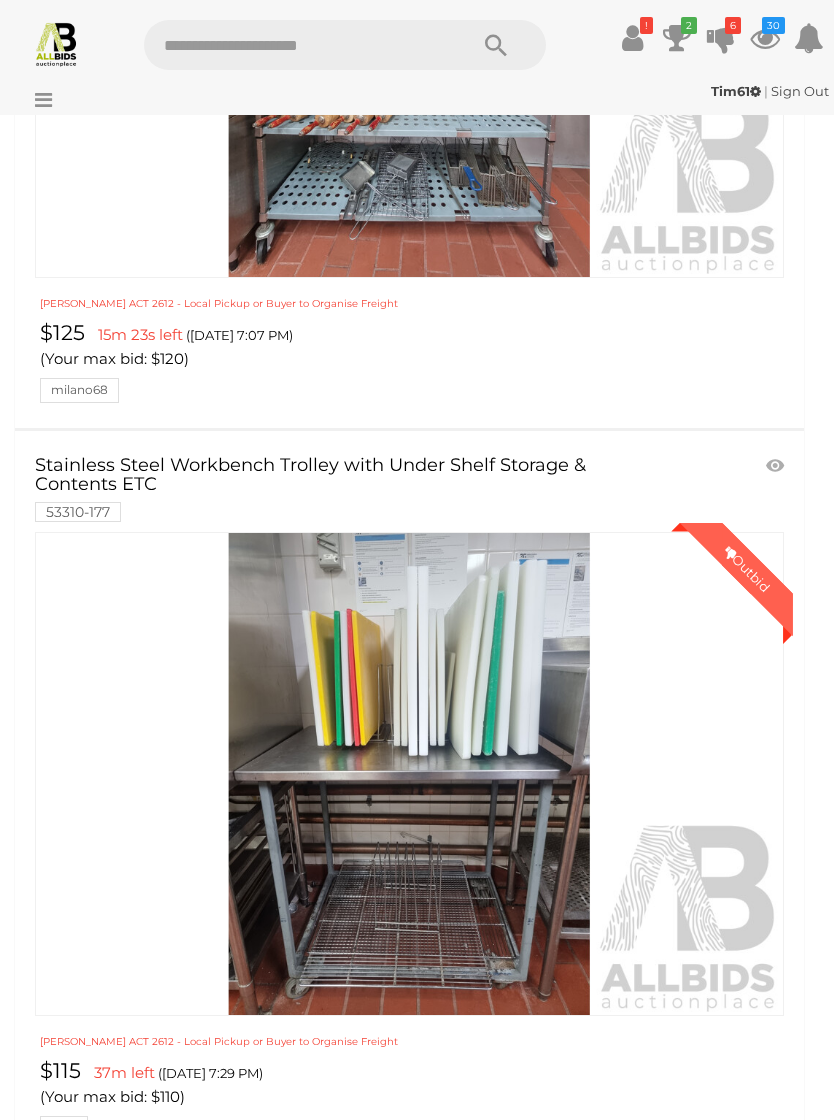 click at bounding box center [409, 773] 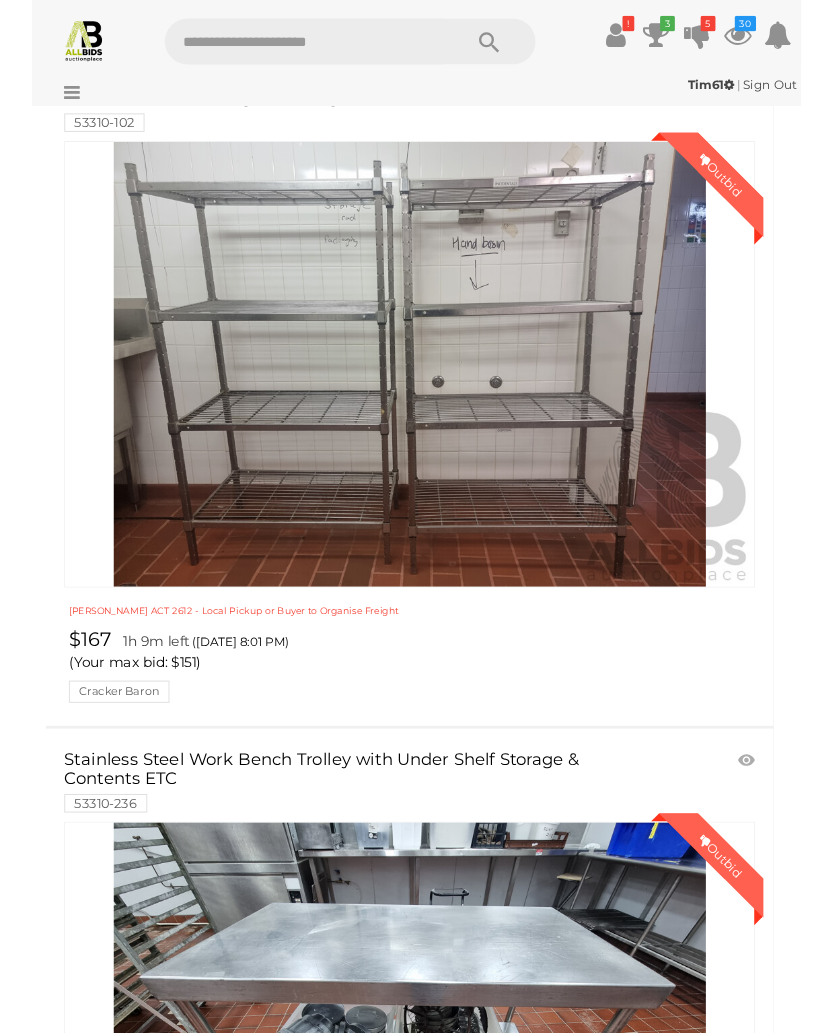 scroll, scrollTop: 1348, scrollLeft: 0, axis: vertical 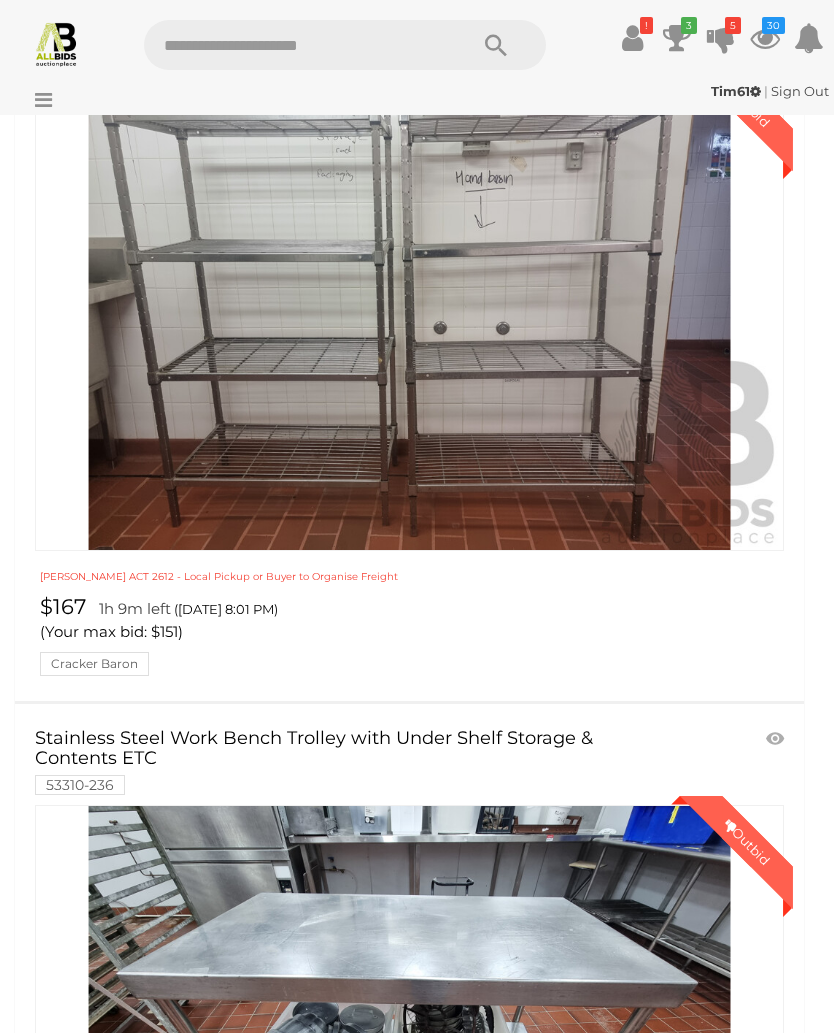 click at bounding box center (410, -425) 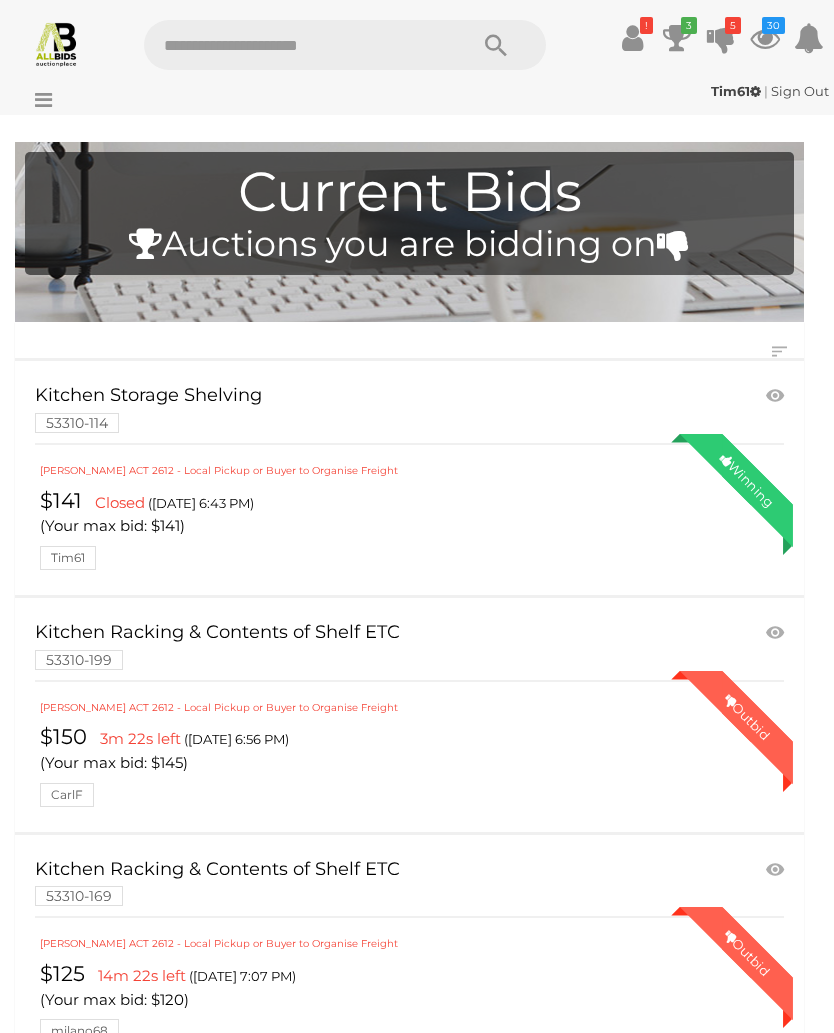 scroll, scrollTop: 0, scrollLeft: 0, axis: both 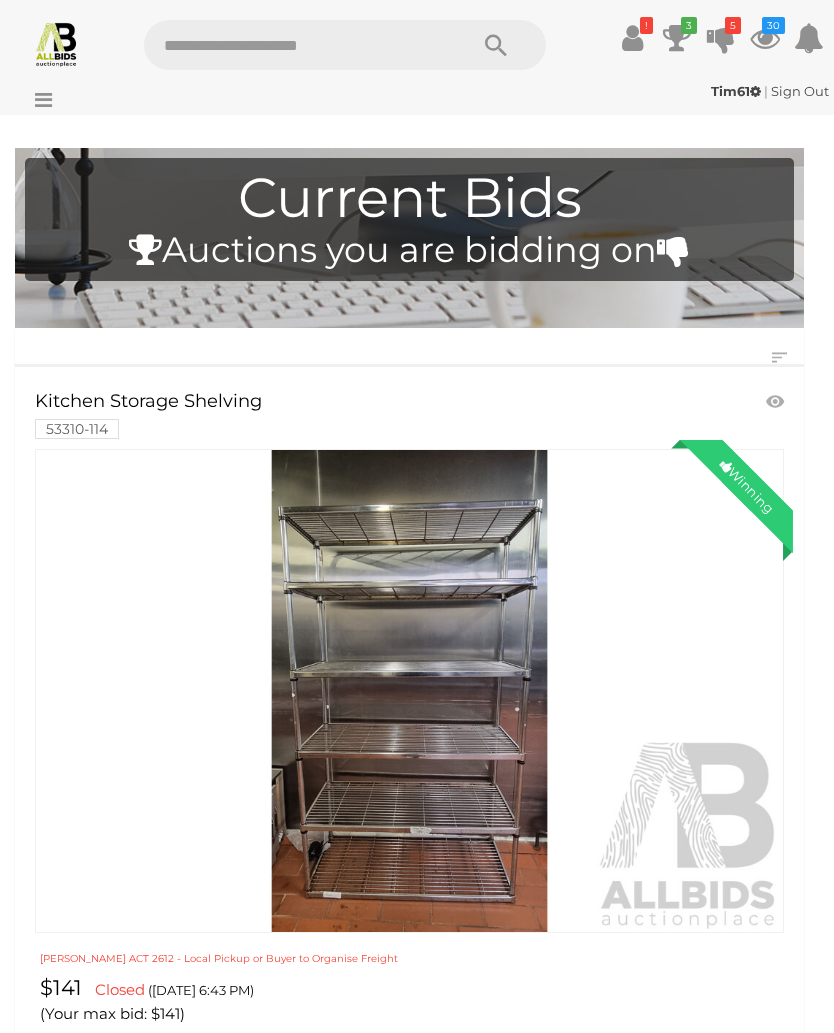 click at bounding box center (56, 43) 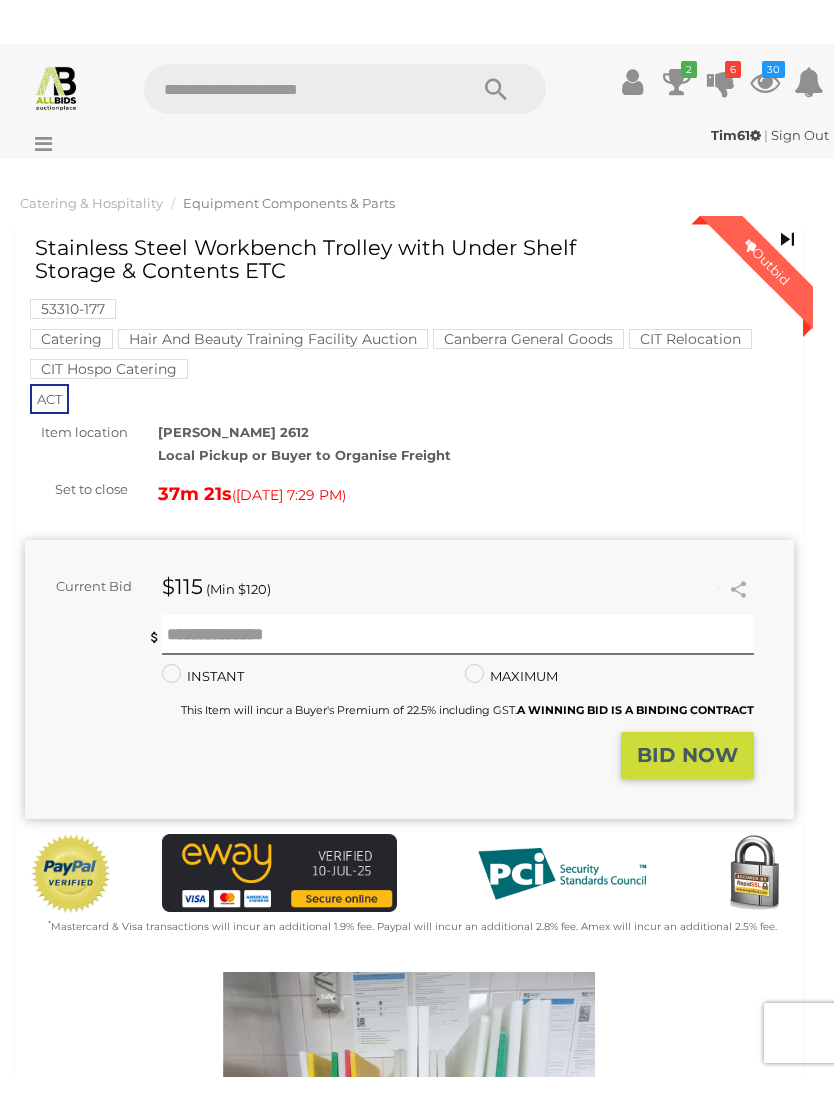 scroll, scrollTop: 0, scrollLeft: 0, axis: both 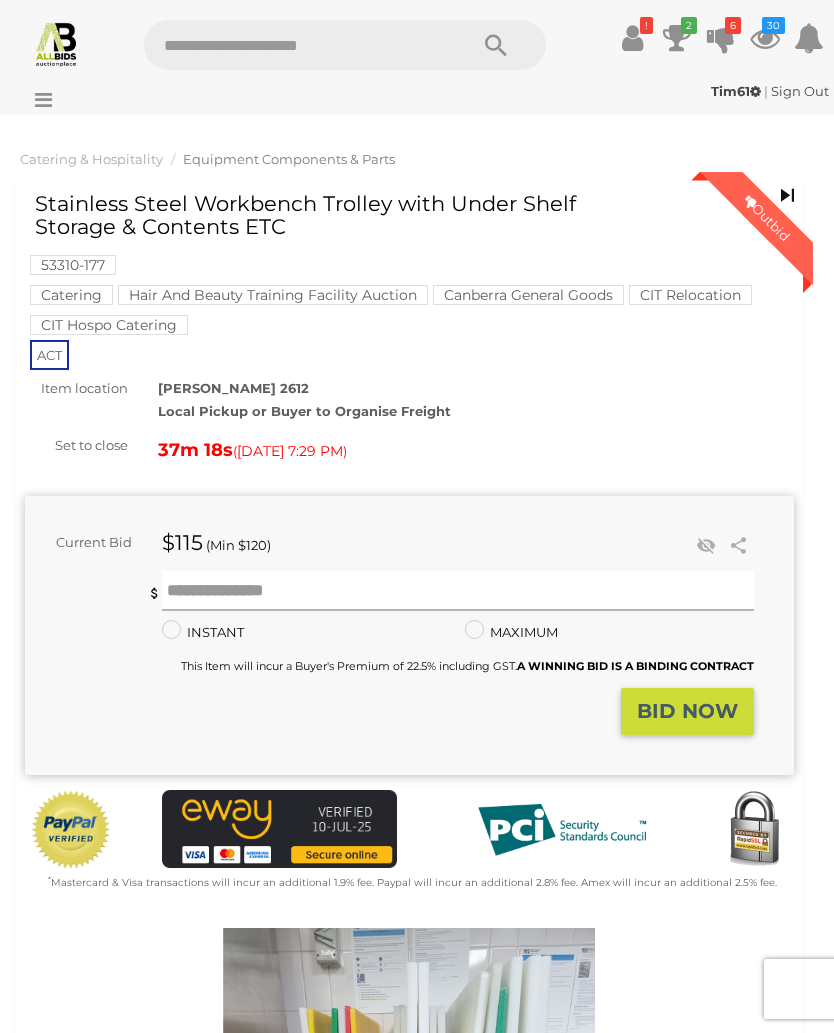 click at bounding box center [458, 591] 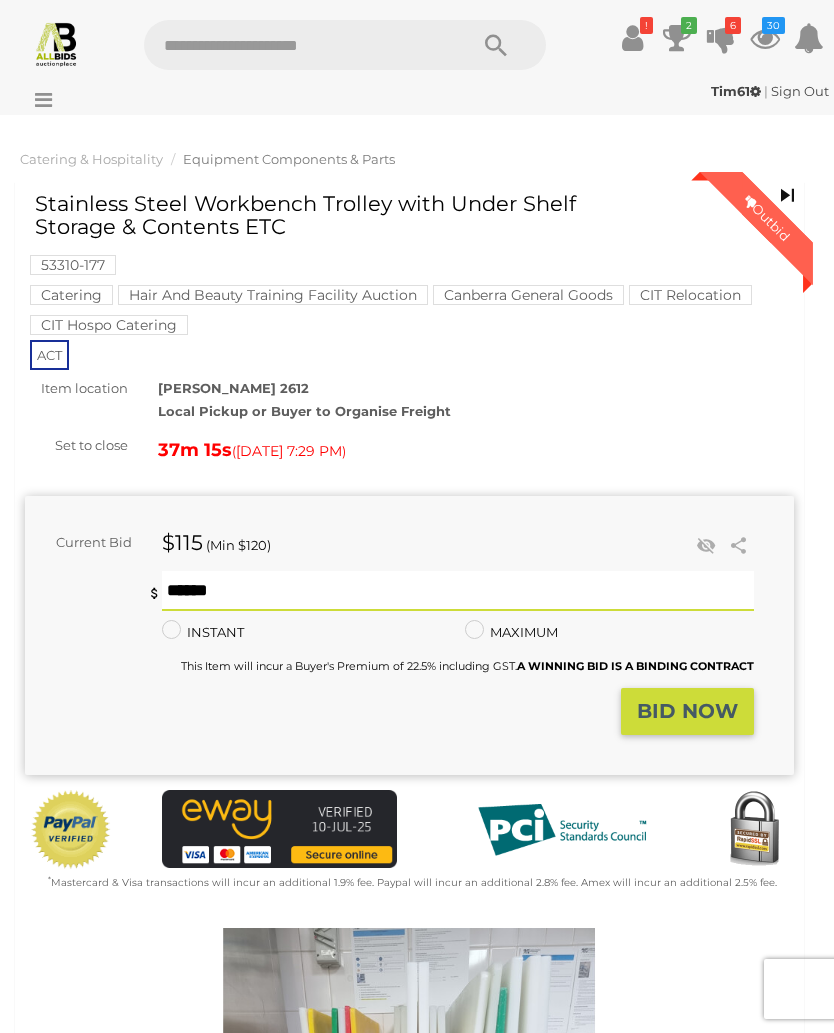 type on "***" 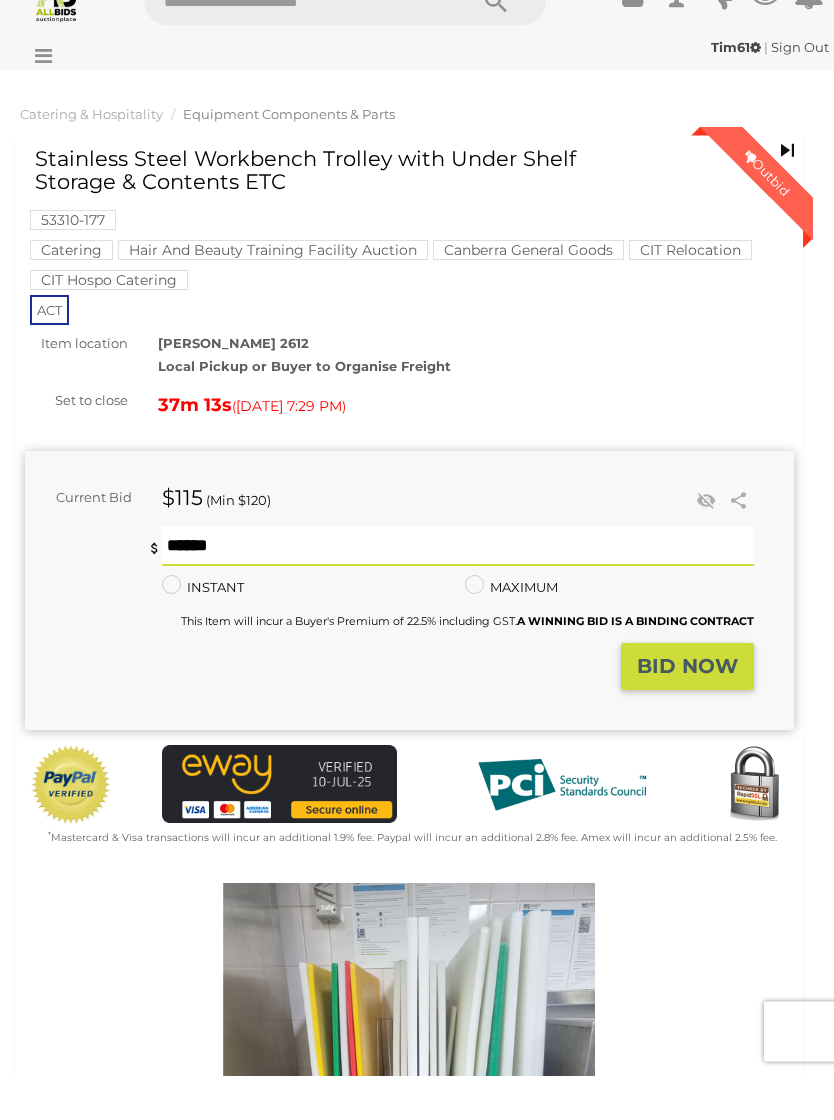 click on "BID NOW" at bounding box center (687, 711) 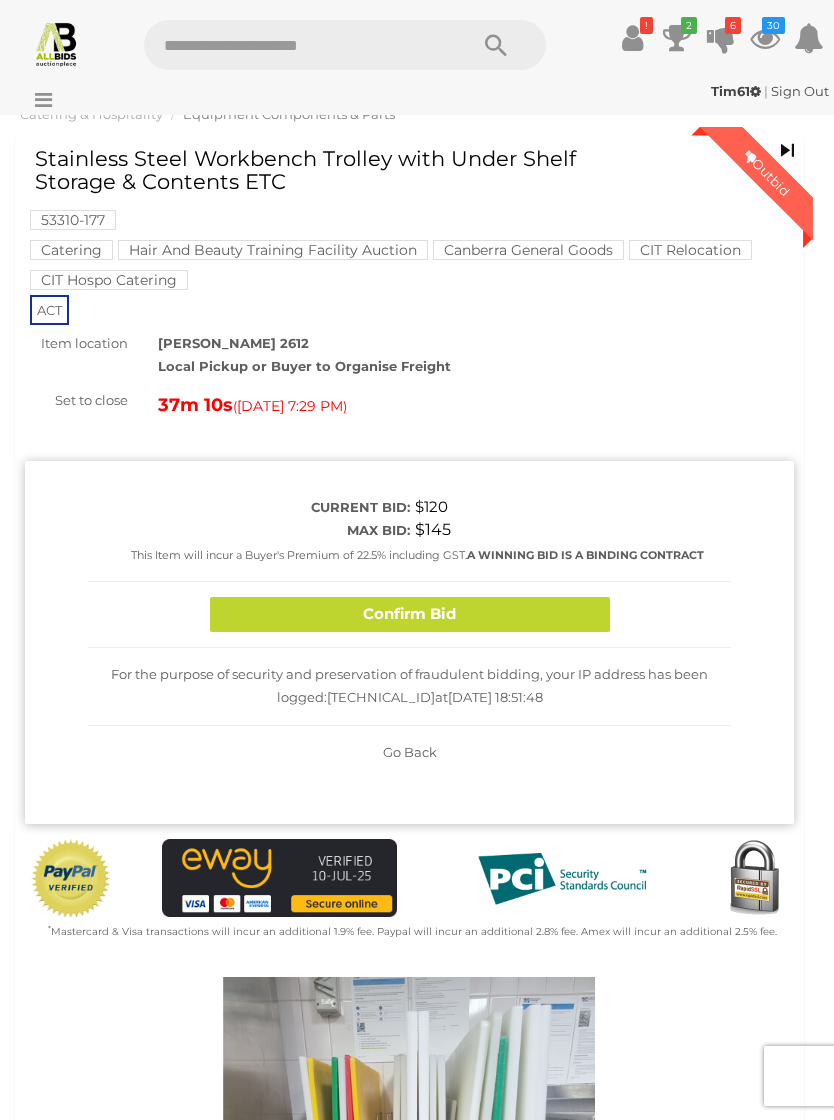click on "Confirm Bid" at bounding box center [410, 614] 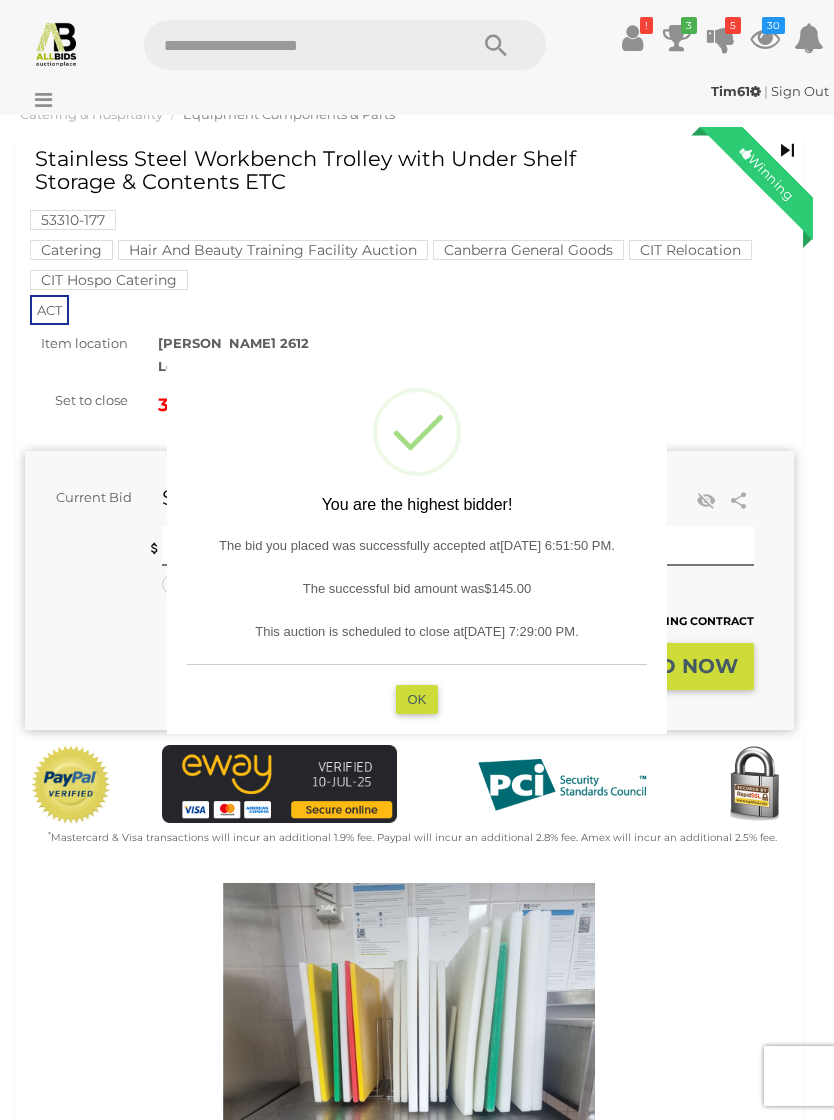 type 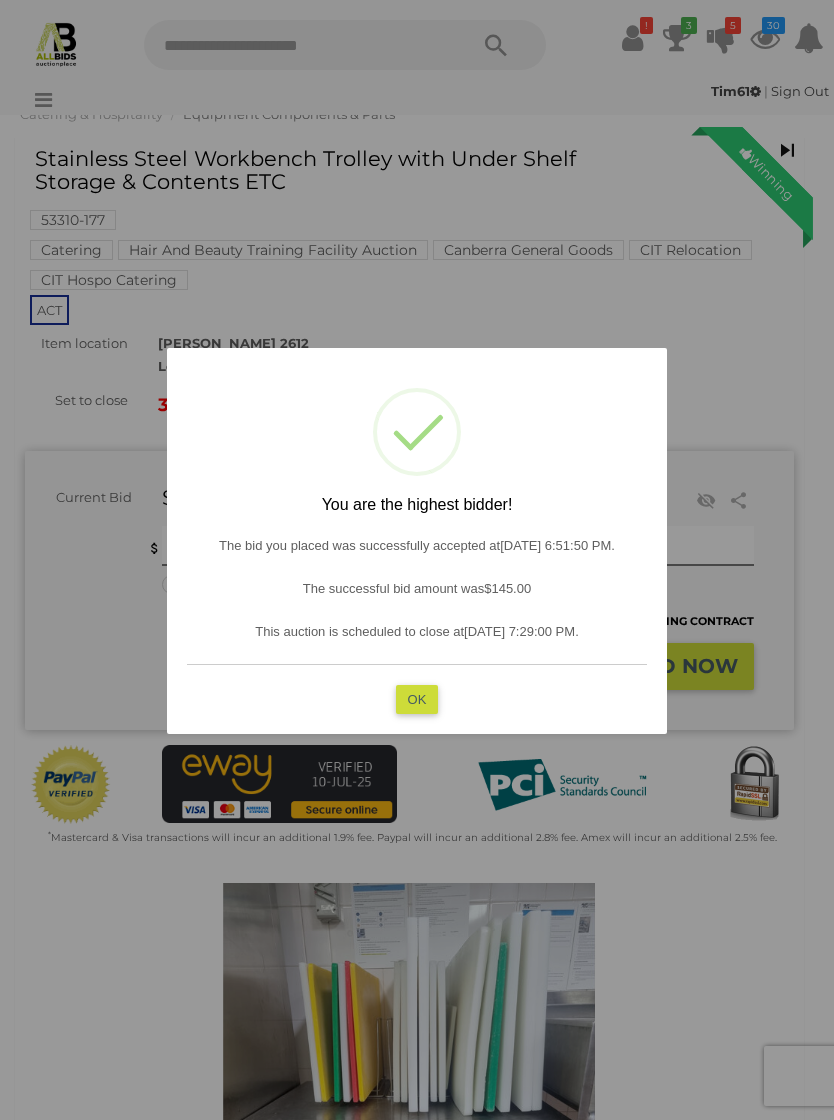 click on "OK" at bounding box center (417, 699) 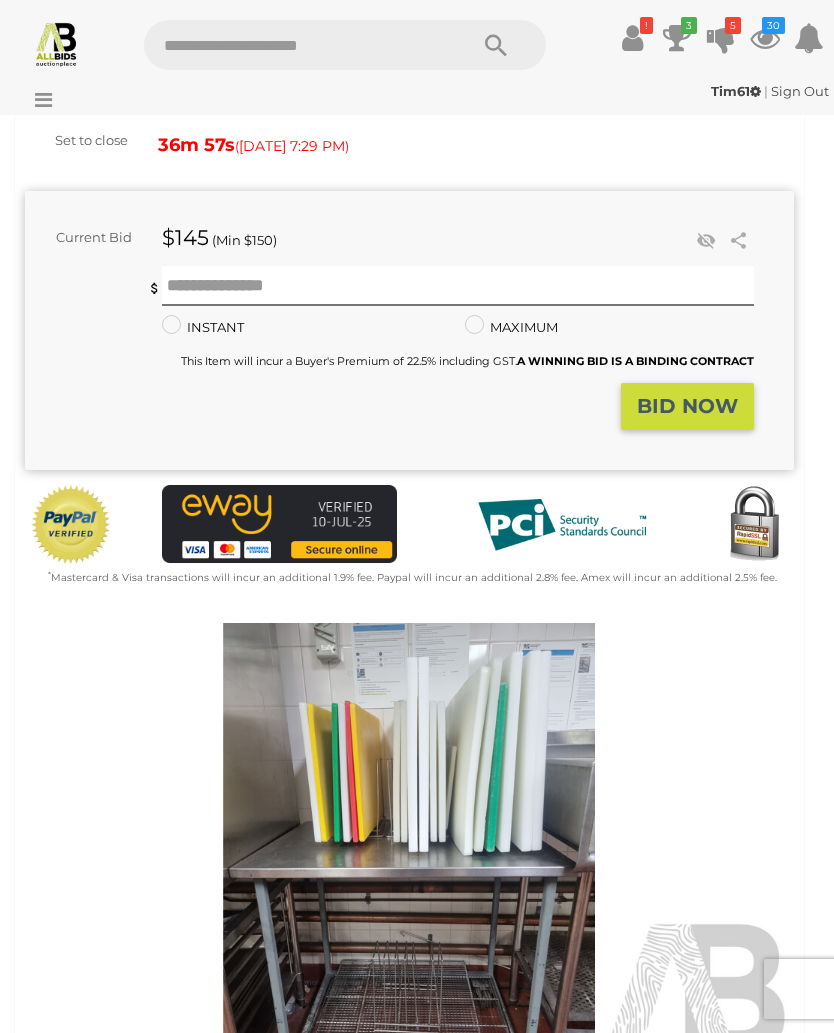 scroll, scrollTop: 283, scrollLeft: 0, axis: vertical 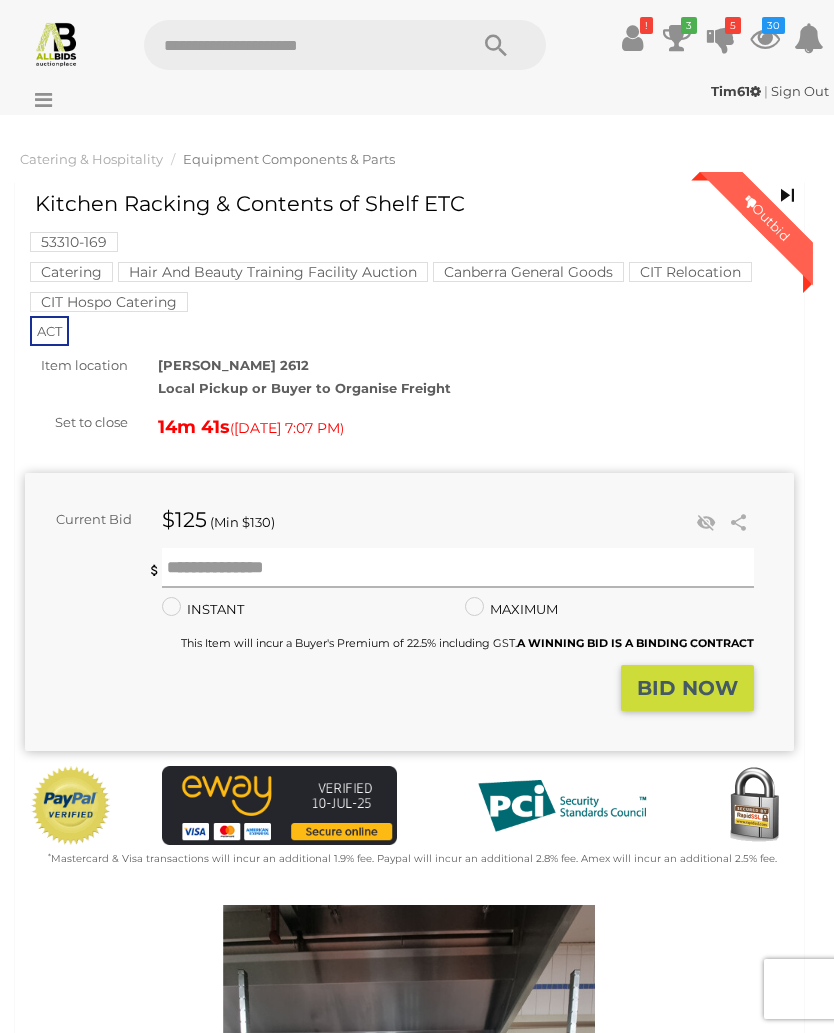 click at bounding box center (458, 568) 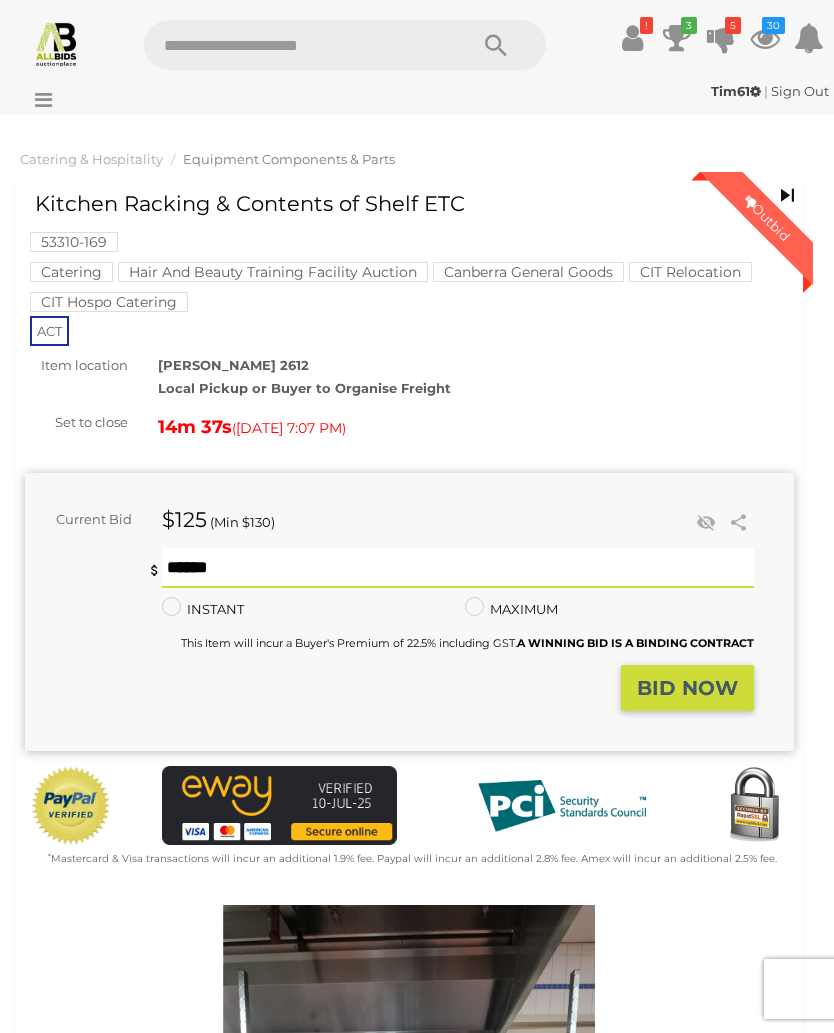 type on "***" 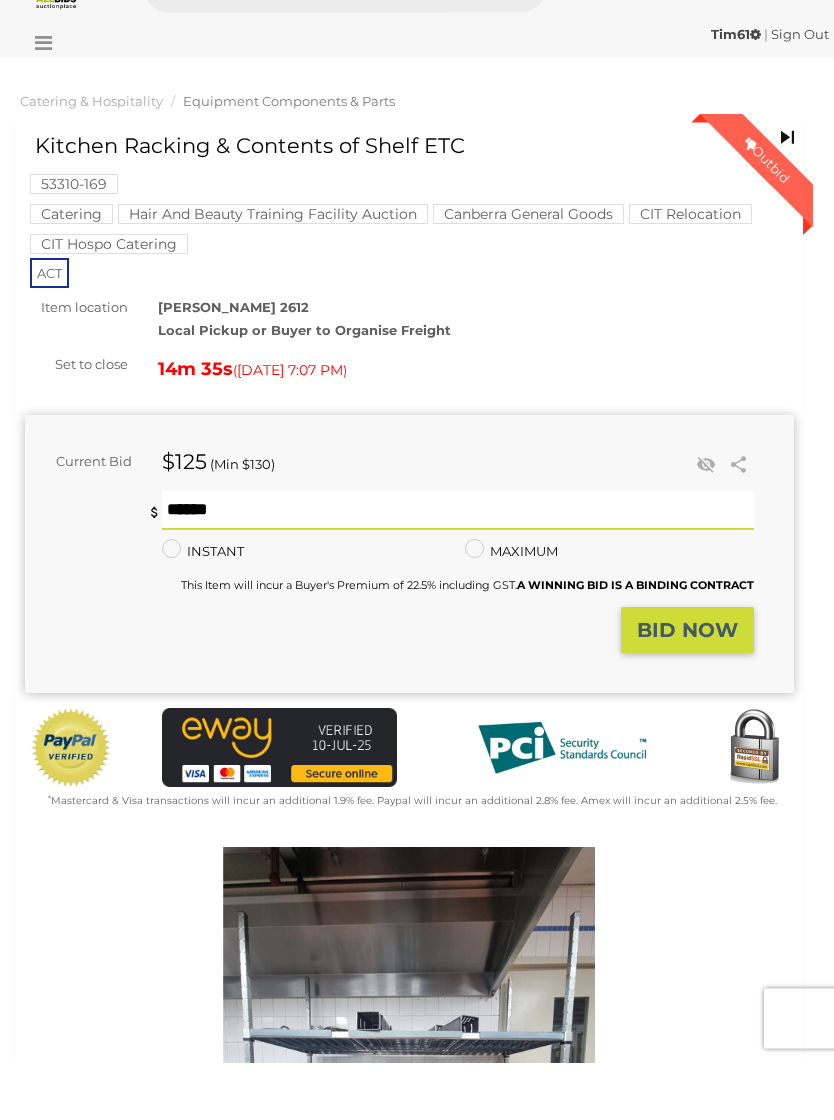 click on "BID NOW" at bounding box center (687, 688) 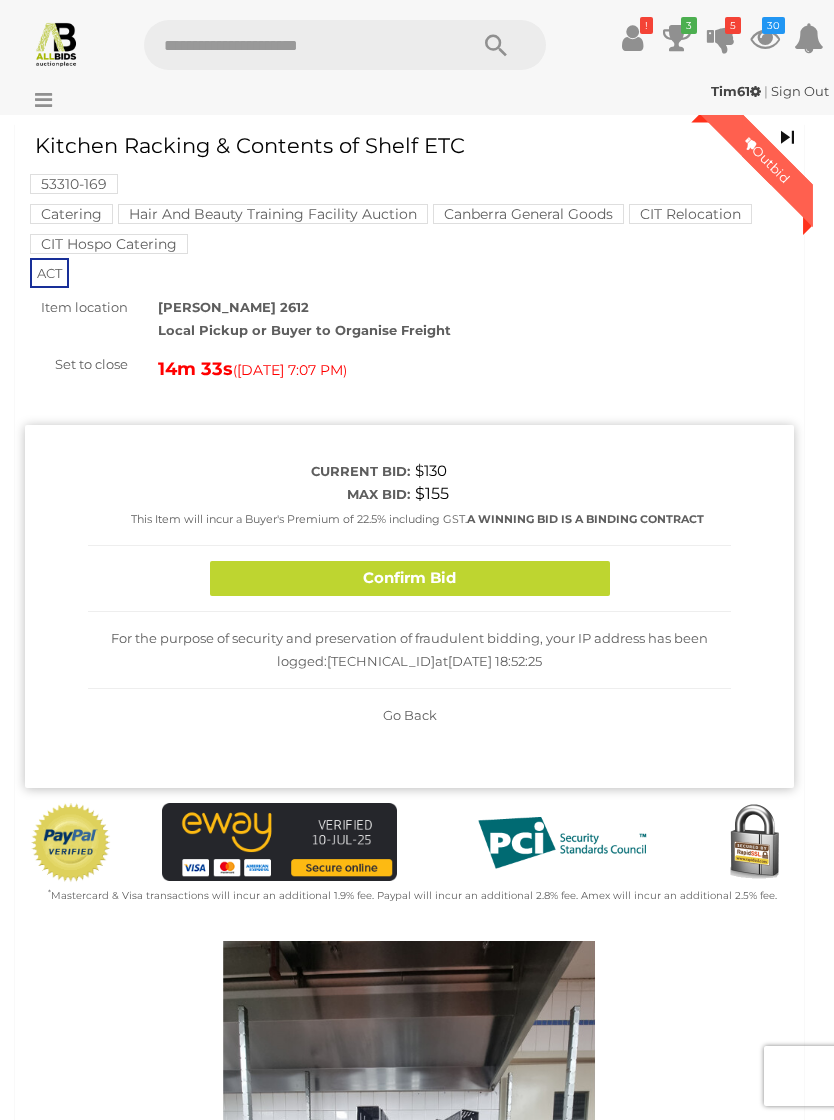 click on "Confirm Bid" at bounding box center (410, 578) 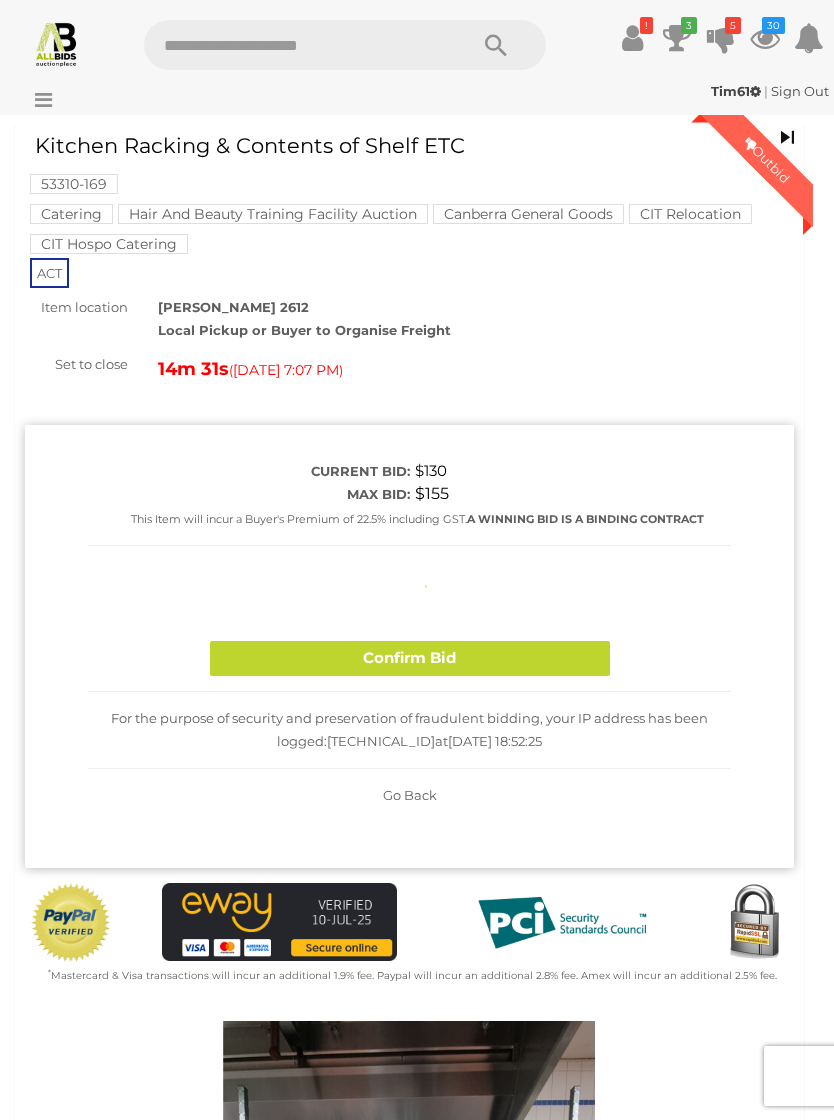 type 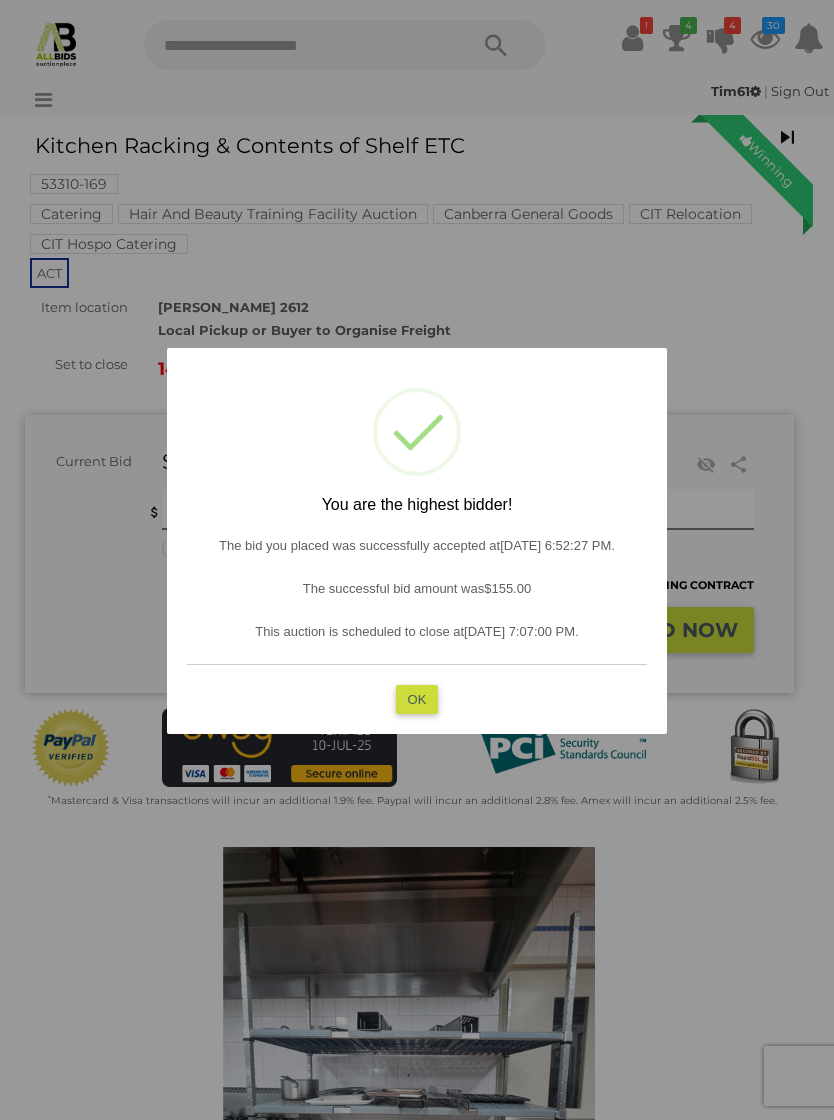 click on "OK" at bounding box center [417, 699] 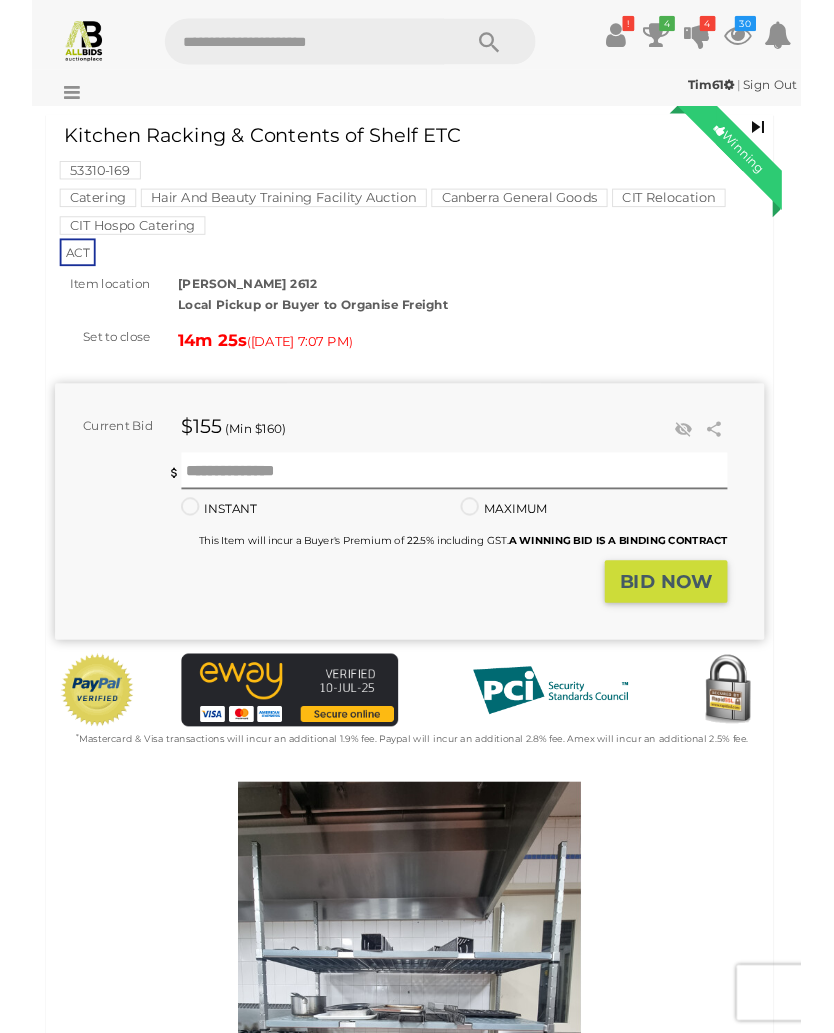 scroll, scrollTop: 25, scrollLeft: 0, axis: vertical 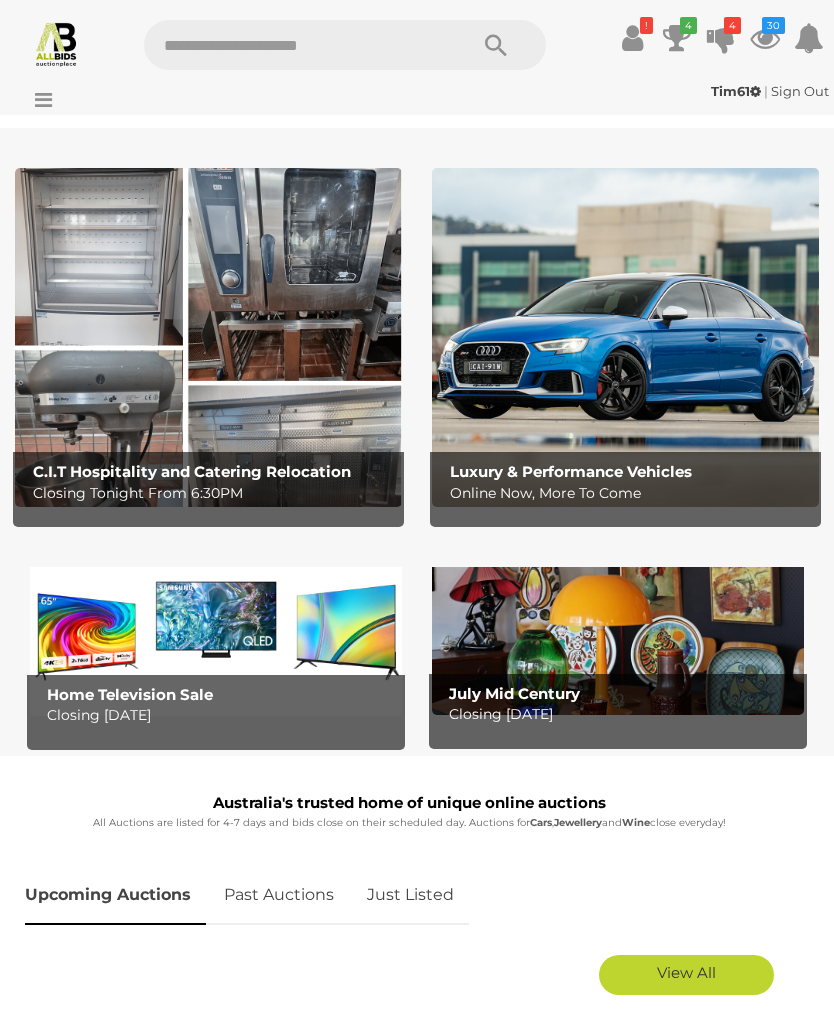 click at bounding box center [208, 337] 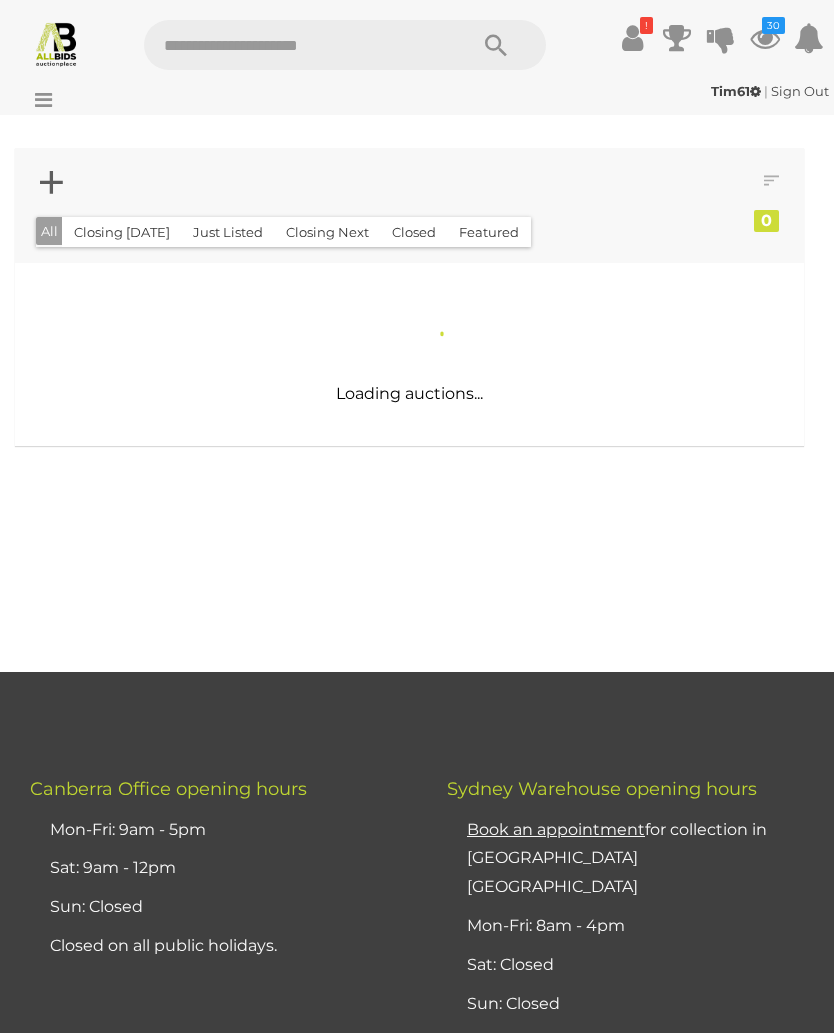 scroll, scrollTop: 0, scrollLeft: 0, axis: both 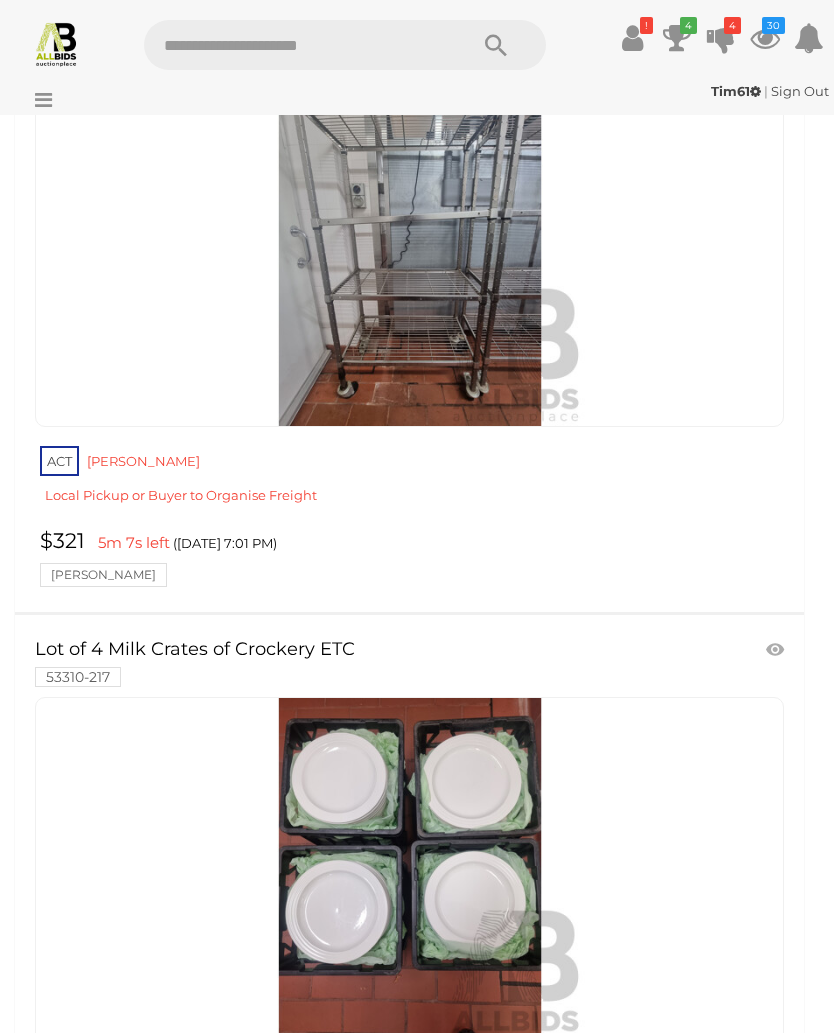click at bounding box center [677, 38] 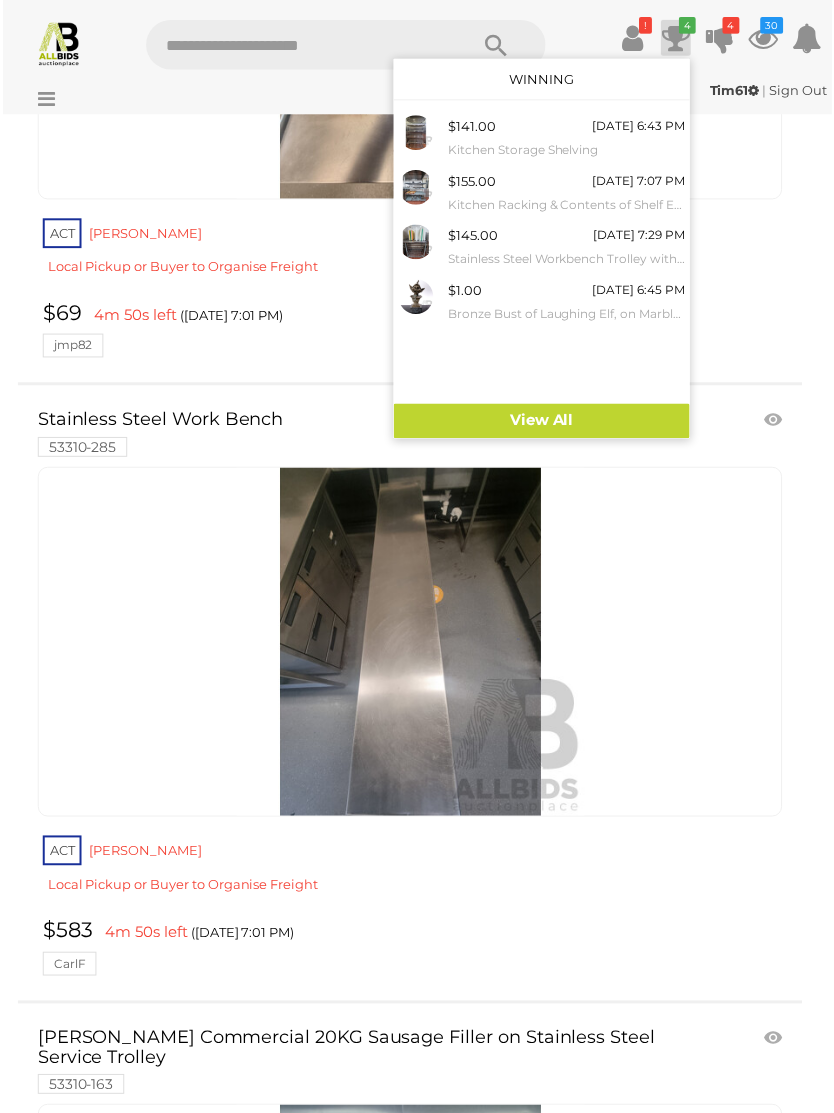 scroll, scrollTop: 25737, scrollLeft: 0, axis: vertical 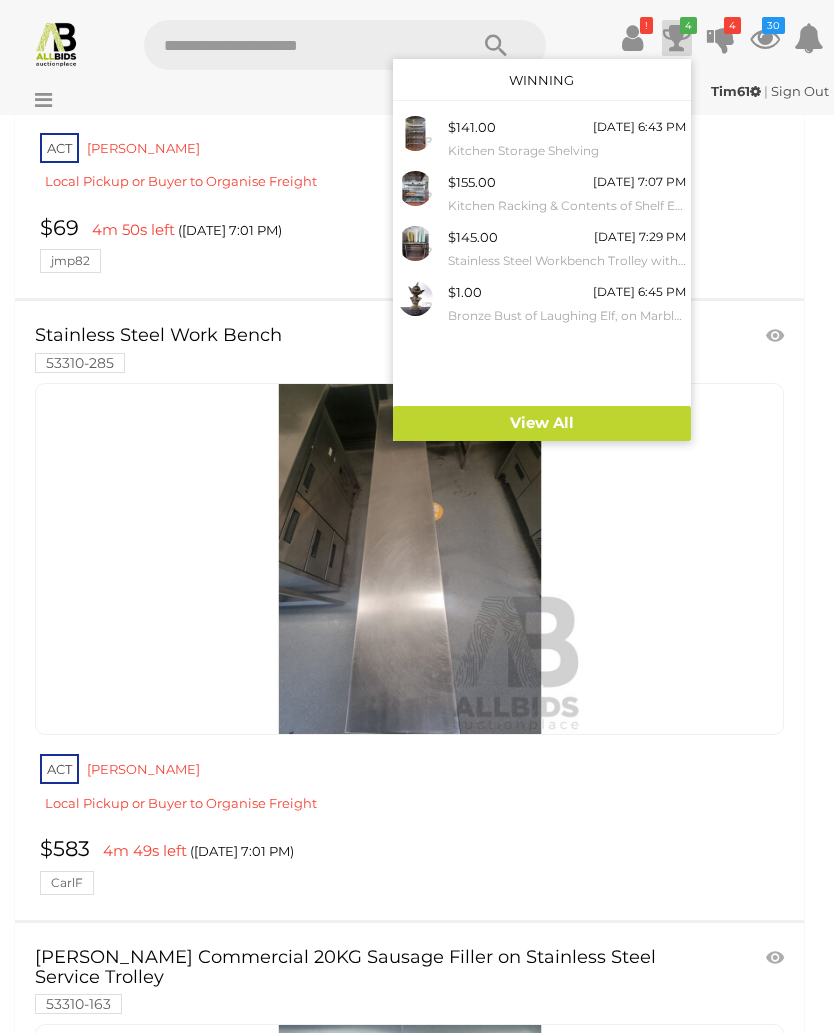 click at bounding box center (417, 516) 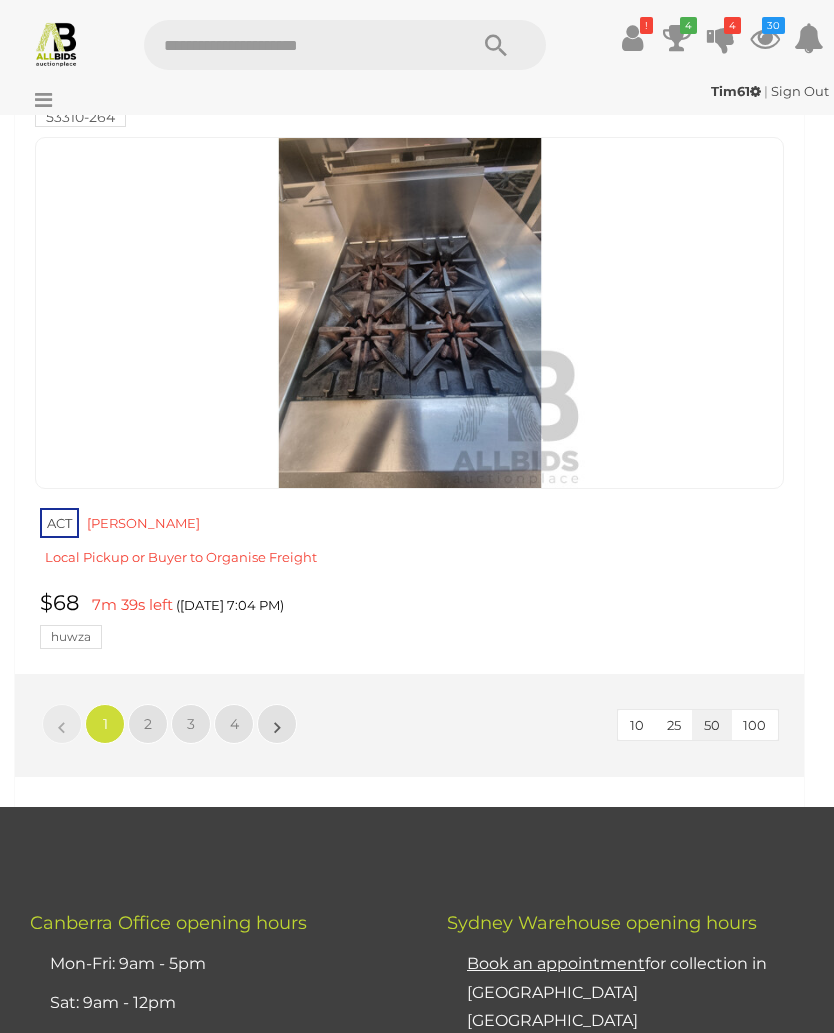 click on "2" at bounding box center [148, 724] 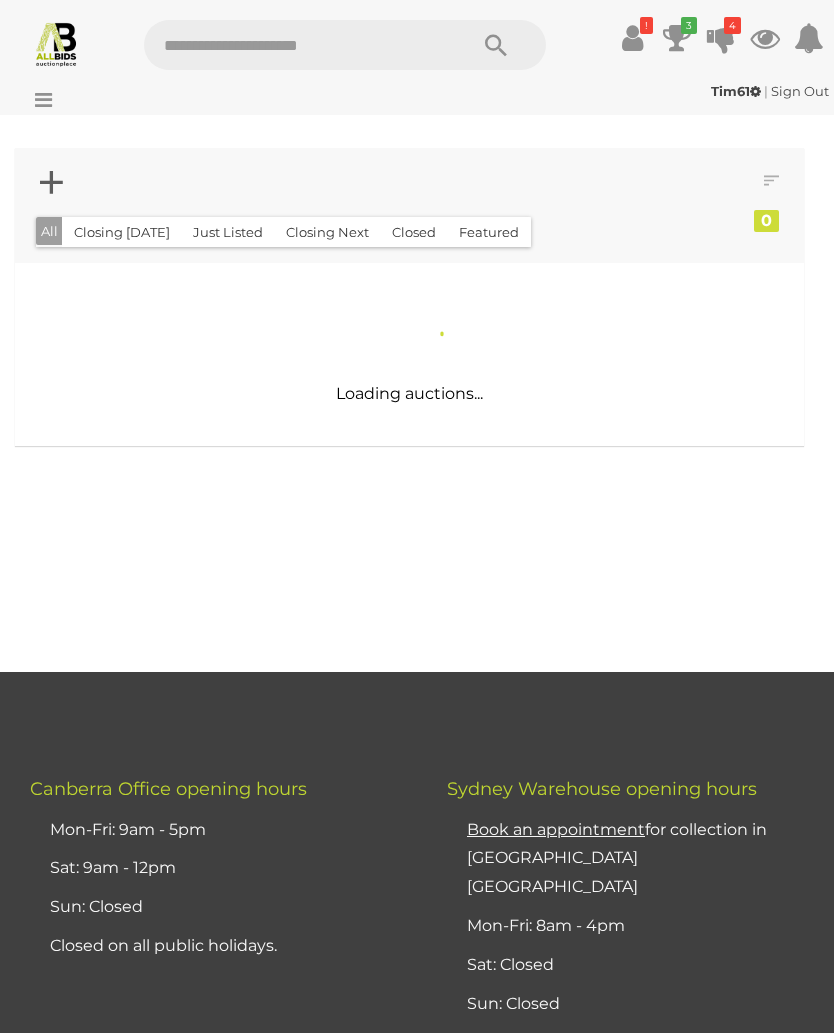 scroll, scrollTop: 62, scrollLeft: 0, axis: vertical 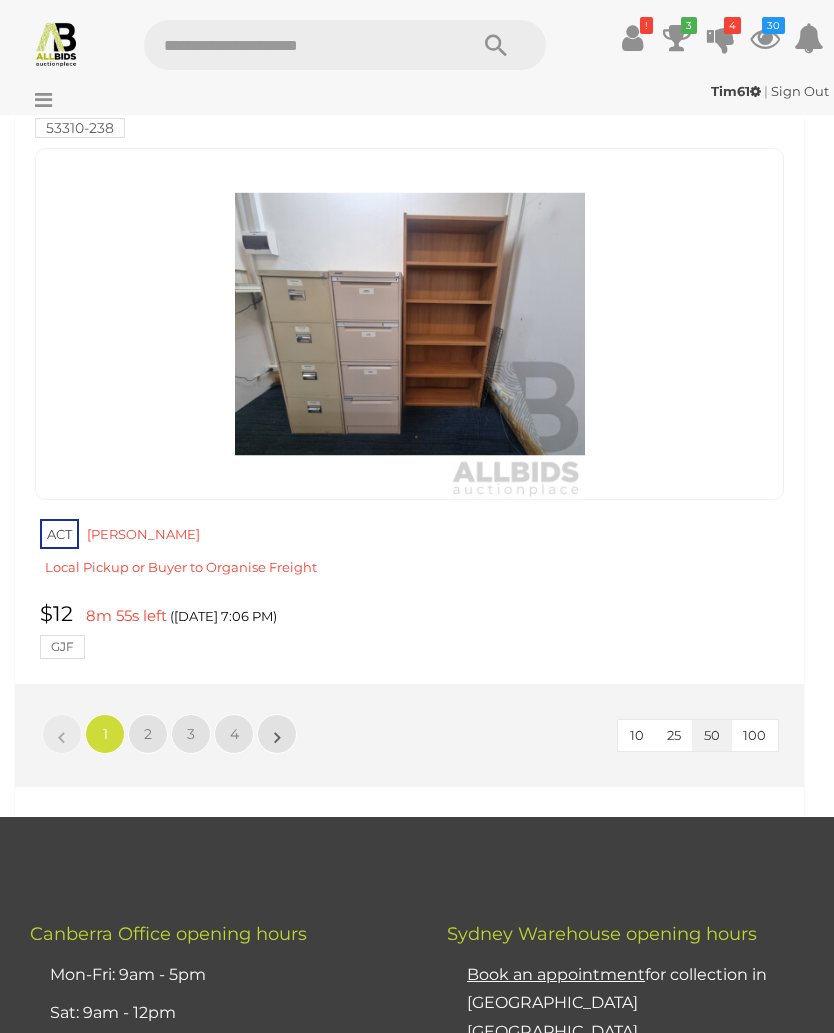 click on "2" at bounding box center [148, 734] 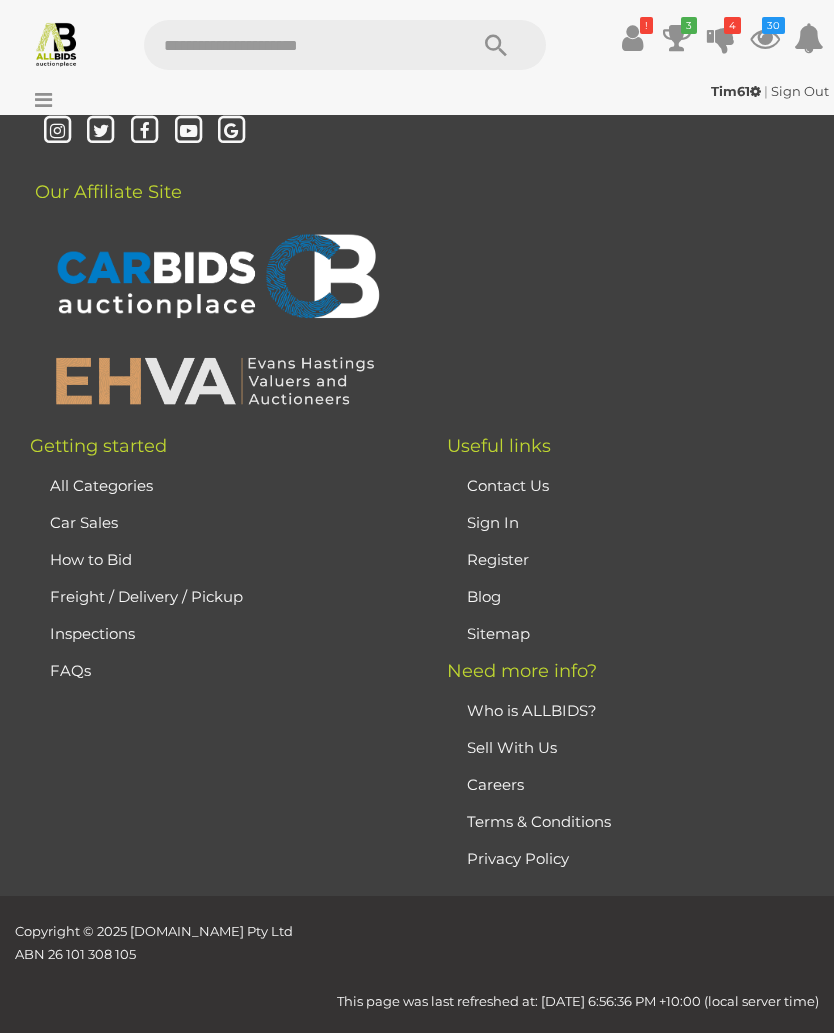 scroll, scrollTop: 62, scrollLeft: 0, axis: vertical 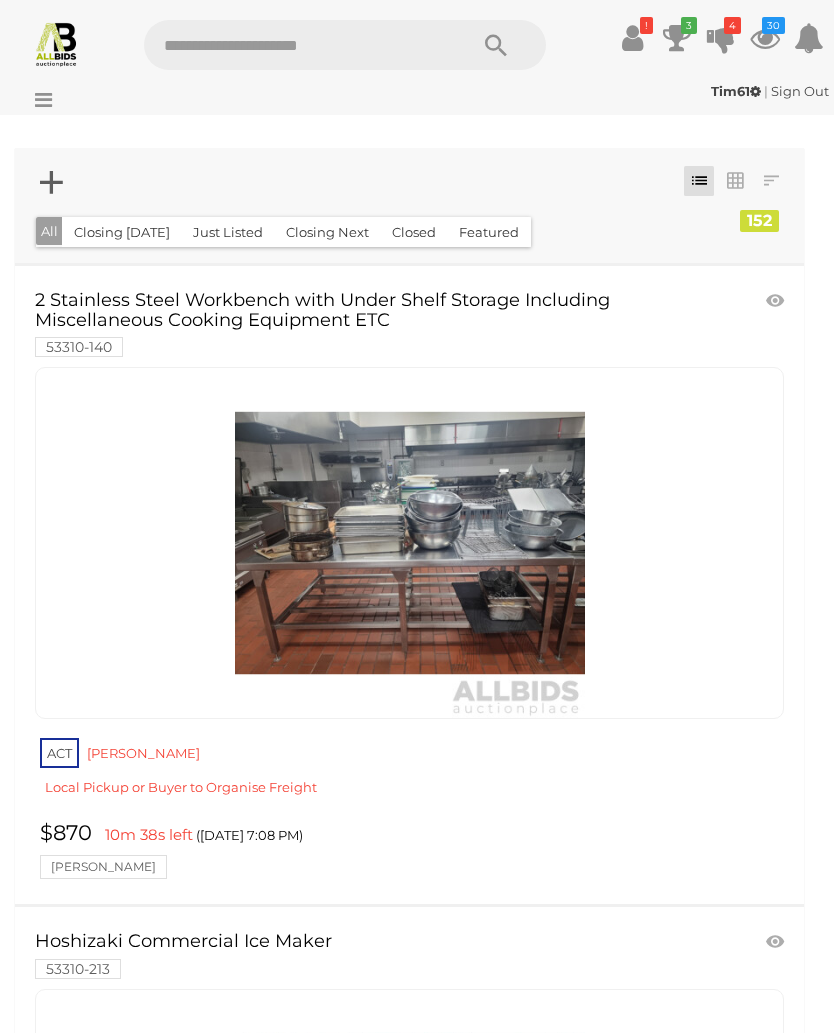 click on "3" at bounding box center [689, 25] 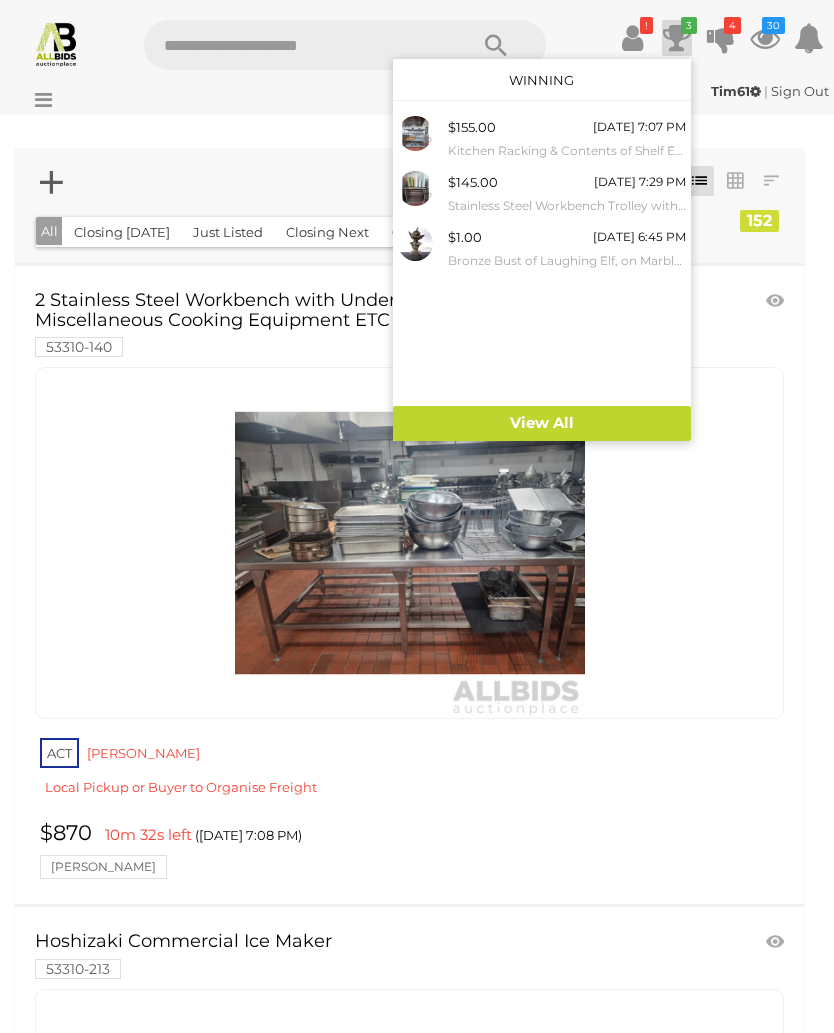 click on "$155.00
Today 7:07 PM
Kitchen Racking & Contents of Shelf ETC" at bounding box center (567, 138) 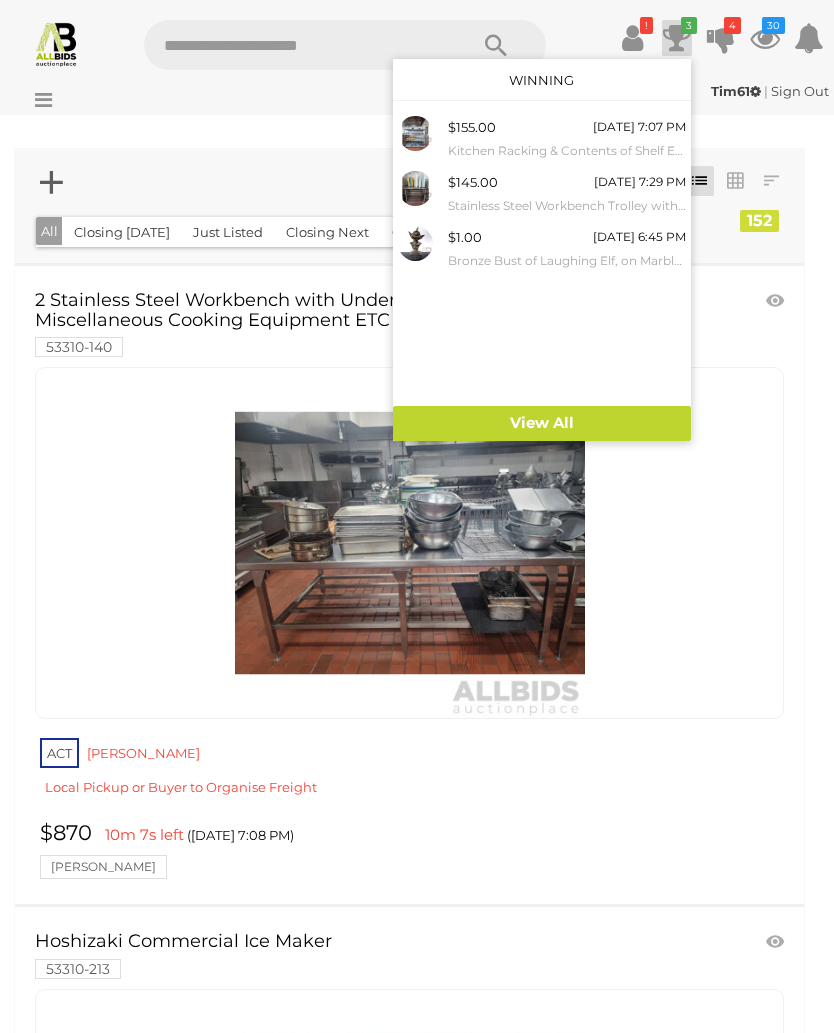 click on "4" at bounding box center (732, 25) 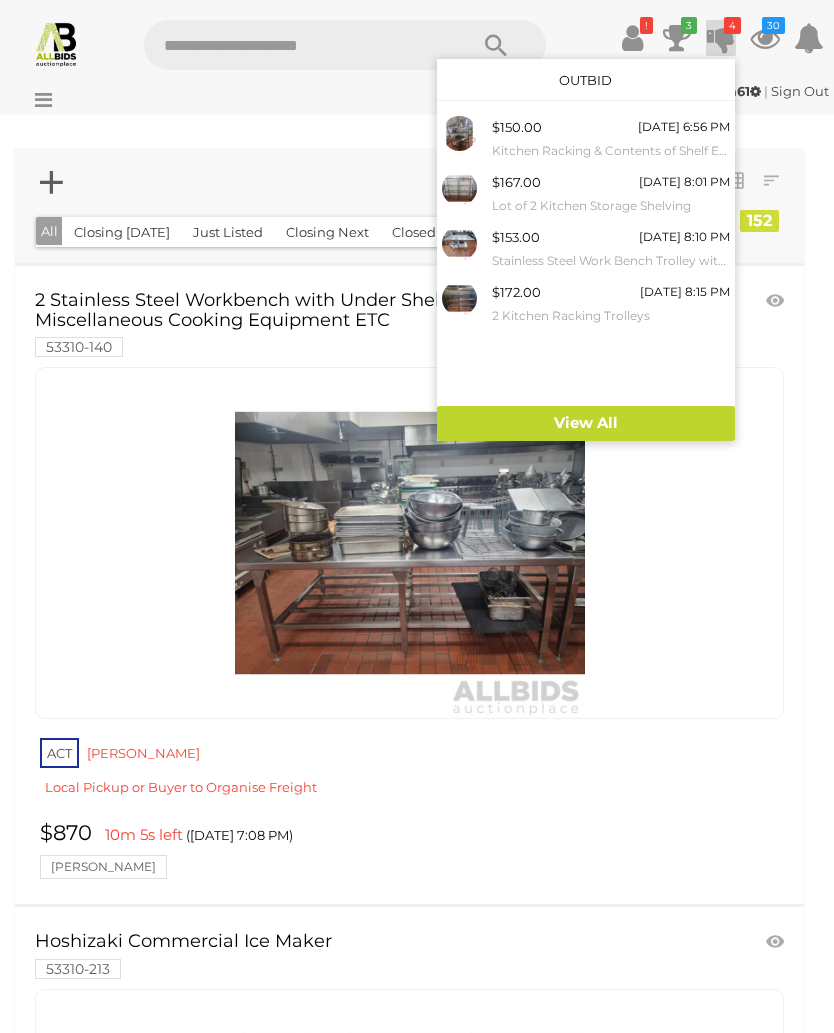 click on "$150.00
Today 6:56 PM
Kitchen Racking & Contents of Shelf ETC" at bounding box center (611, 138) 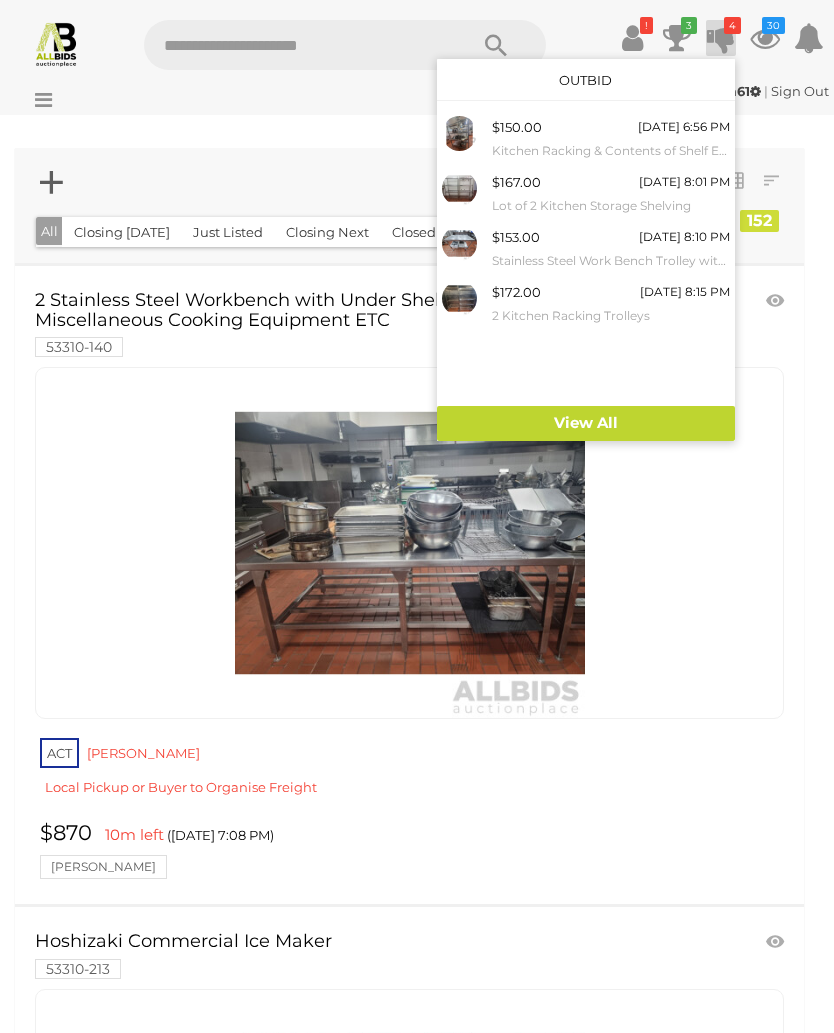 click on "View All" at bounding box center [586, 423] 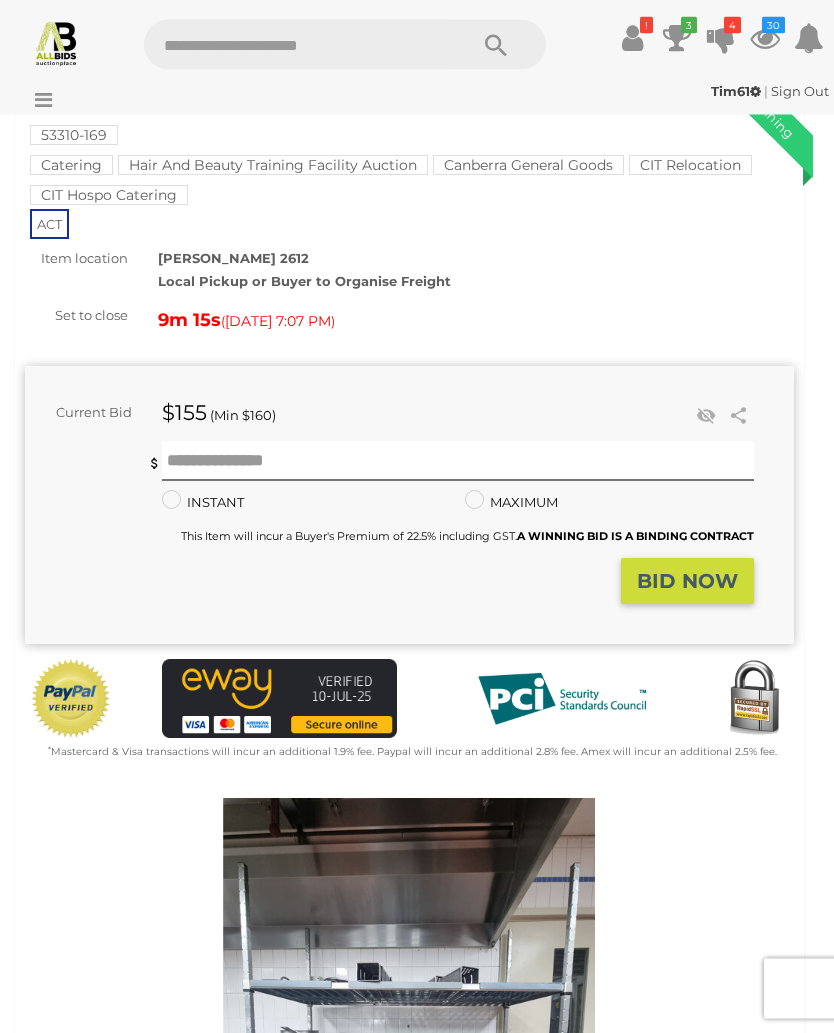 scroll, scrollTop: 0, scrollLeft: 0, axis: both 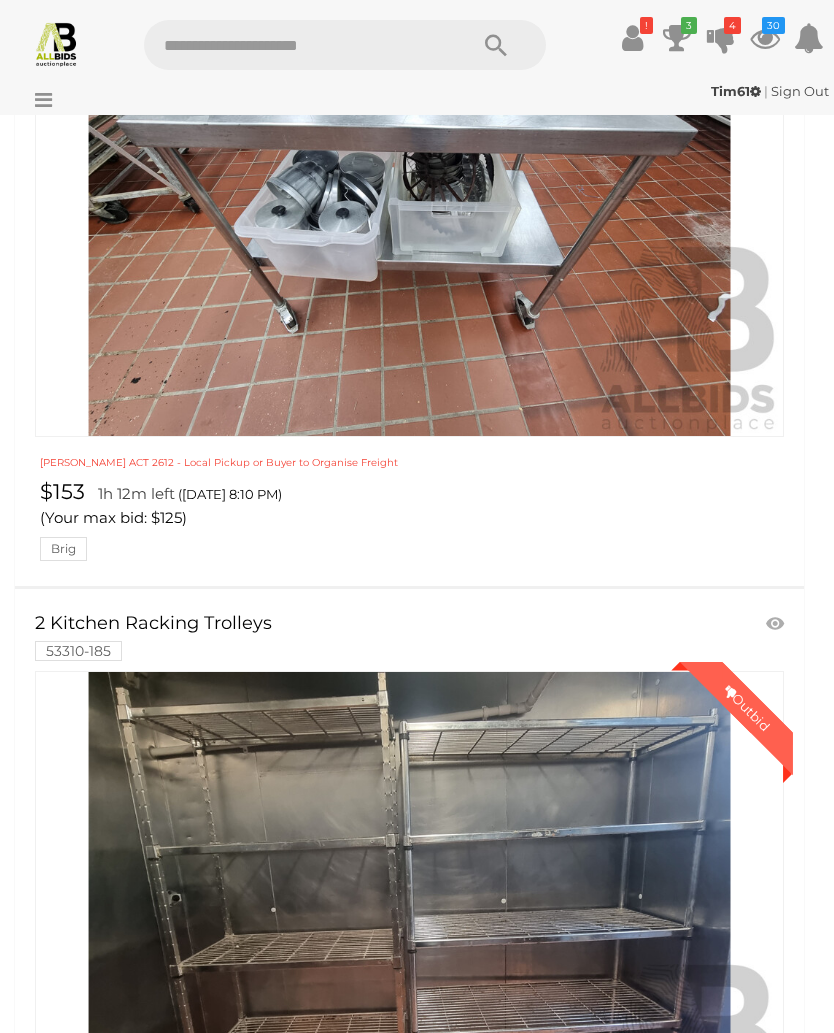 click on "!" at bounding box center (646, 25) 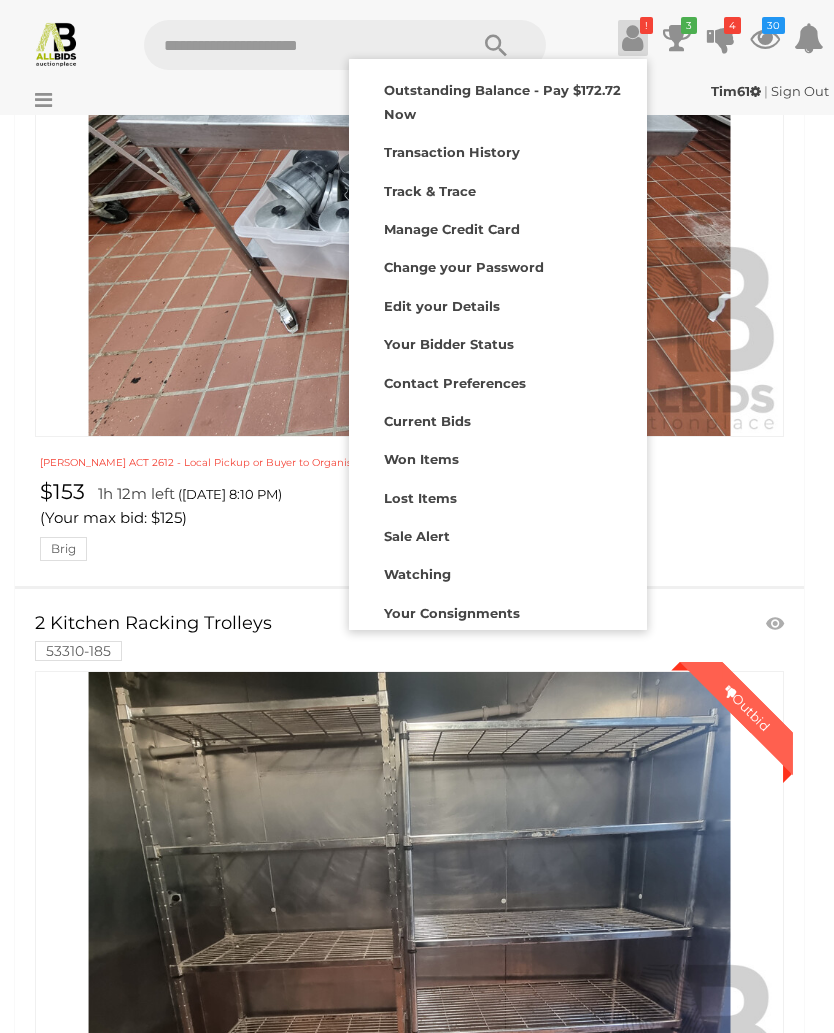 click on "Outstanding Balance - Pay $172.72 Now" at bounding box center [502, 101] 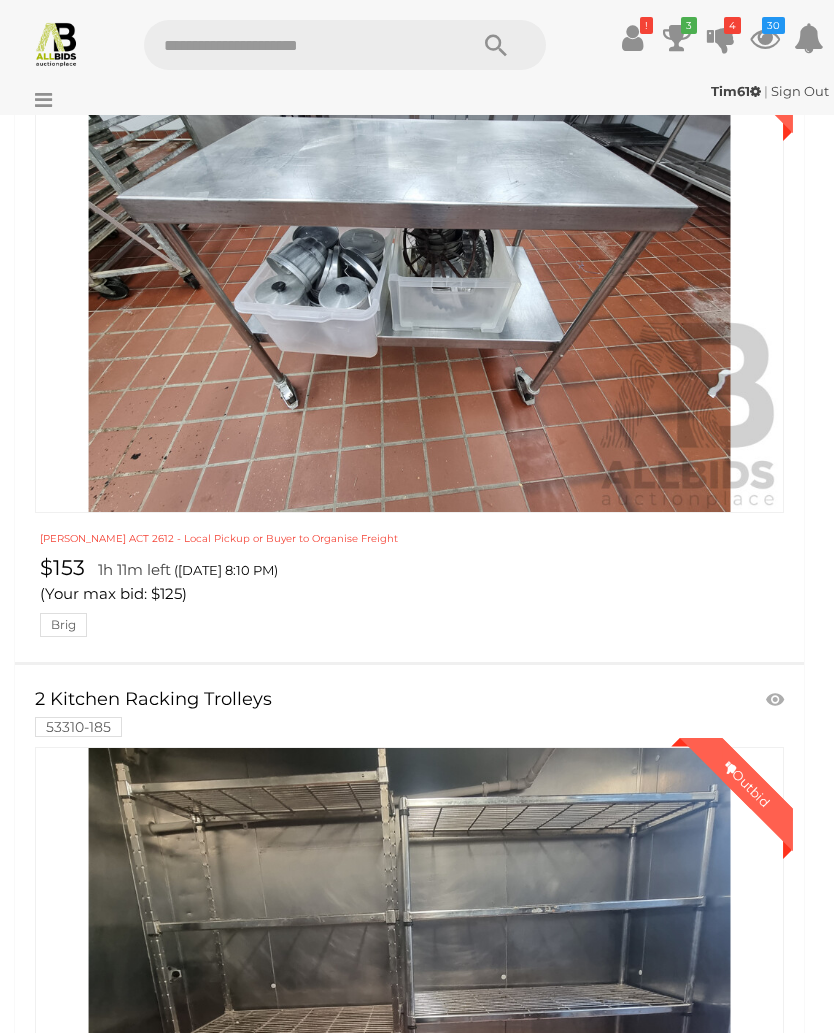 scroll, scrollTop: 2467, scrollLeft: 0, axis: vertical 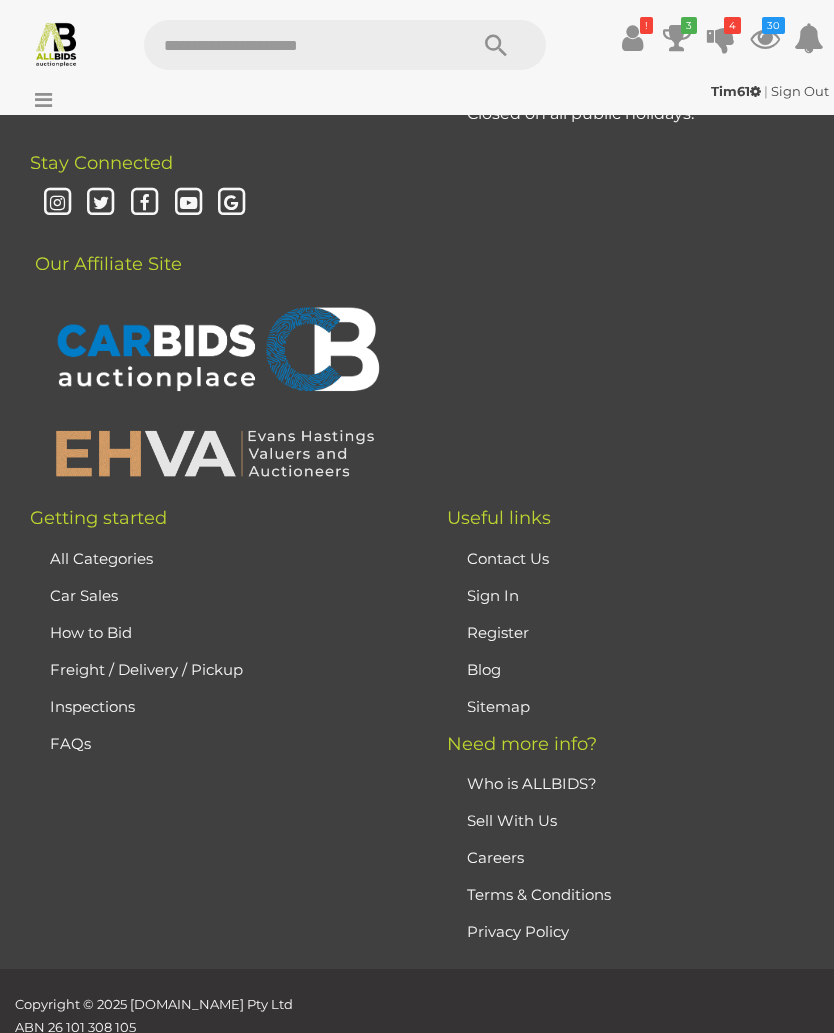 click on "3" at bounding box center (689, 25) 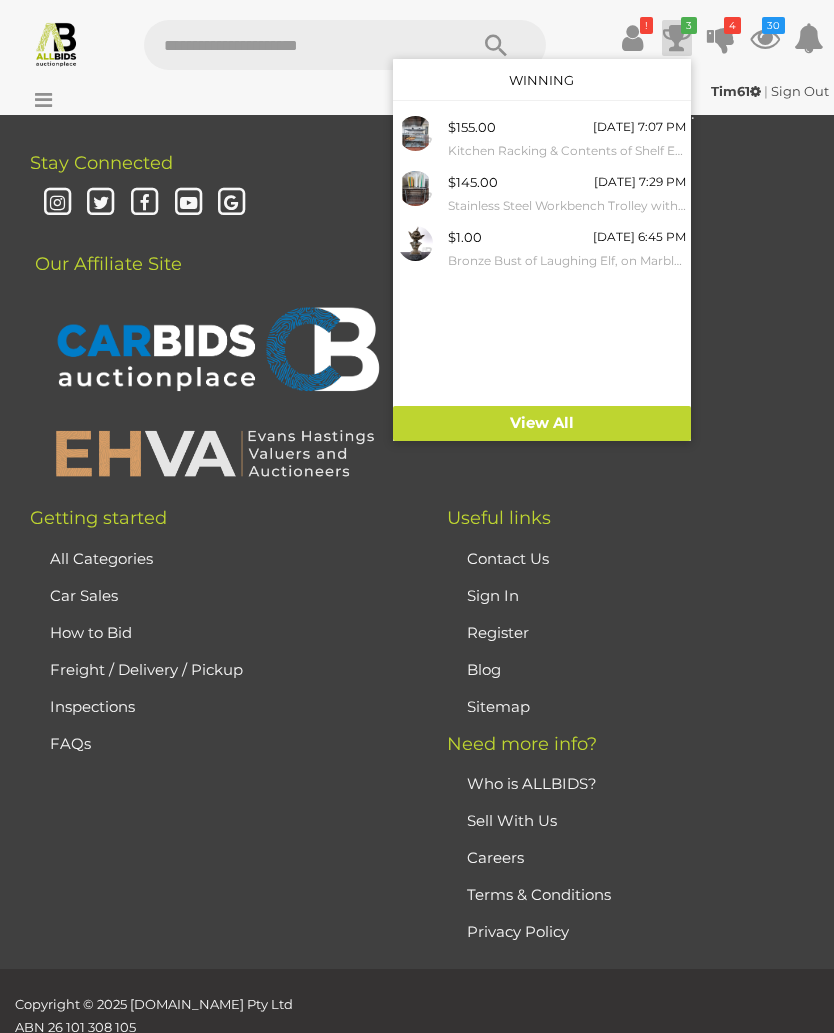 click at bounding box center [417, 516] 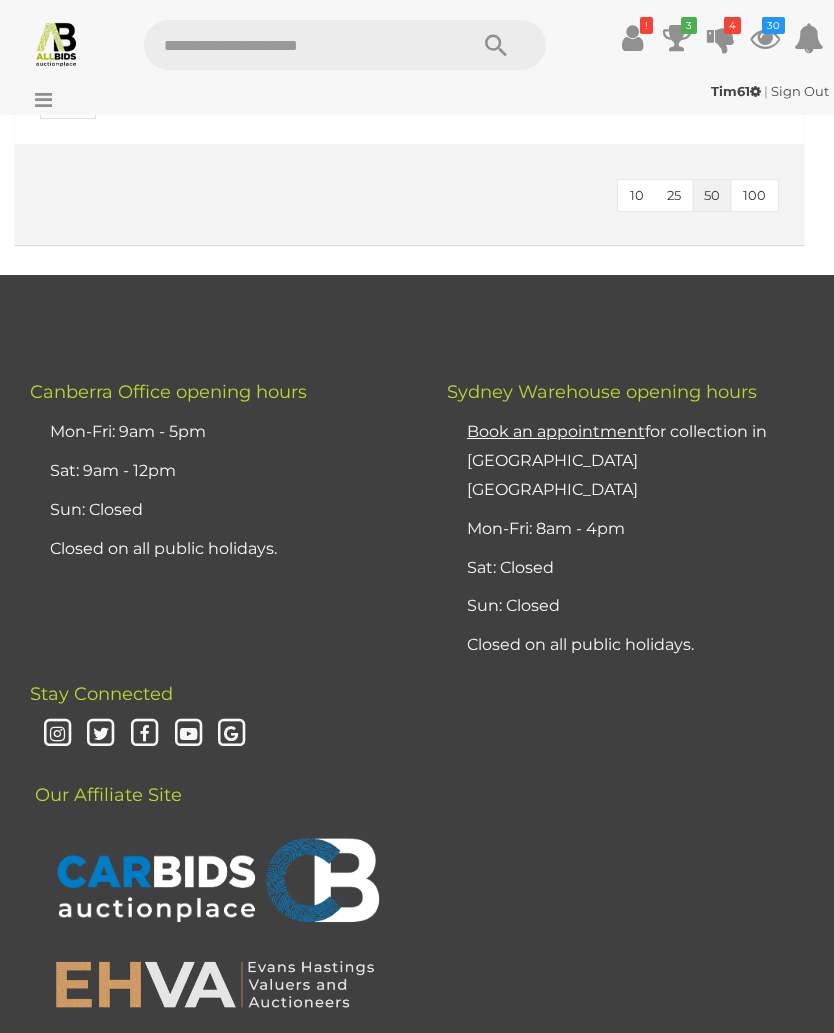 scroll, scrollTop: 1935, scrollLeft: 0, axis: vertical 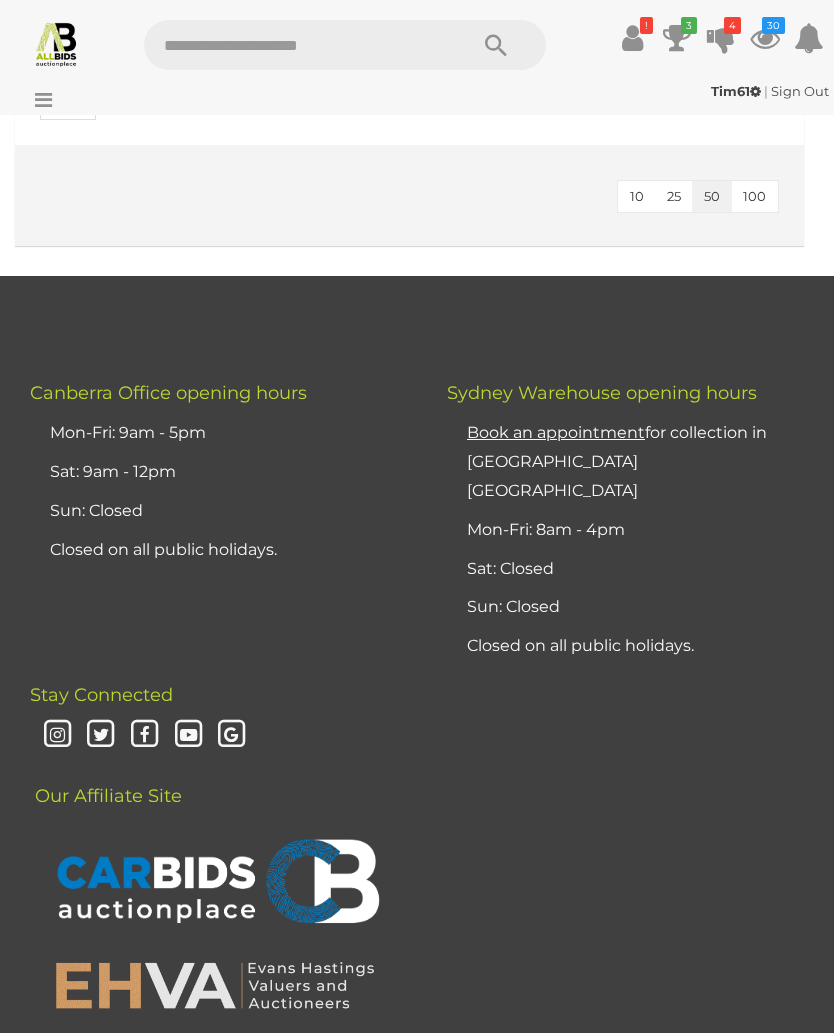 click on "4" at bounding box center (732, 25) 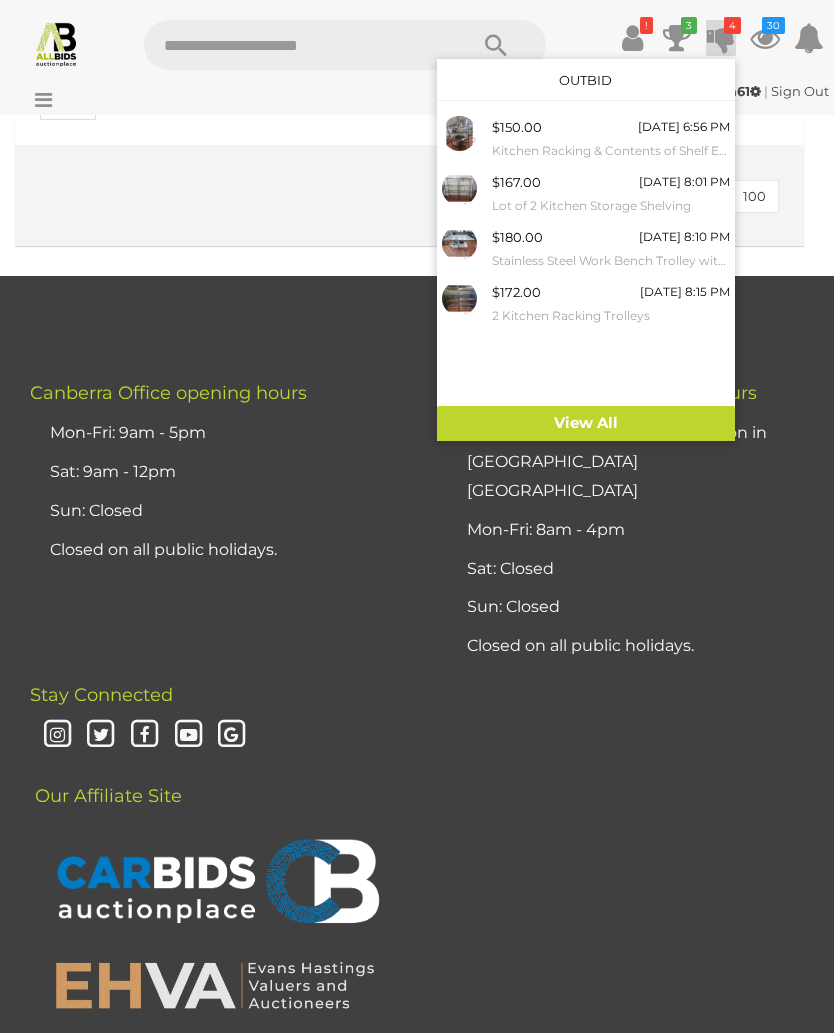 click on "View All" at bounding box center (586, 423) 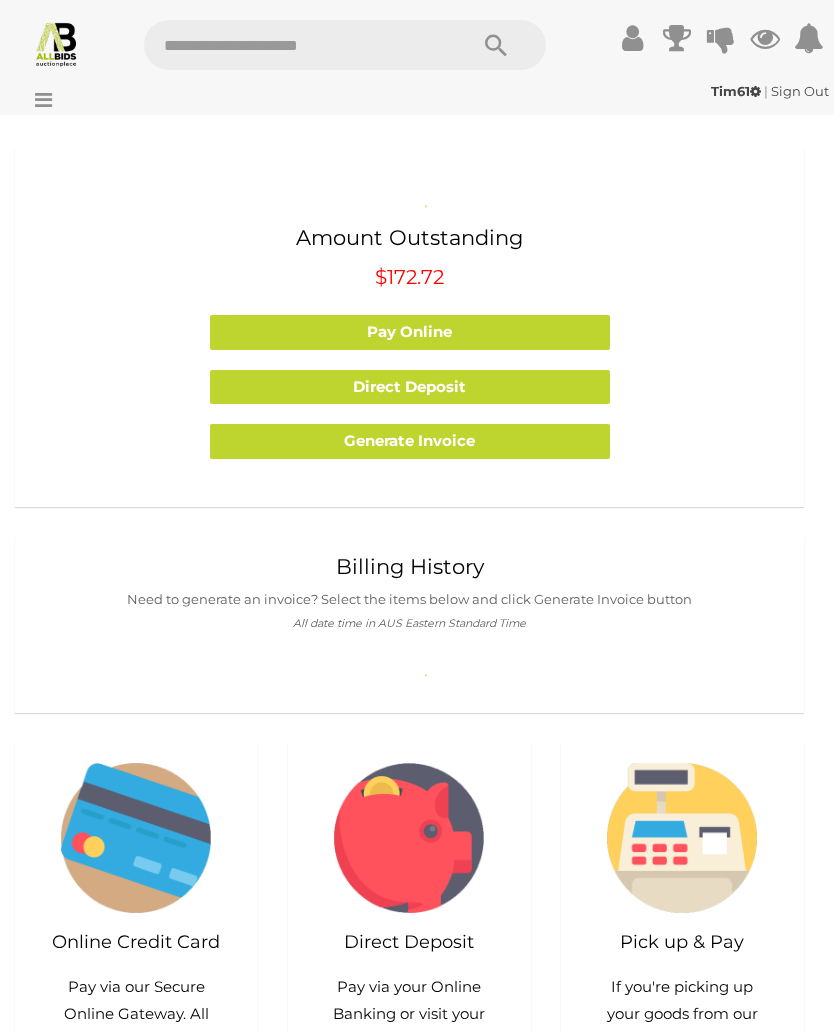 scroll, scrollTop: 0, scrollLeft: 0, axis: both 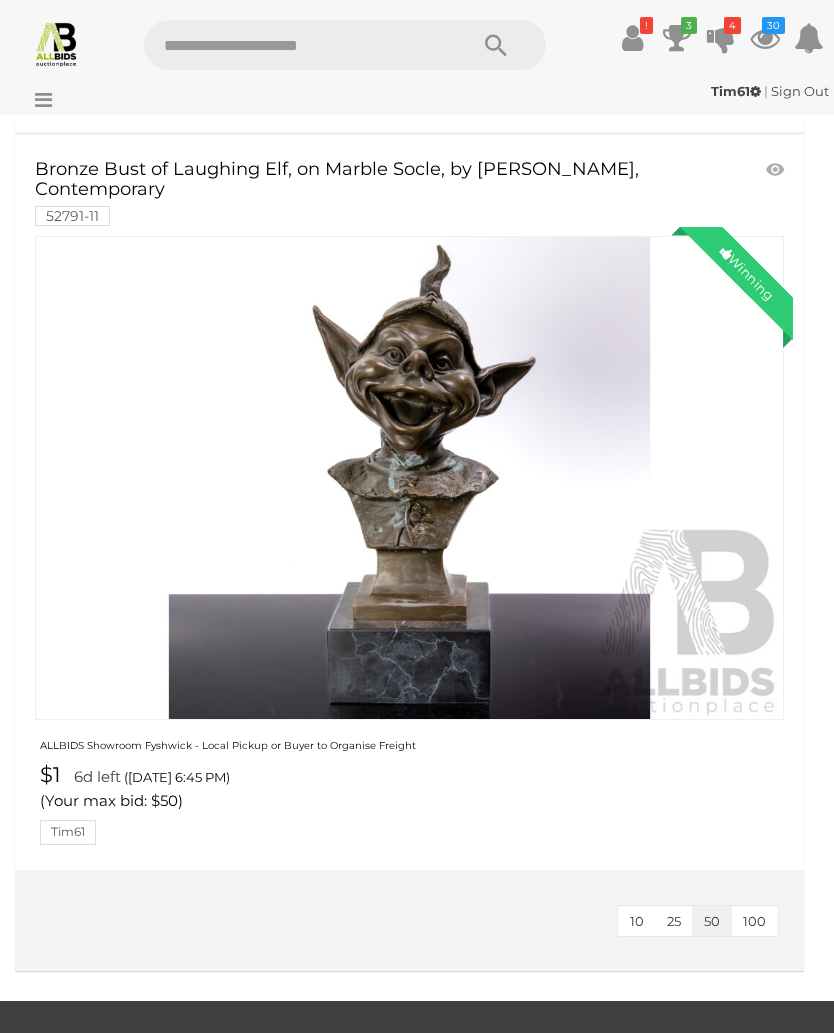 click at bounding box center (410, -749) 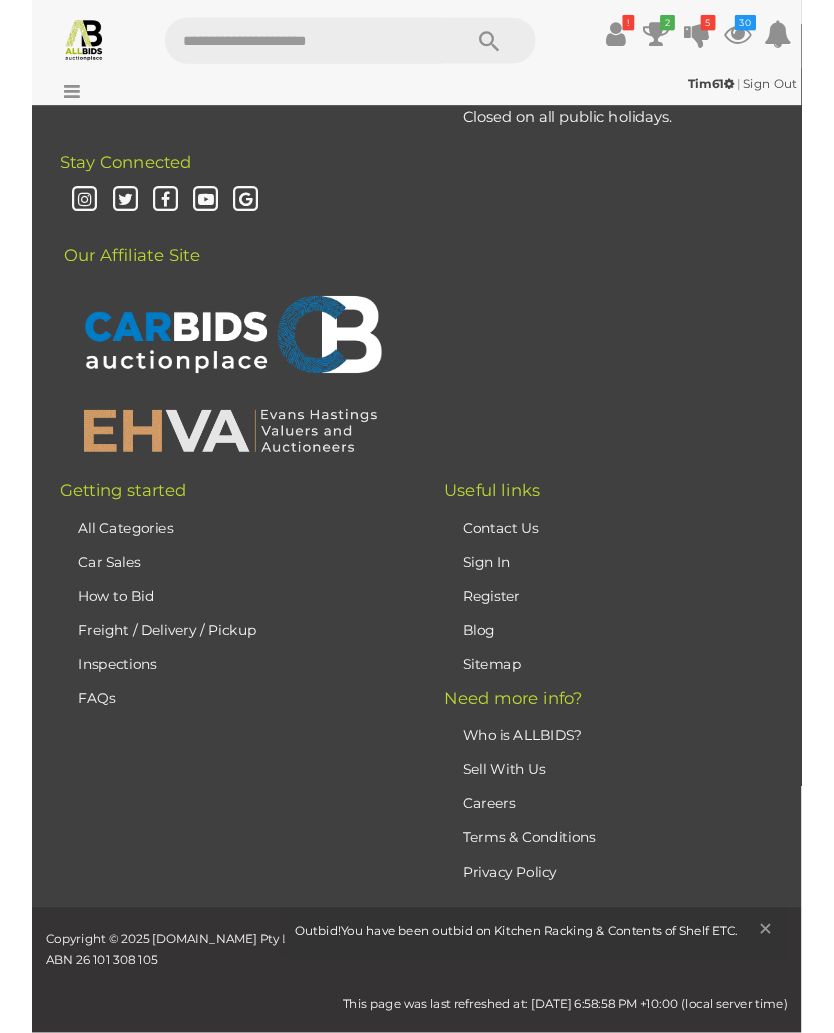 scroll, scrollTop: 2596, scrollLeft: 0, axis: vertical 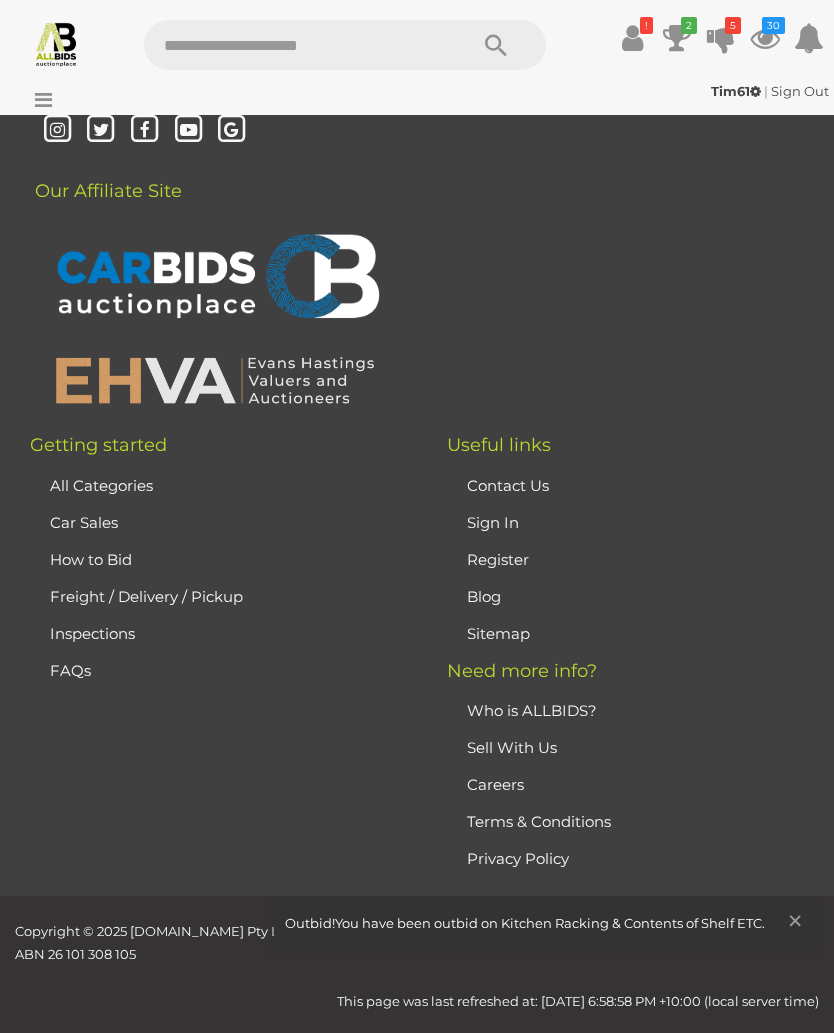 click on "×" at bounding box center [795, 920] 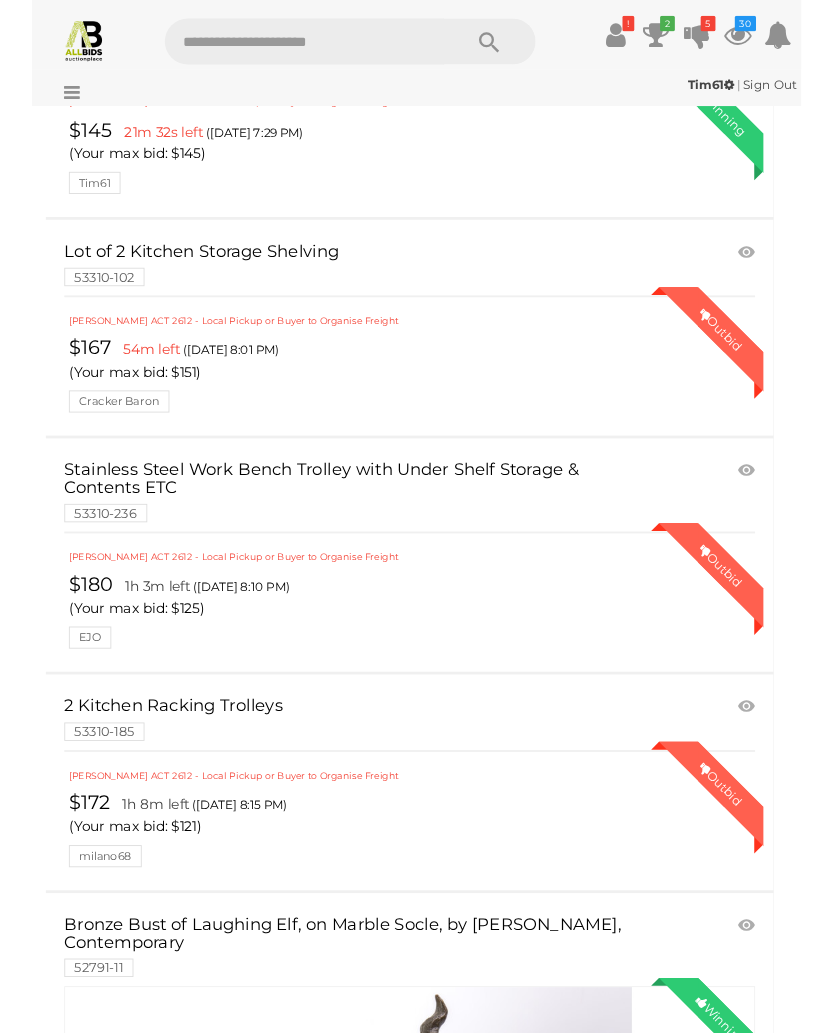 scroll, scrollTop: 946, scrollLeft: 0, axis: vertical 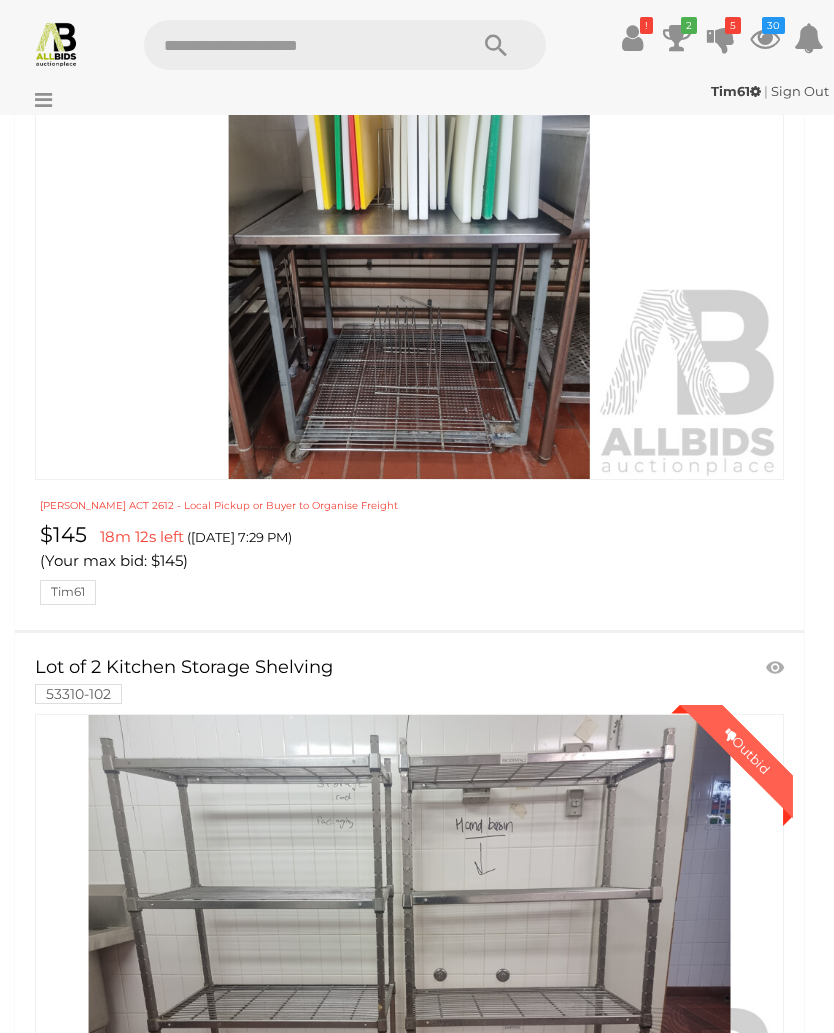 click on "2" at bounding box center [689, 25] 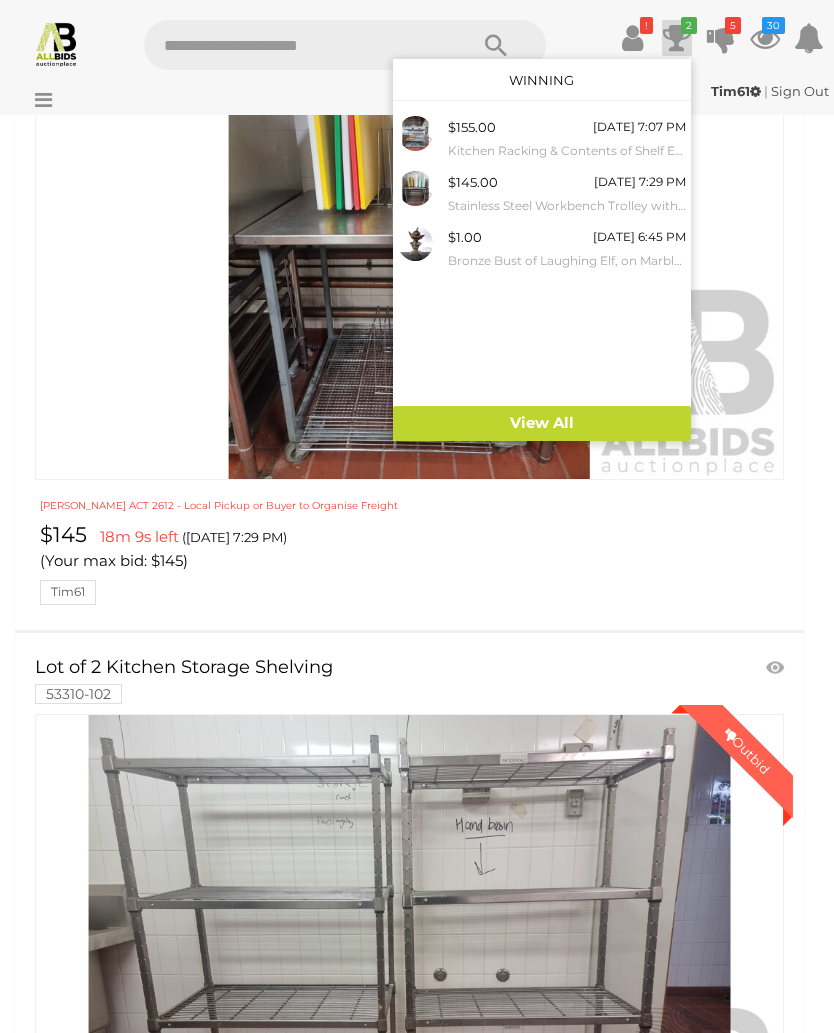 click on "View All" at bounding box center [542, 423] 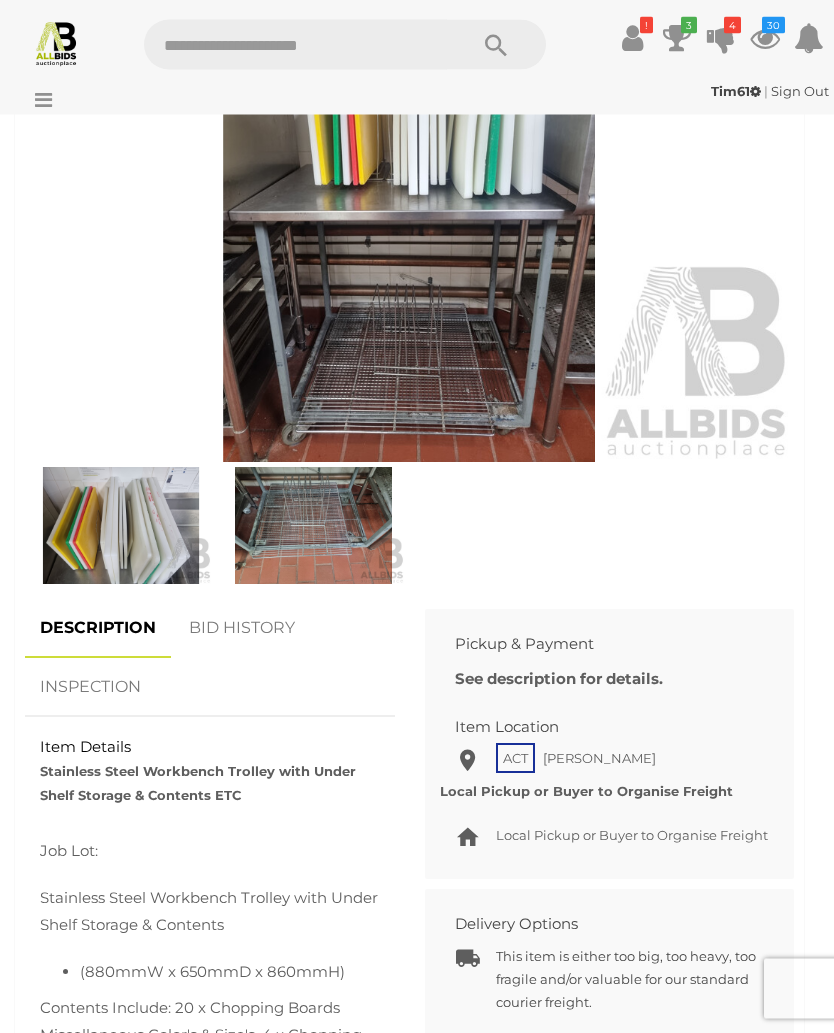 scroll, scrollTop: 958, scrollLeft: 0, axis: vertical 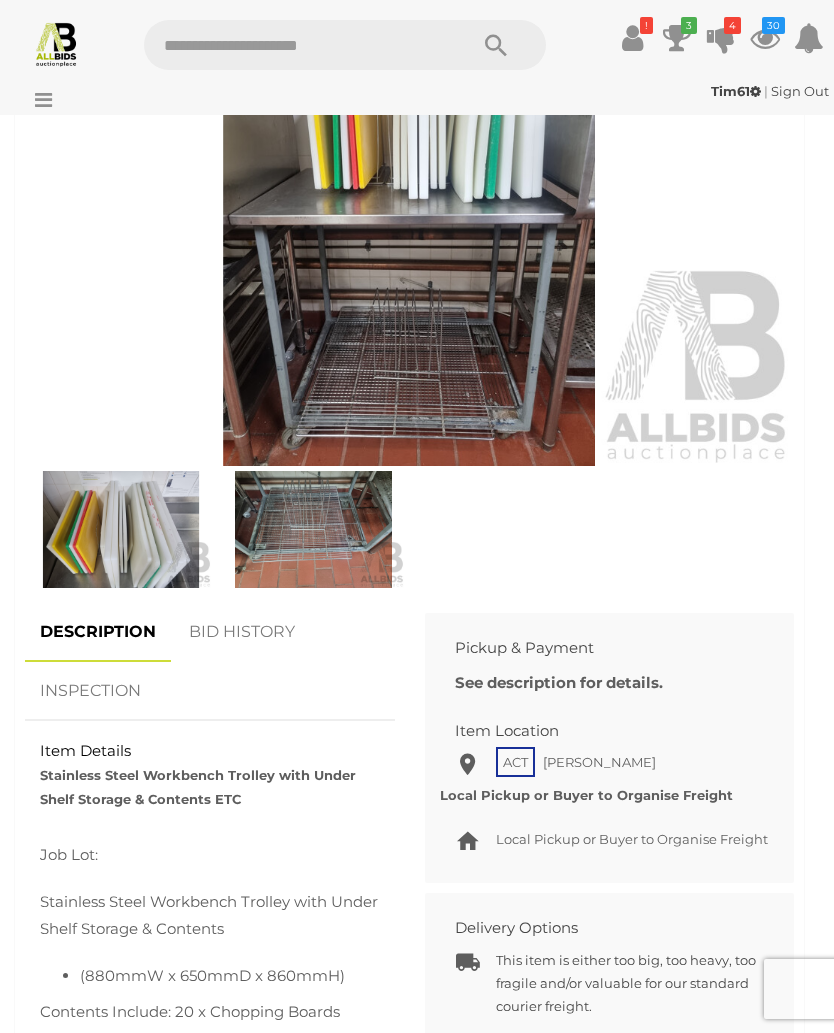 click at bounding box center (409, 218) 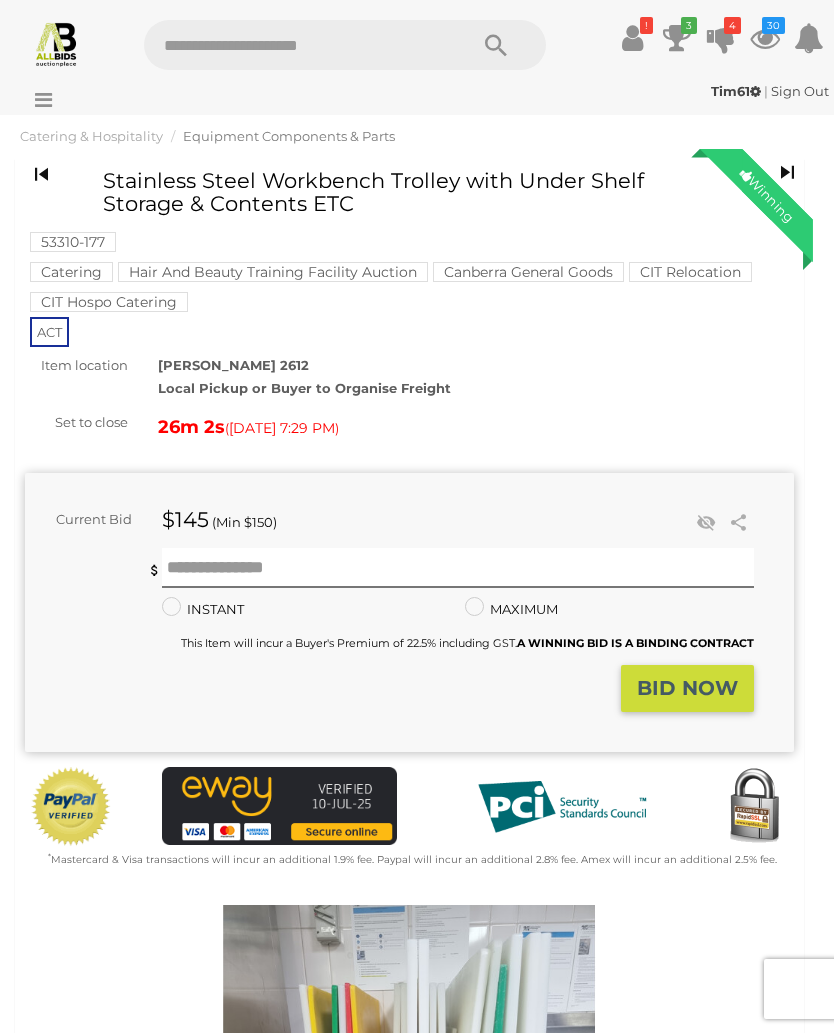 scroll, scrollTop: 15, scrollLeft: 0, axis: vertical 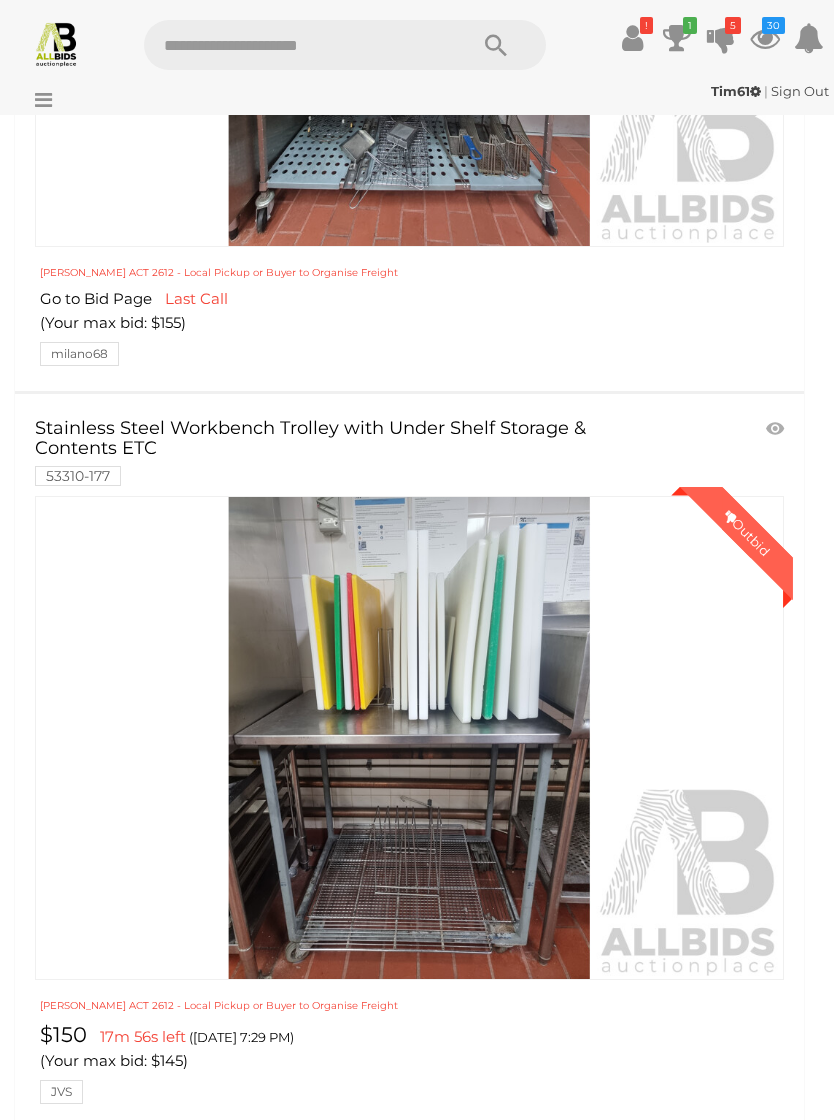 click at bounding box center [409, 737] 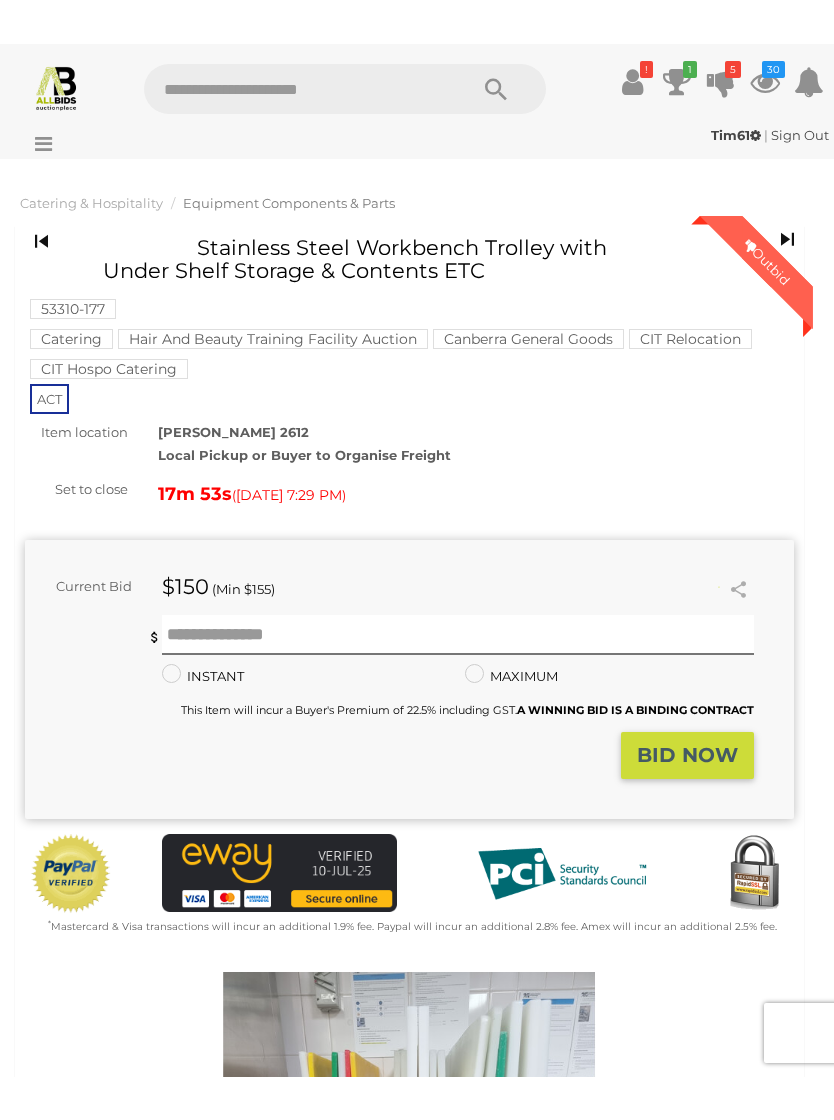 scroll, scrollTop: 0, scrollLeft: 0, axis: both 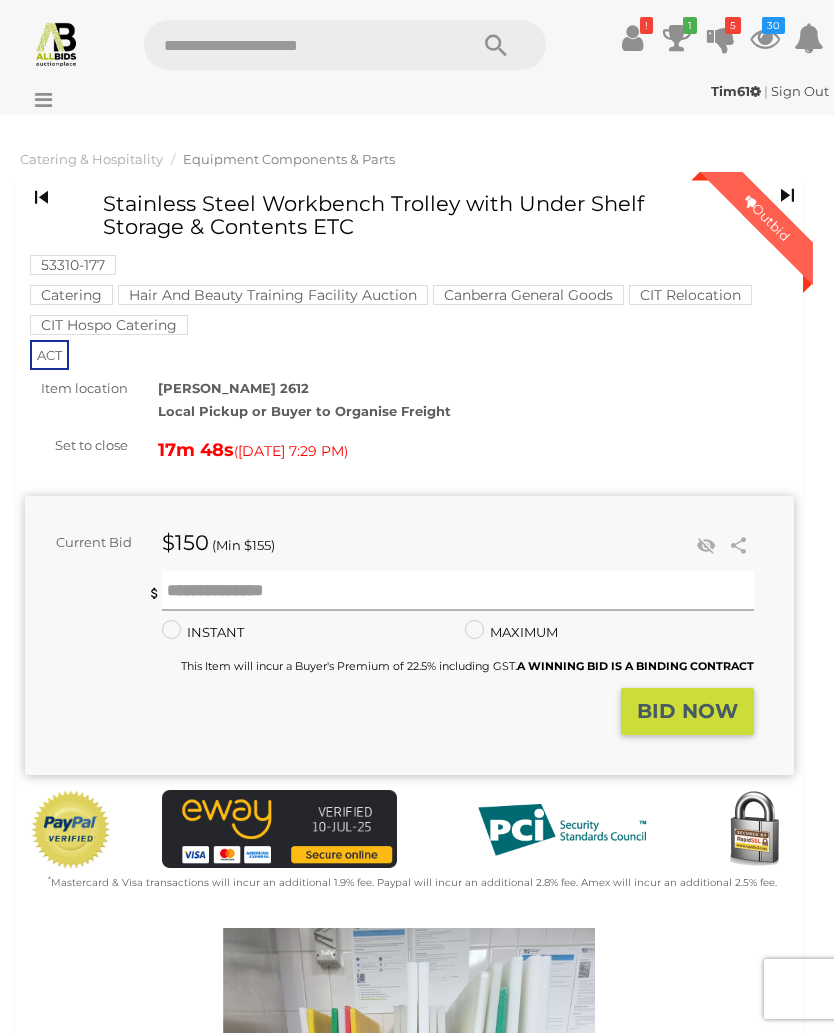 click at bounding box center (458, 591) 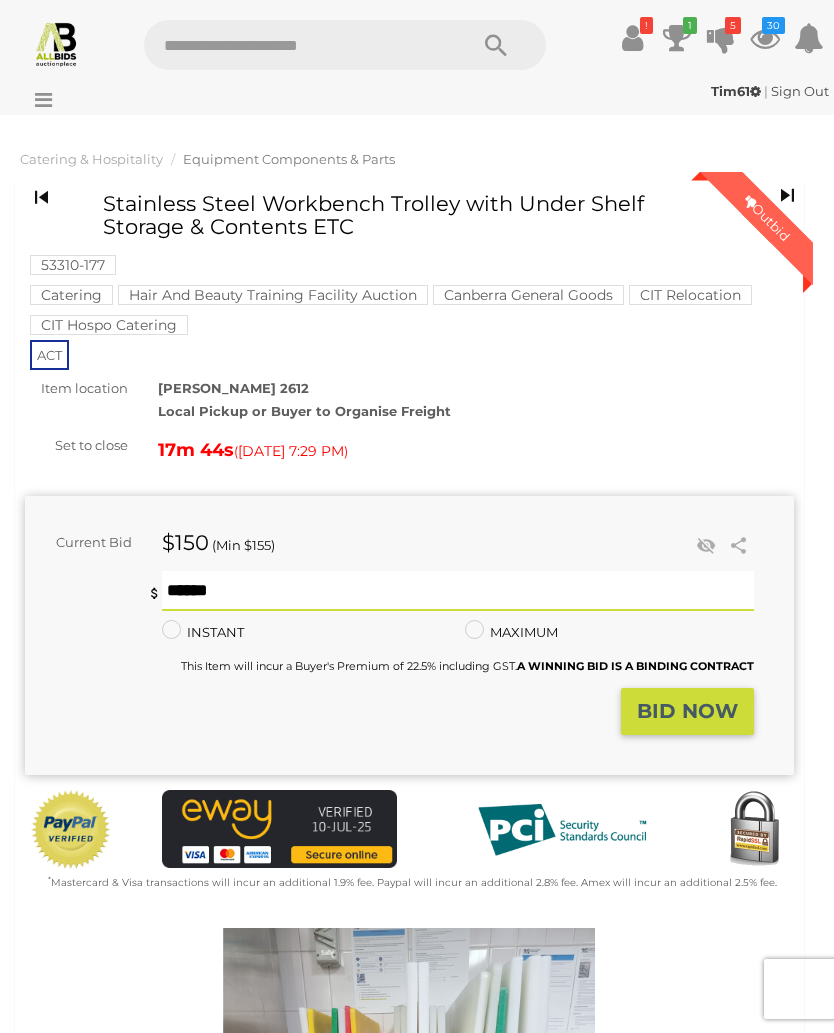 type on "***" 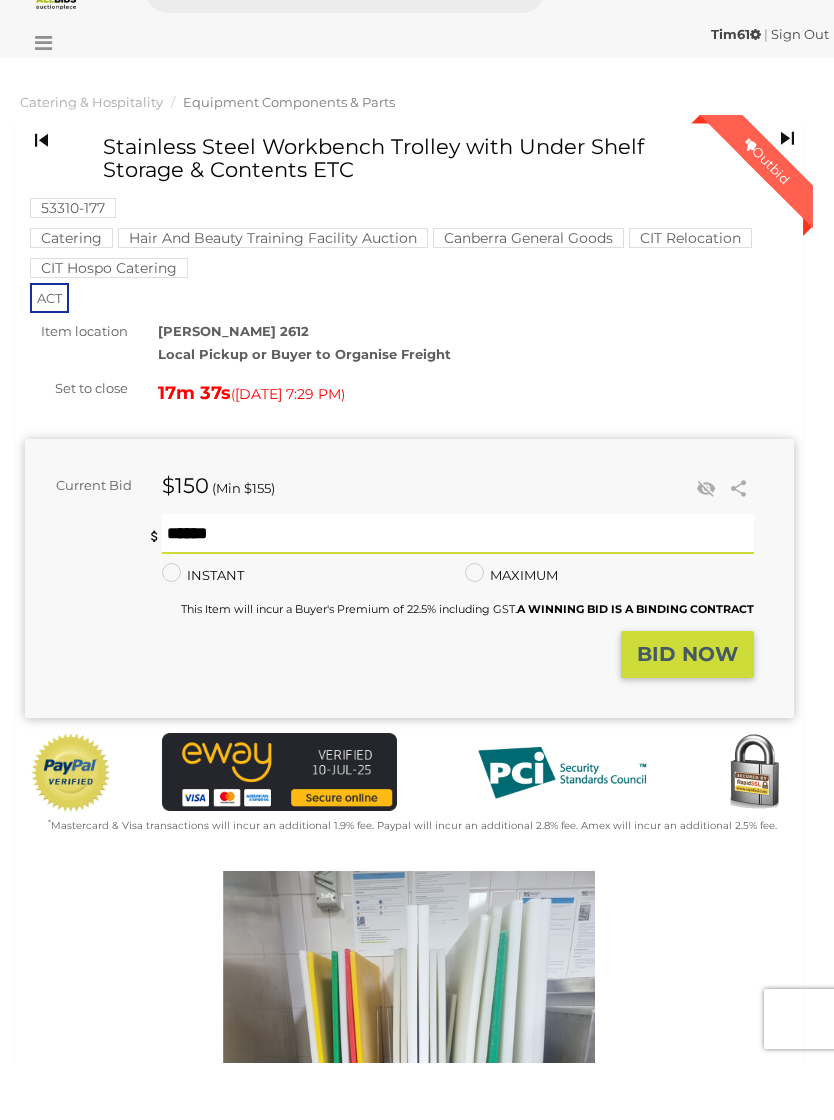 click on "BID NOW" at bounding box center [687, 711] 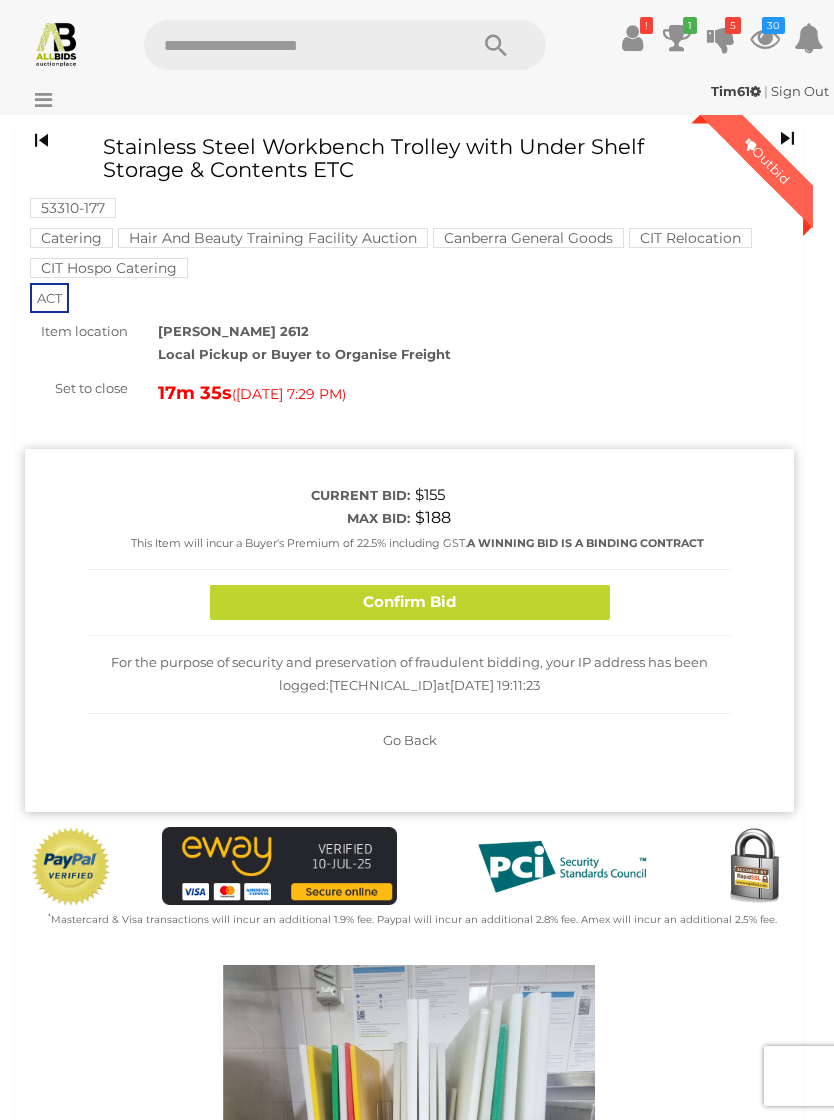 click on "Confirm Bid" at bounding box center (410, 602) 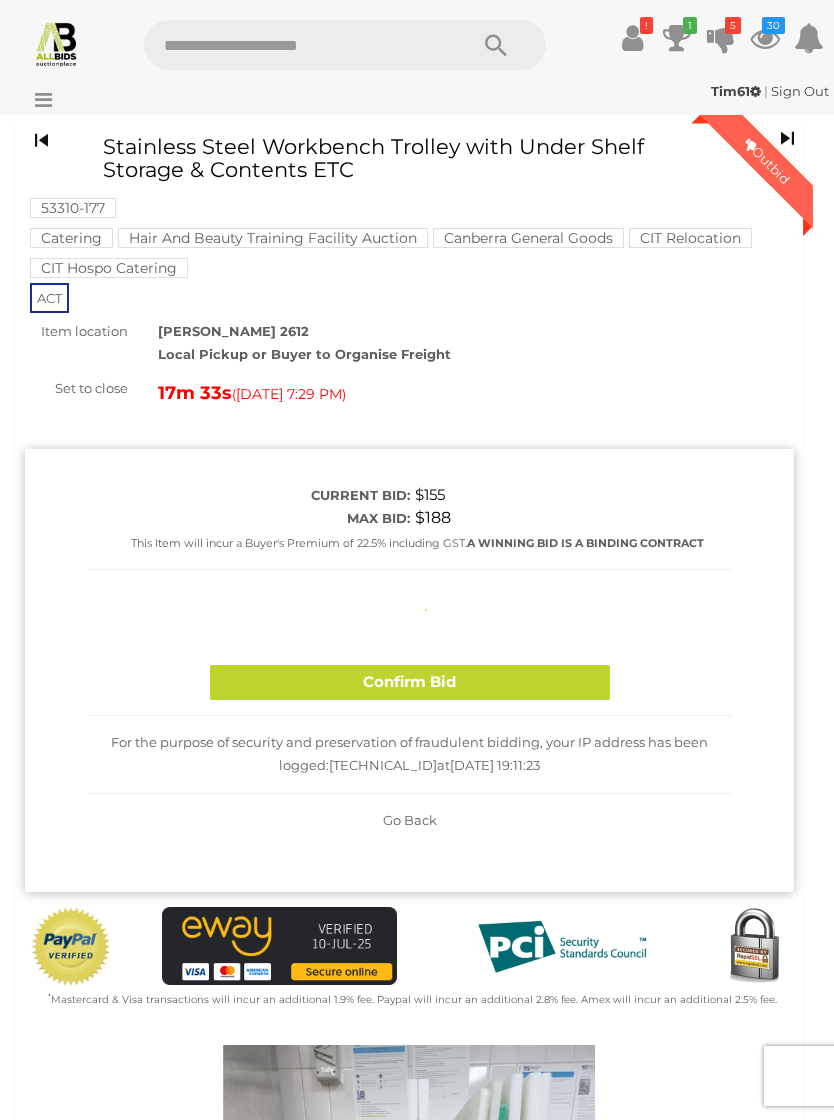 type 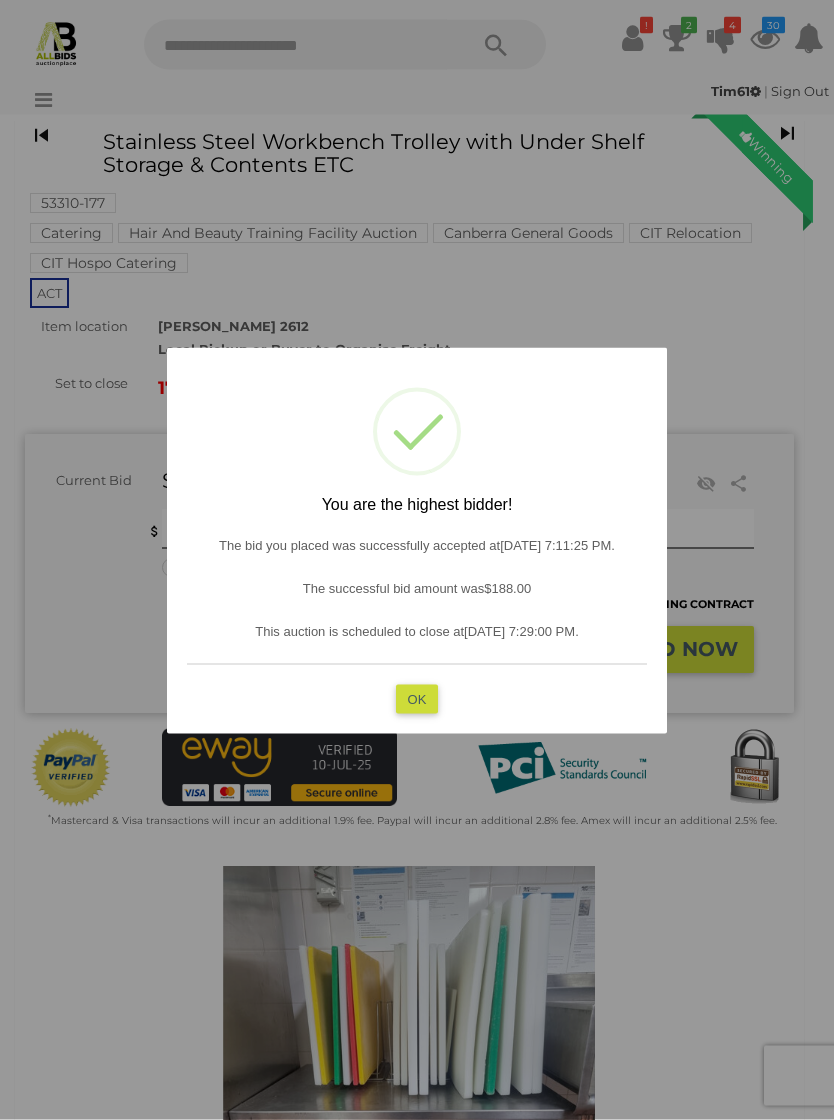 scroll, scrollTop: 62, scrollLeft: 0, axis: vertical 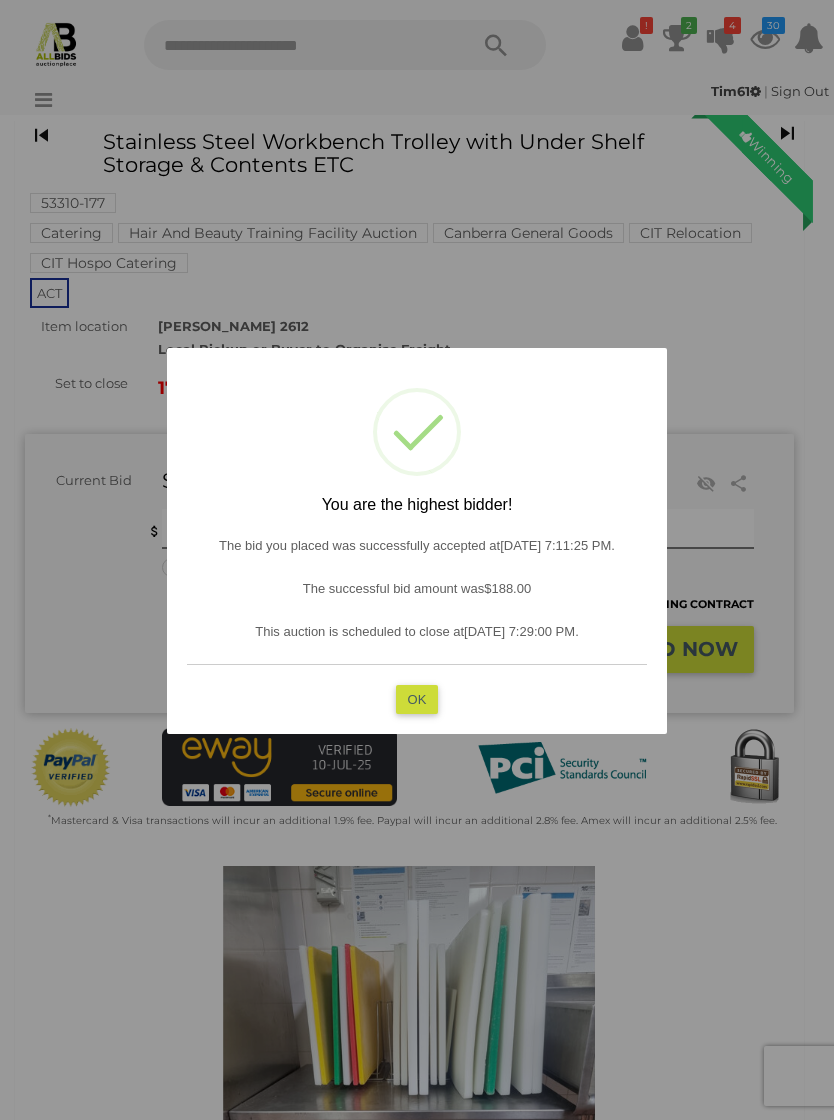 click on "OK" at bounding box center (417, 699) 